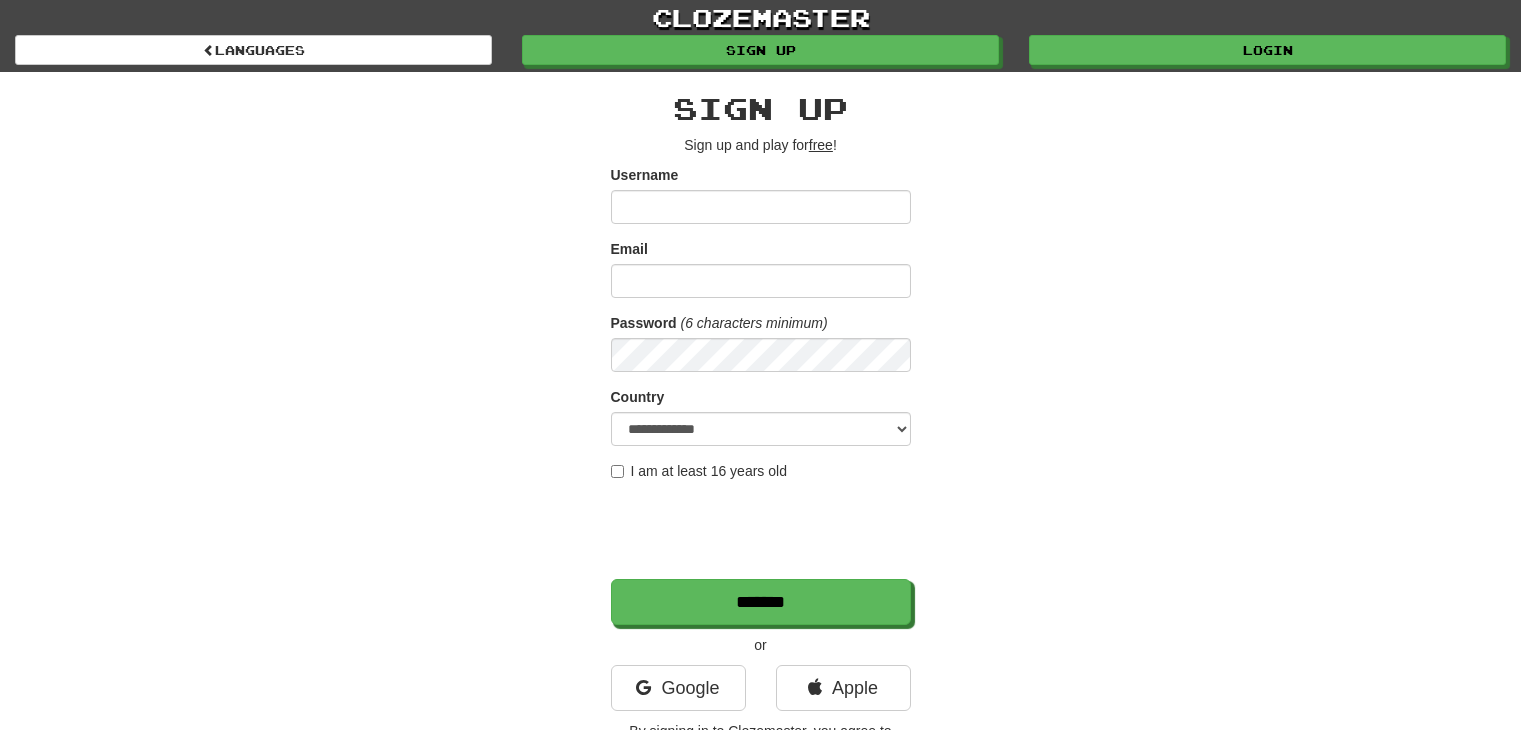 scroll, scrollTop: 0, scrollLeft: 0, axis: both 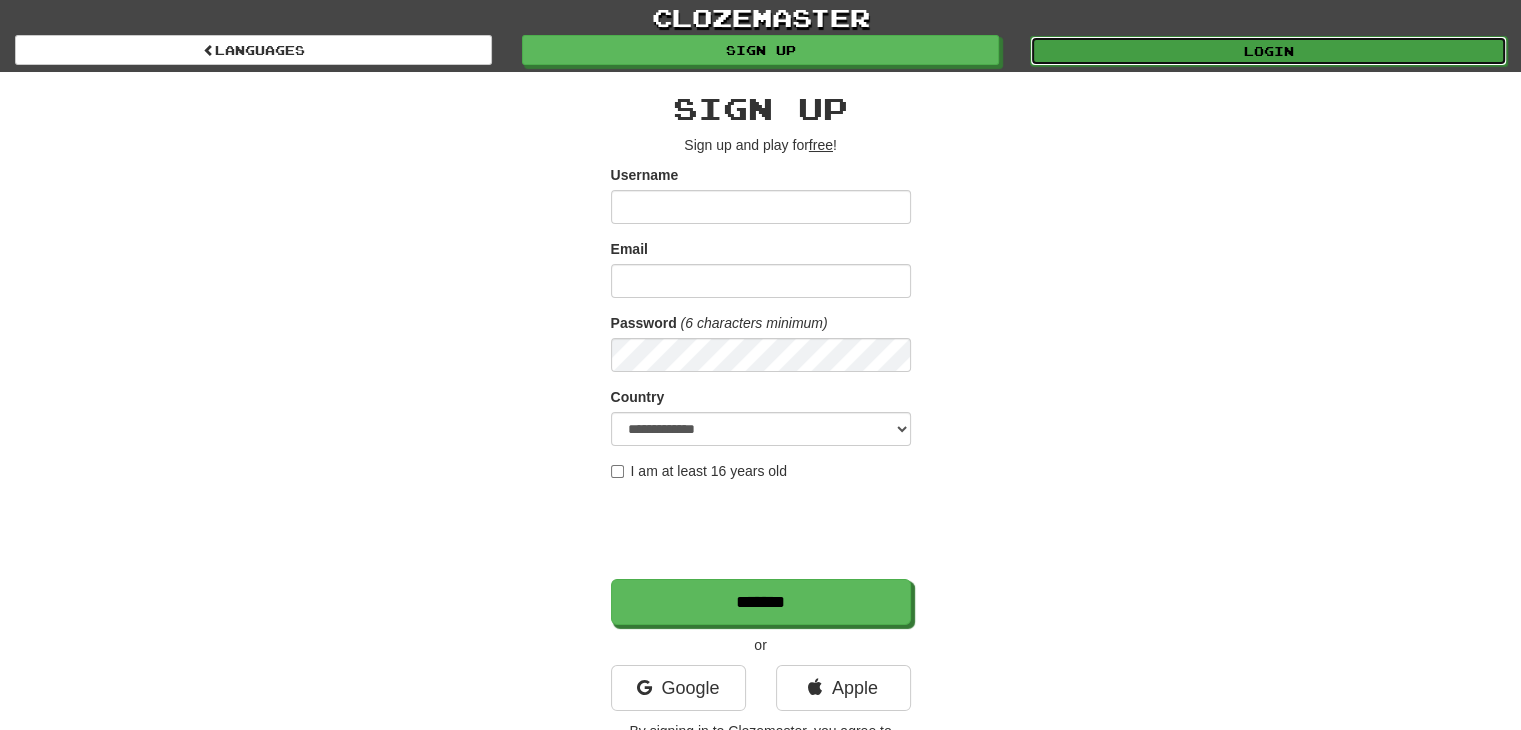 click on "Login" at bounding box center (1268, 51) 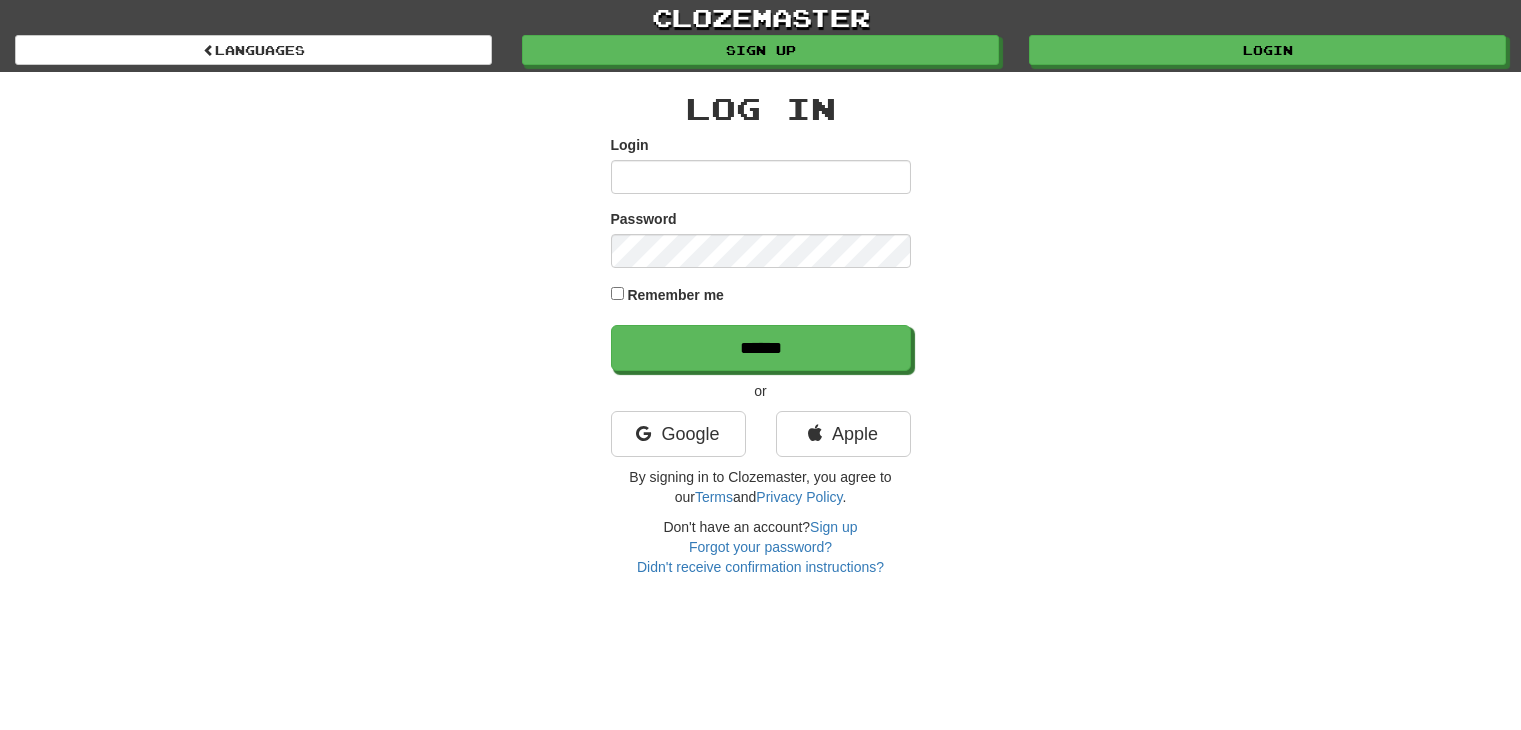 scroll, scrollTop: 0, scrollLeft: 0, axis: both 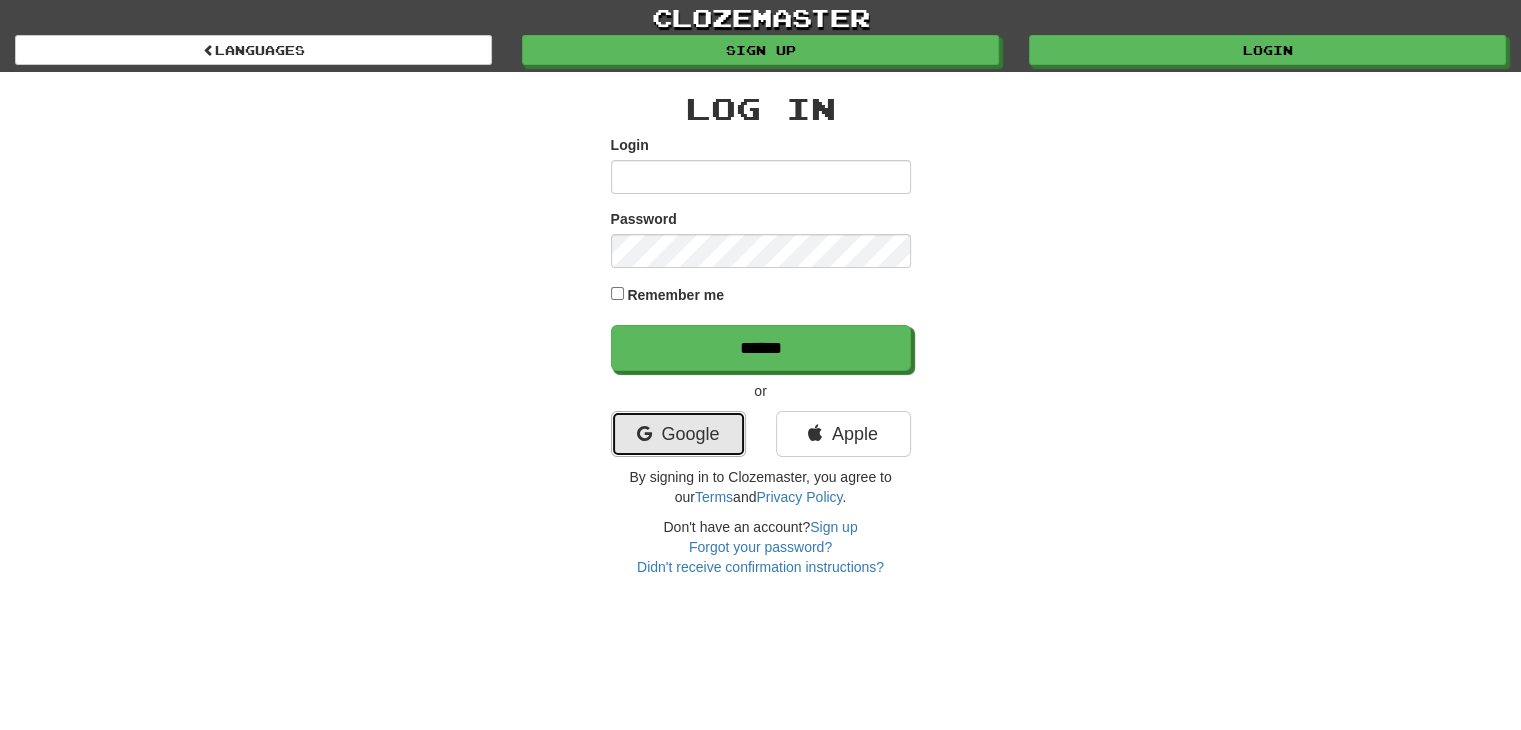 click on "Google" at bounding box center [678, 434] 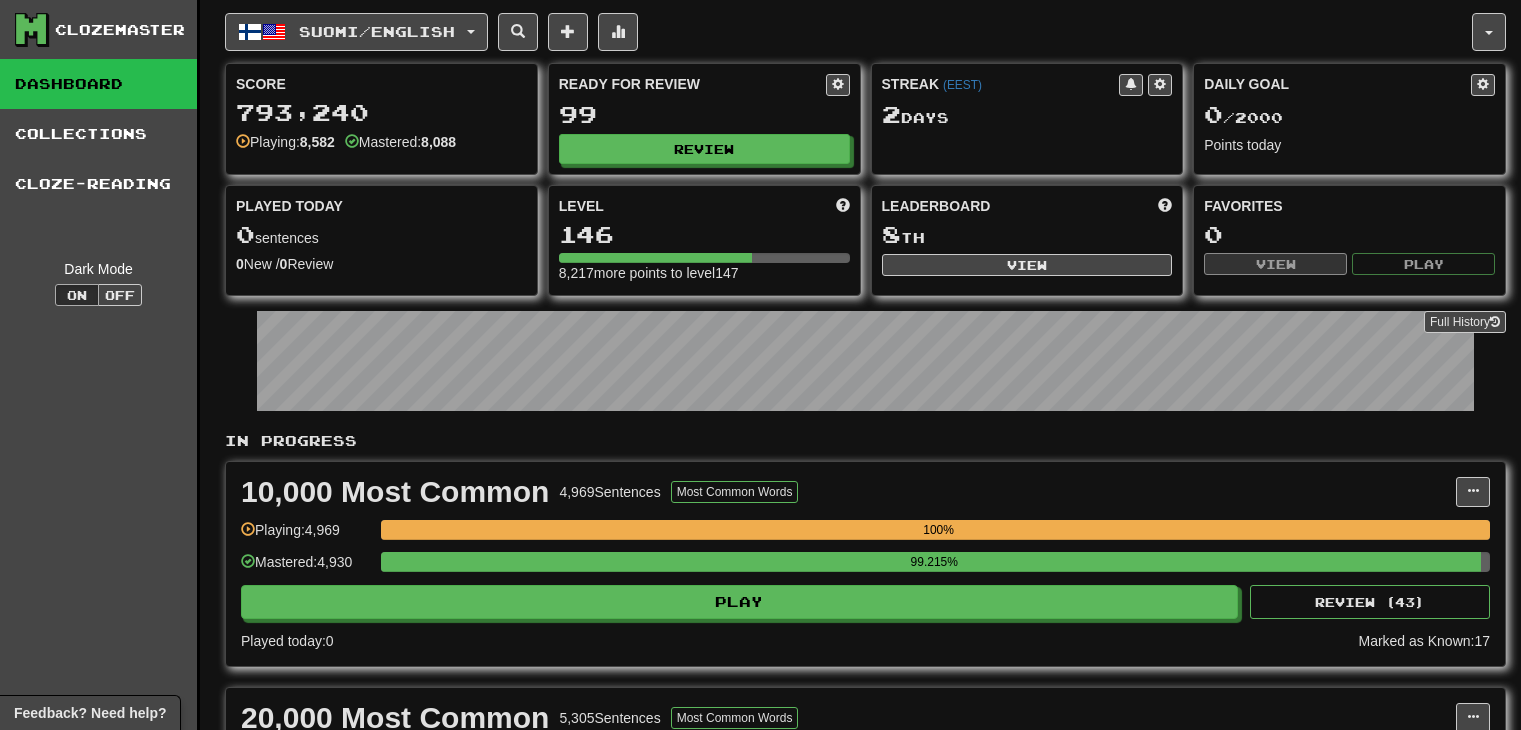 scroll, scrollTop: 0, scrollLeft: 0, axis: both 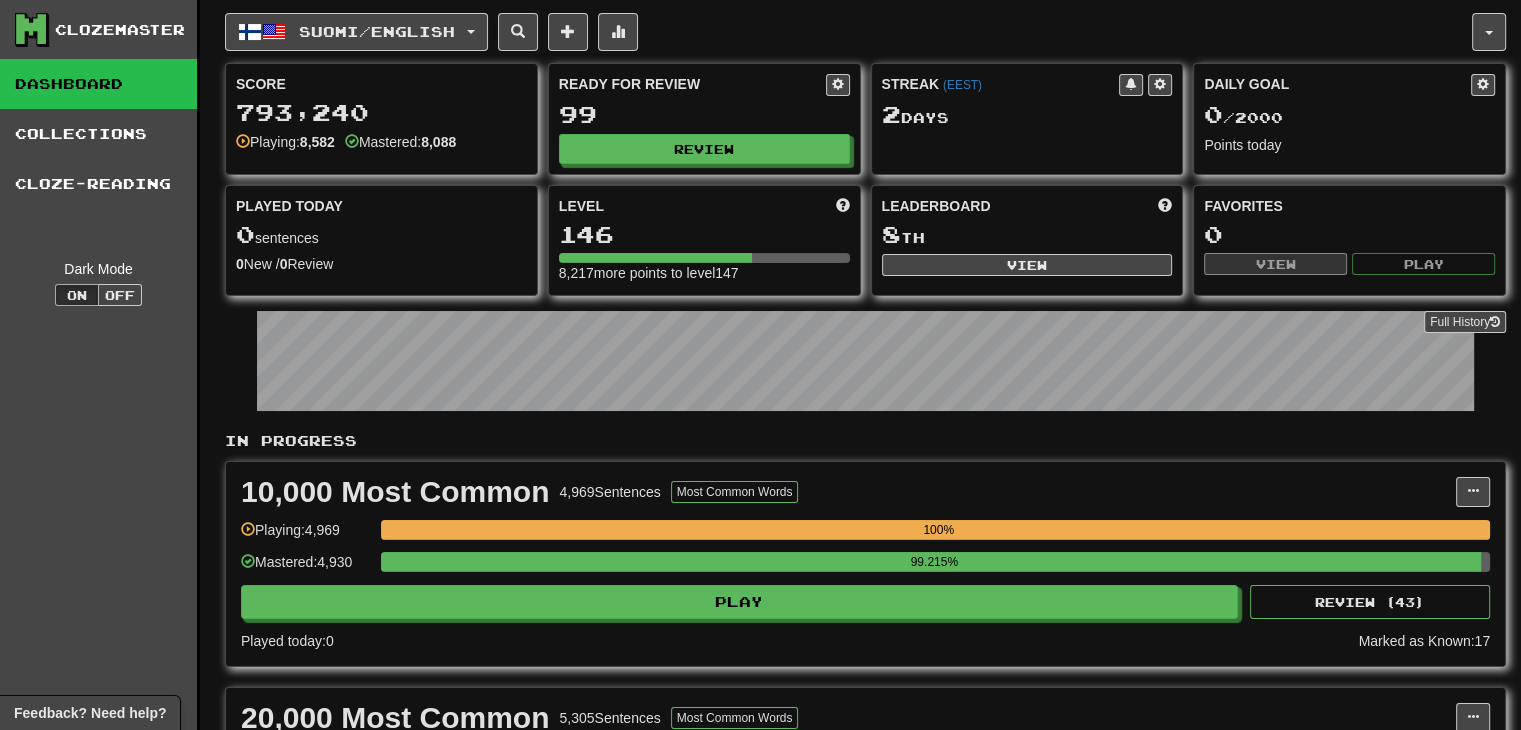 click on "Ready for Review 99   Review" at bounding box center [704, 119] 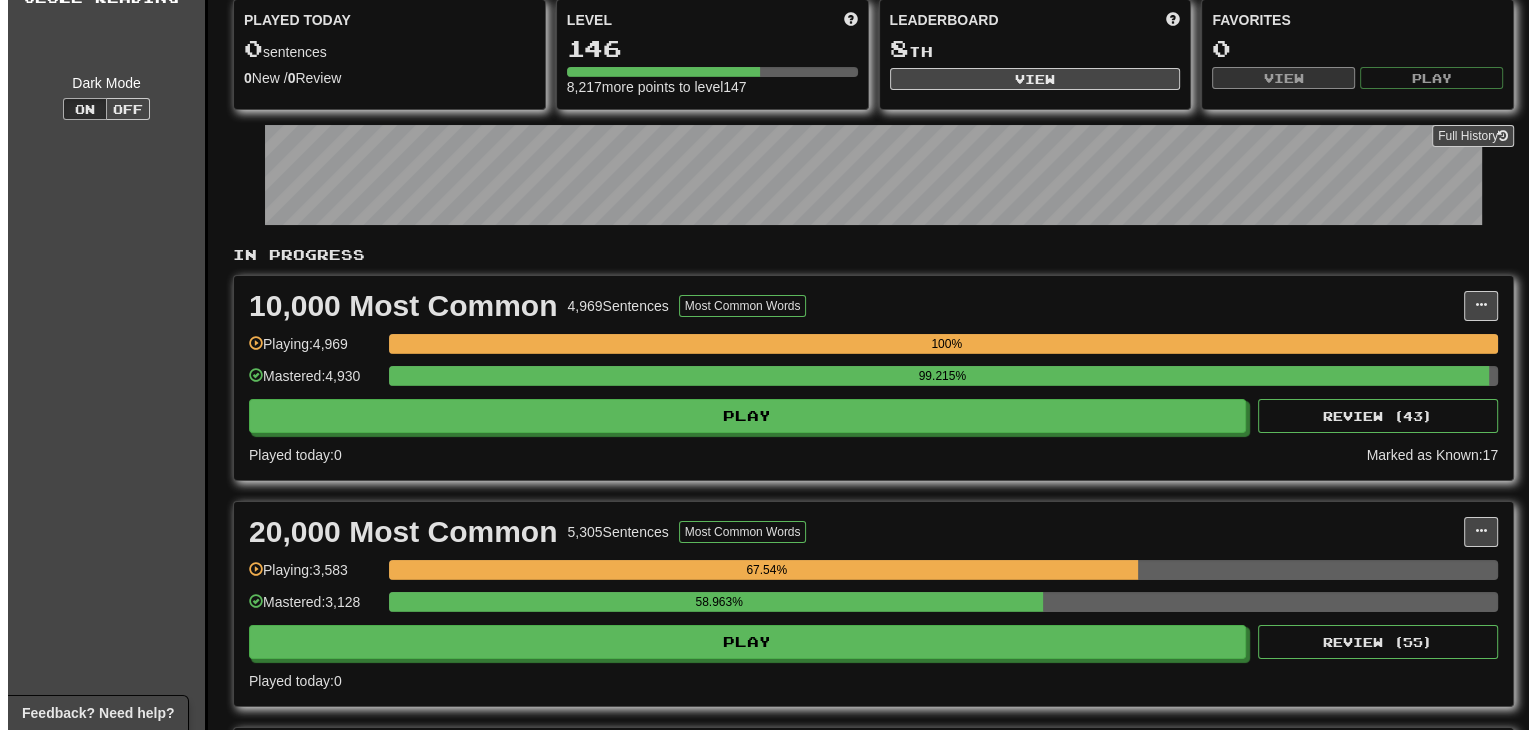 scroll, scrollTop: 6, scrollLeft: 0, axis: vertical 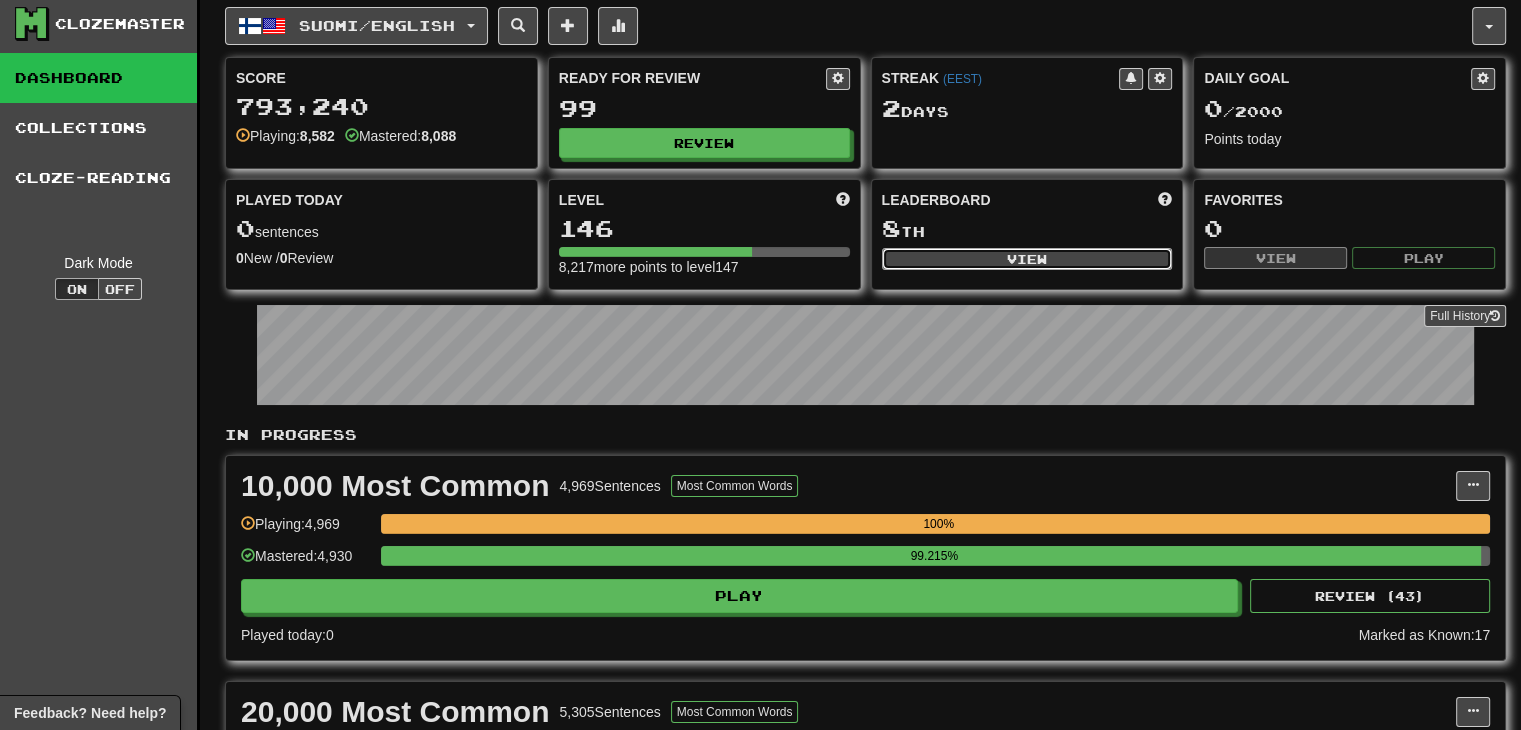 click on "View" at bounding box center (1027, 259) 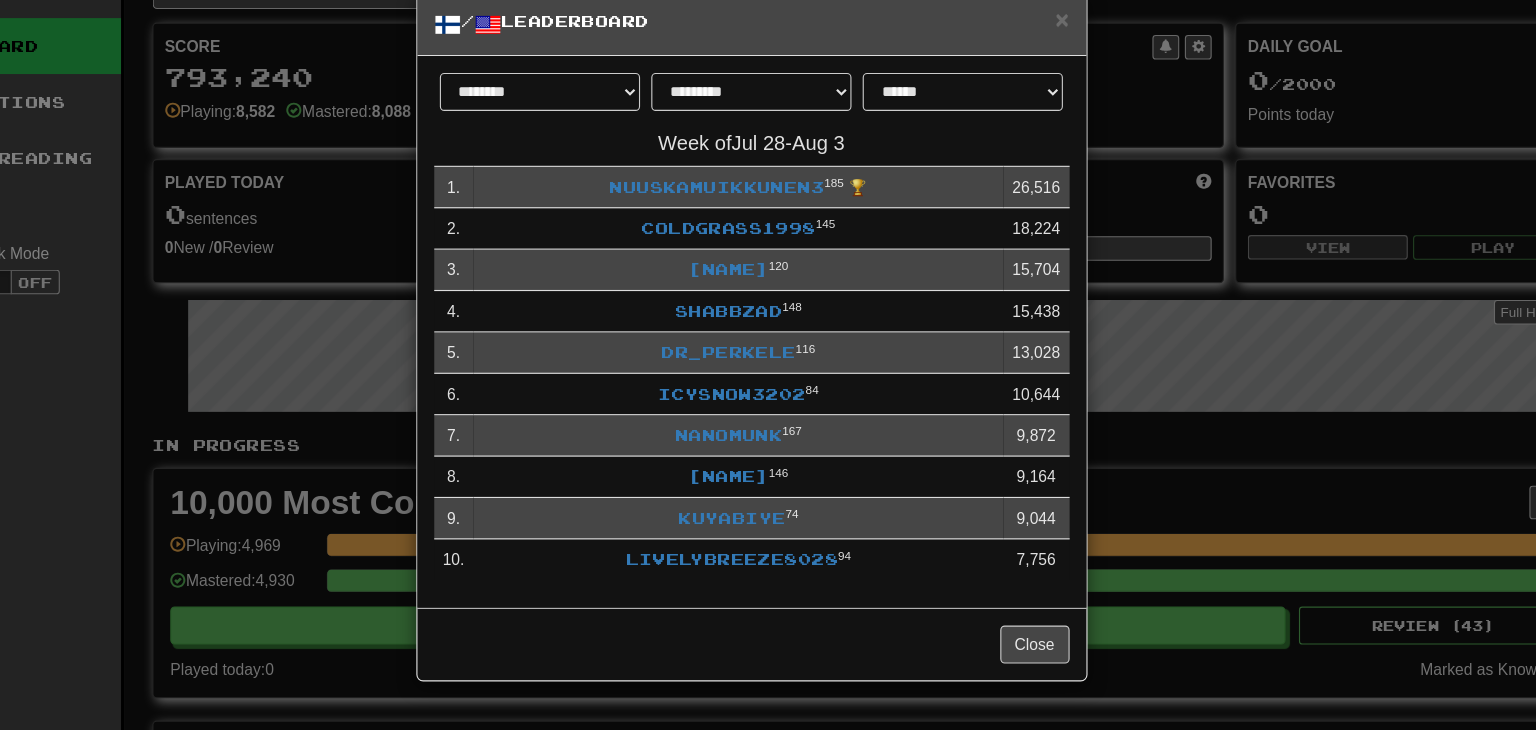 scroll, scrollTop: 6, scrollLeft: 0, axis: vertical 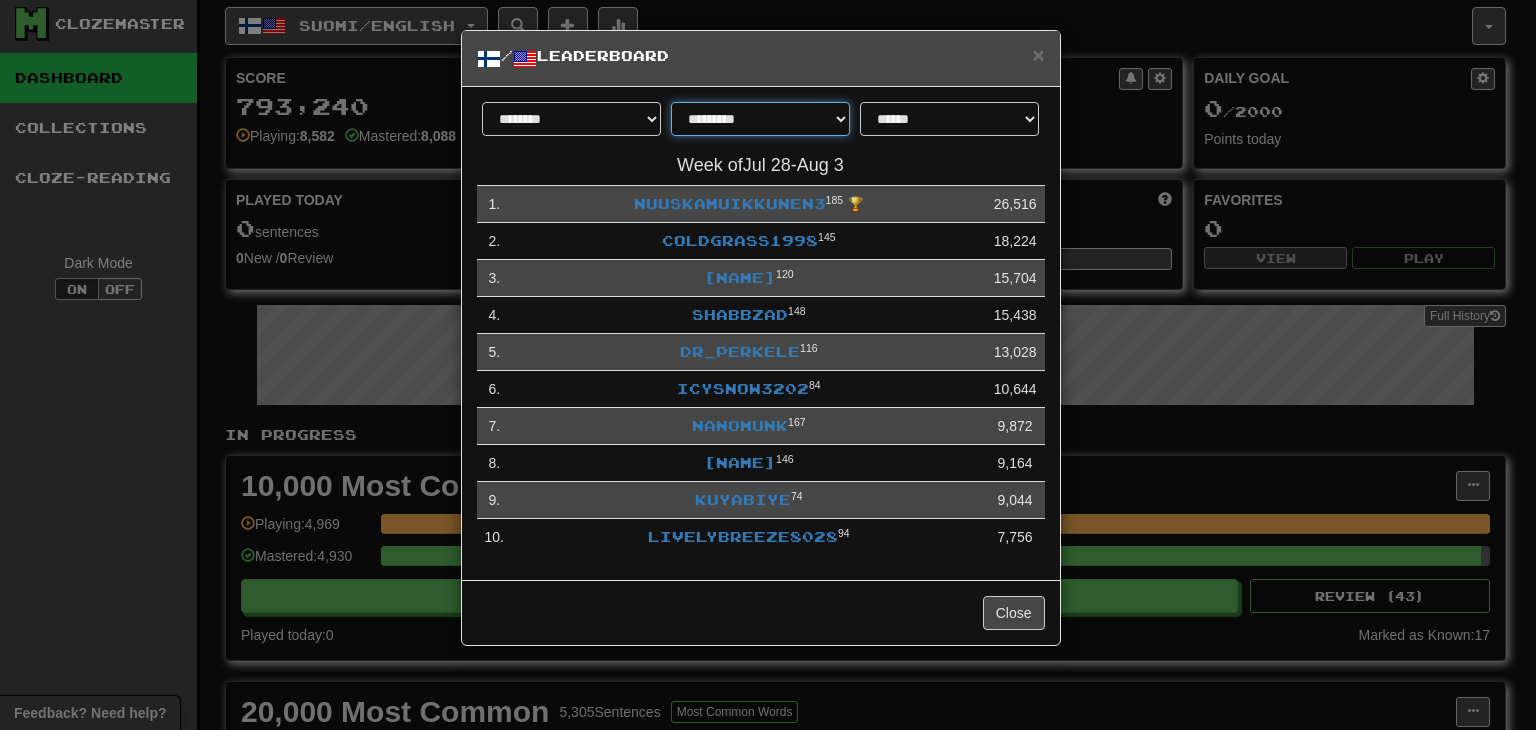 click on "**********" at bounding box center [760, 119] 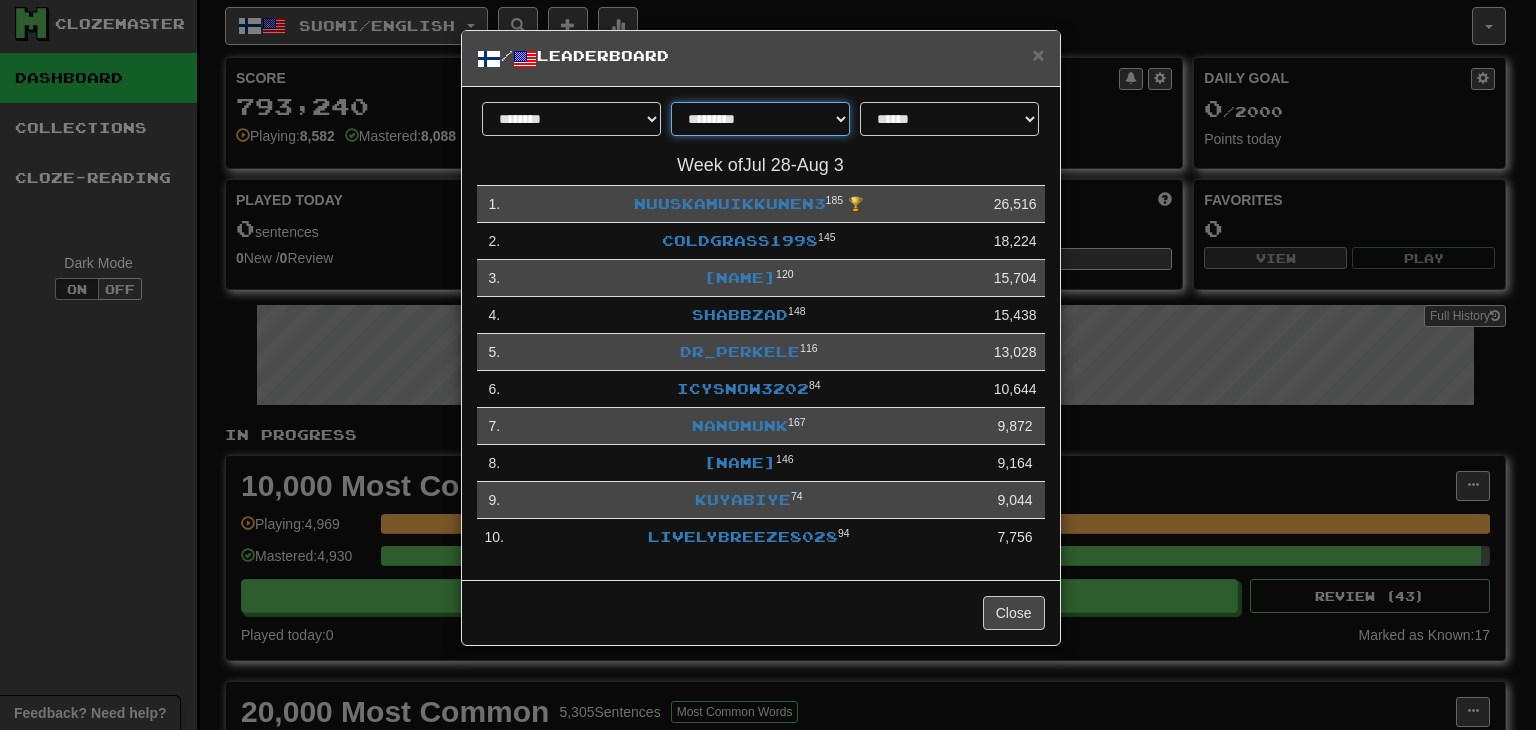 select on "******" 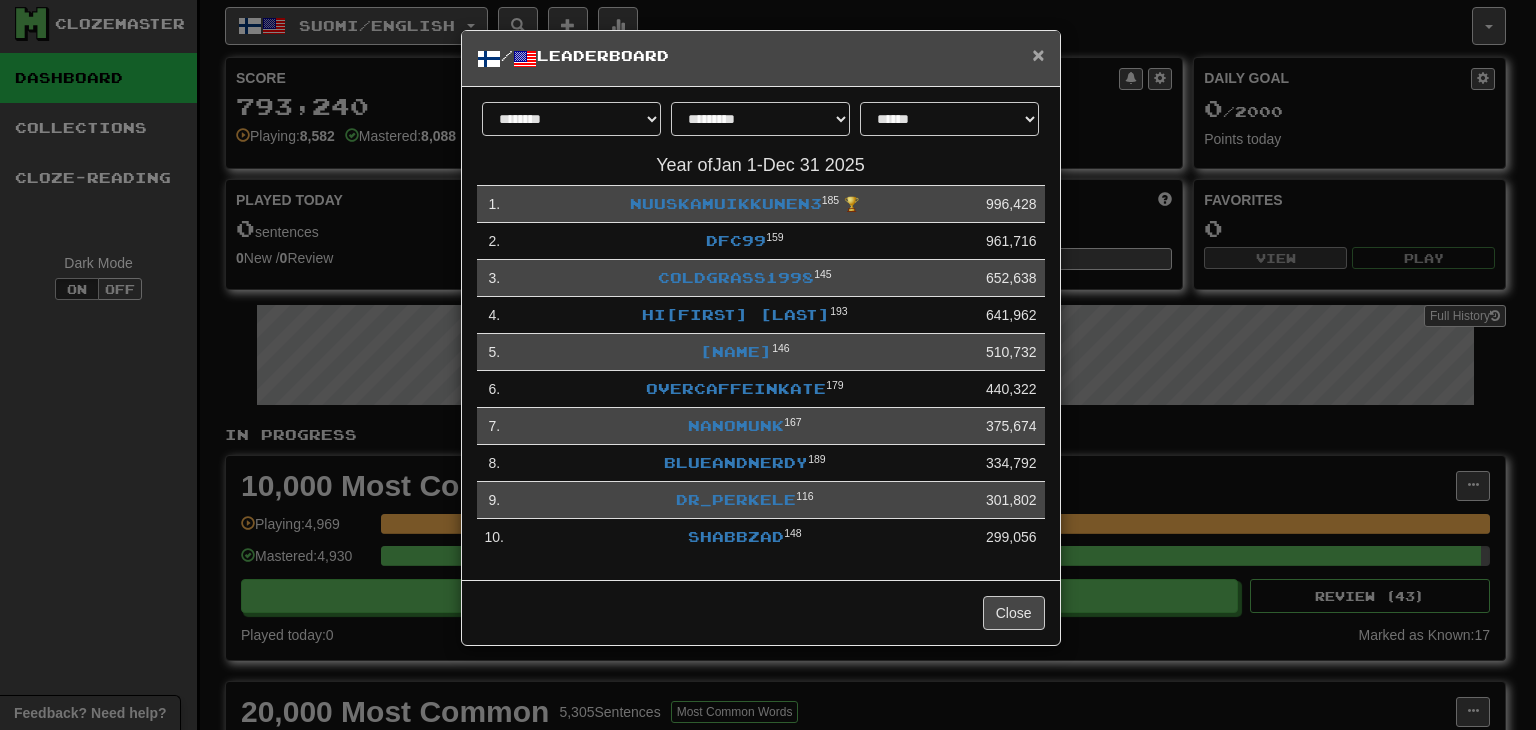 click on "×" at bounding box center (1038, 54) 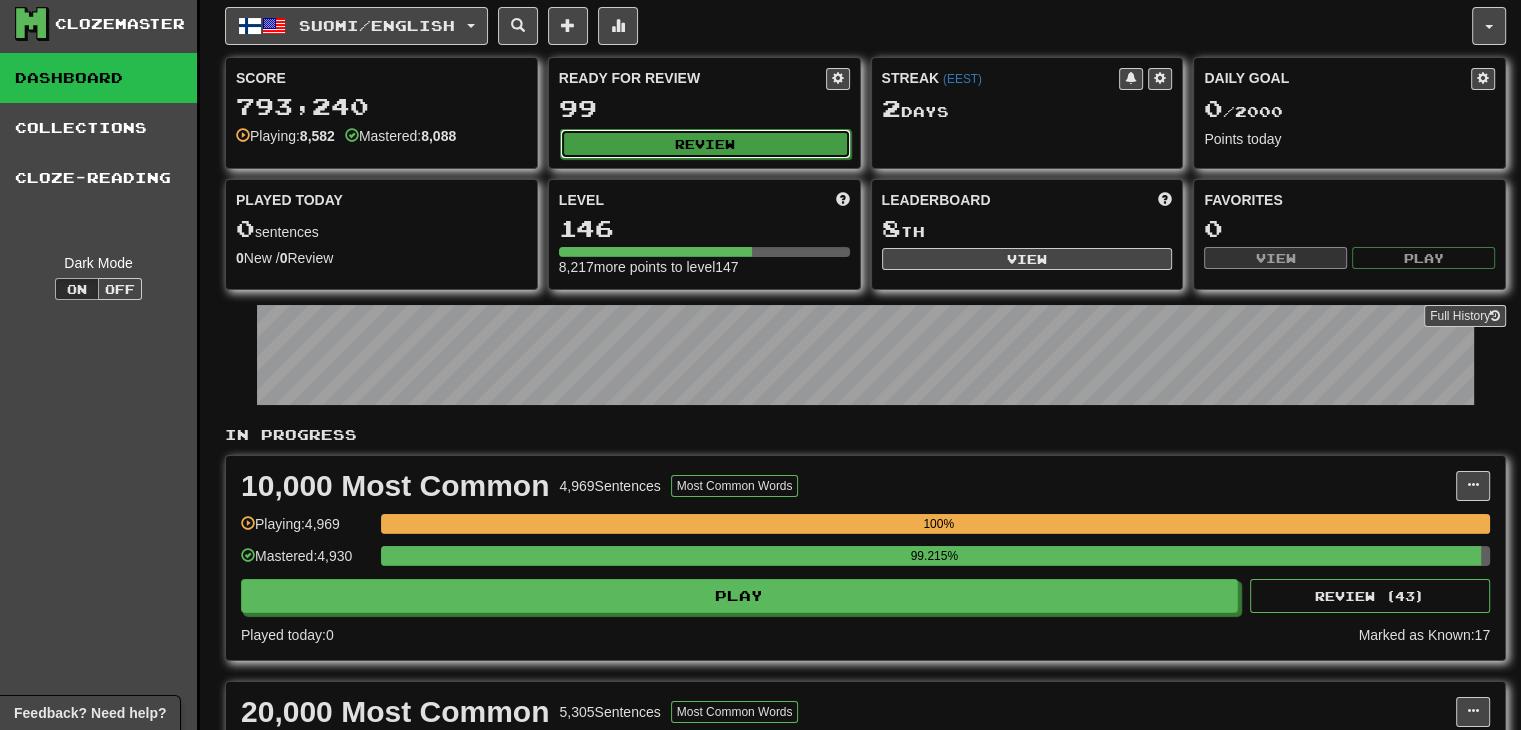 click on "Review" at bounding box center (705, 144) 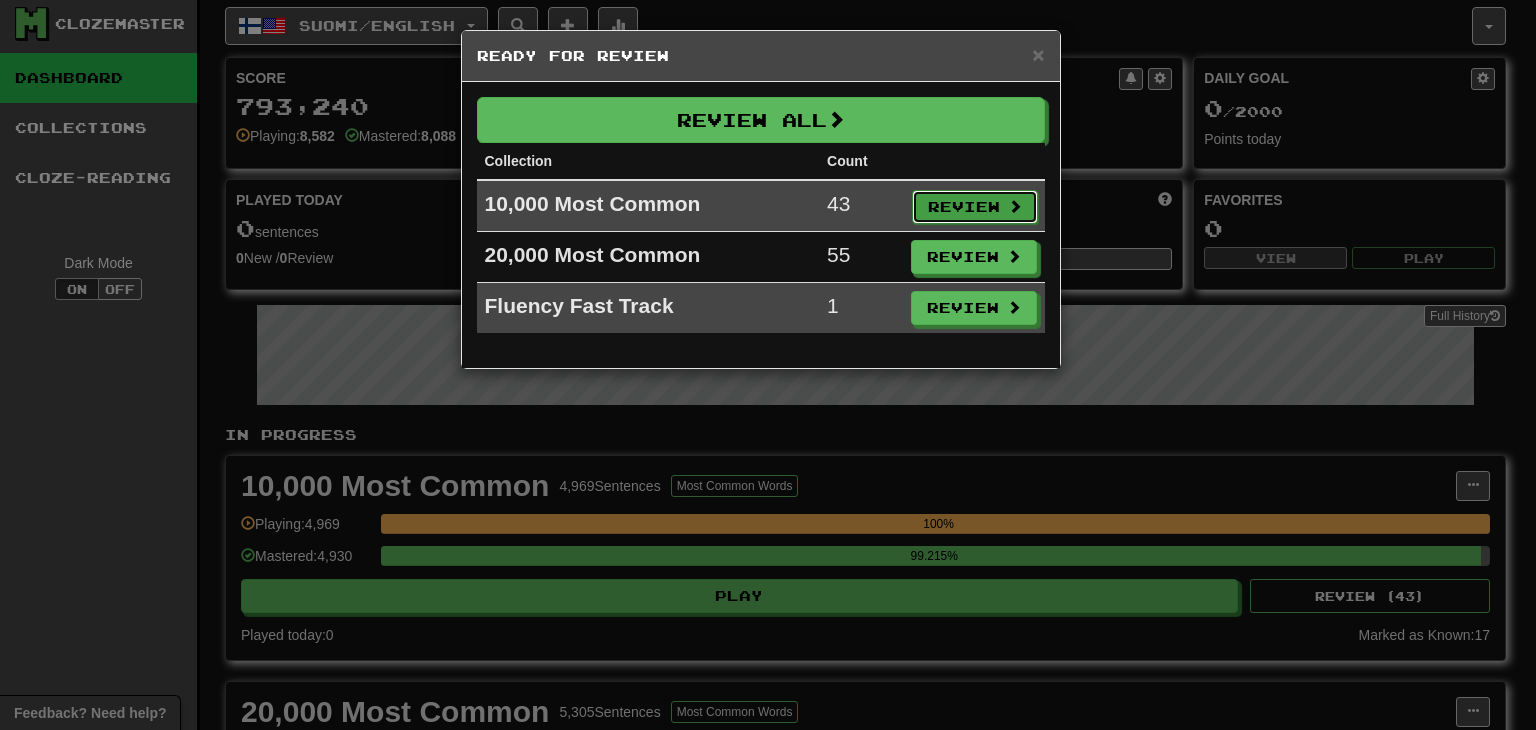 click on "Review" at bounding box center [975, 207] 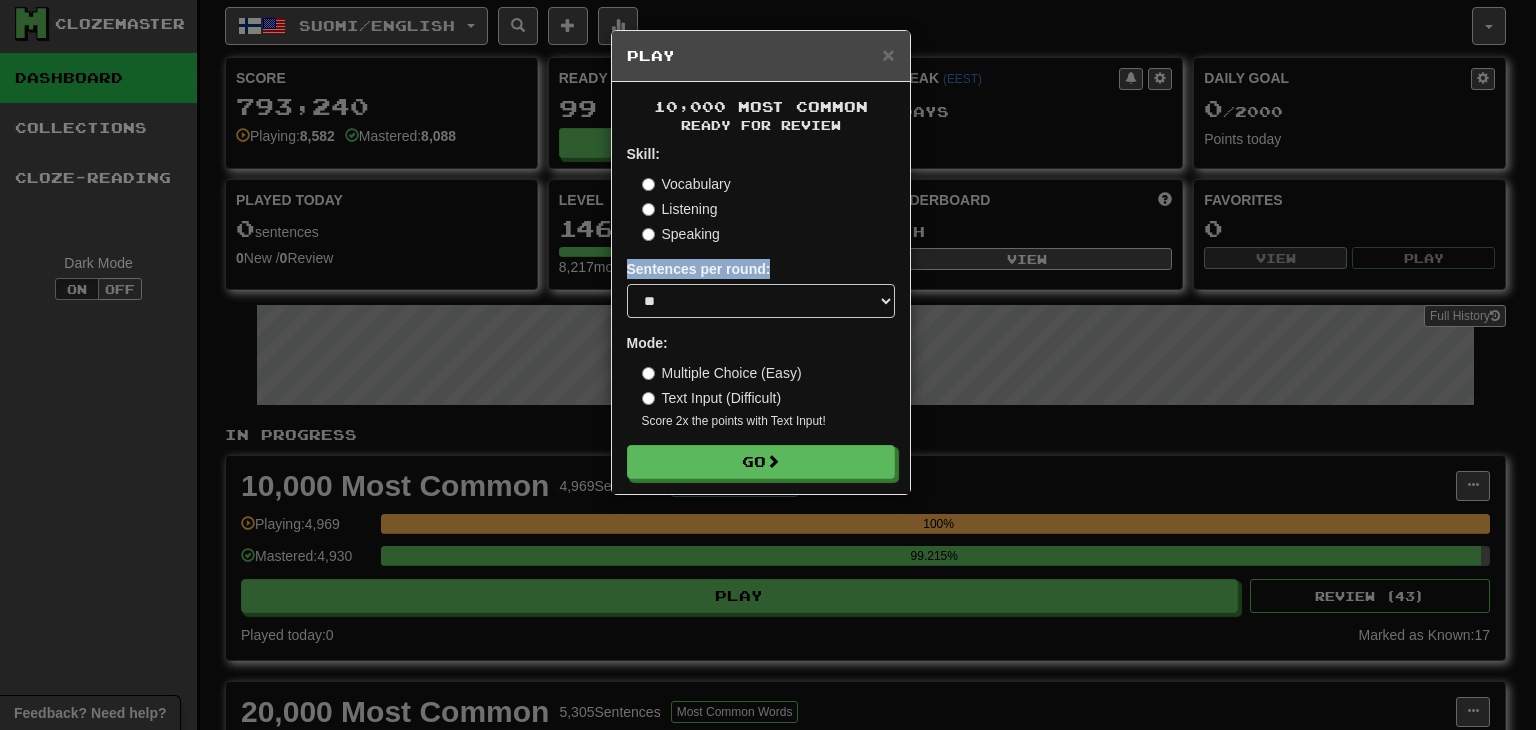 drag, startPoint x: 782, startPoint y: 276, endPoint x: 791, endPoint y: 303, distance: 28.460499 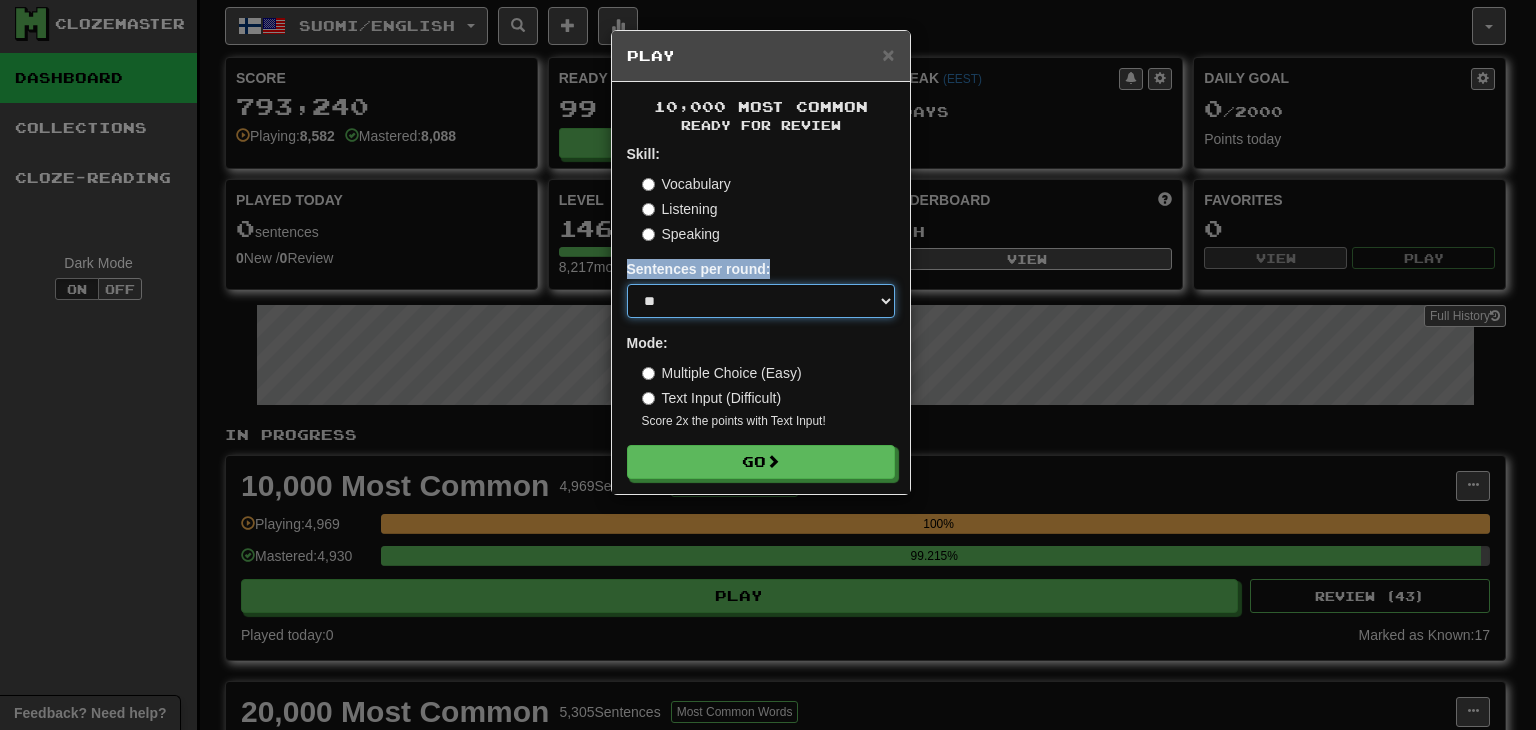 click on "* ** ** ** ** ** *** ********" at bounding box center (761, 301) 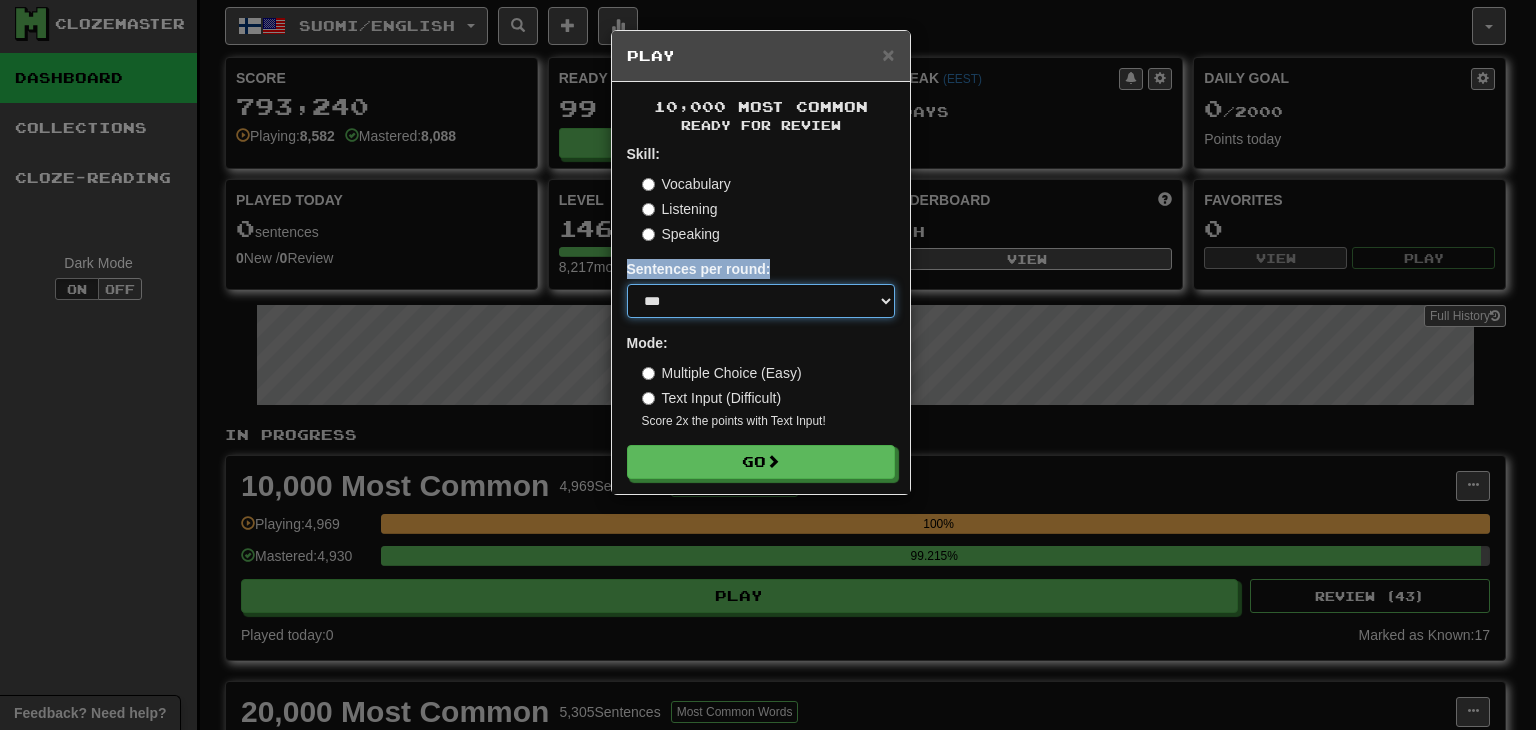 click on "* ** ** ** ** ** *** ********" at bounding box center (761, 301) 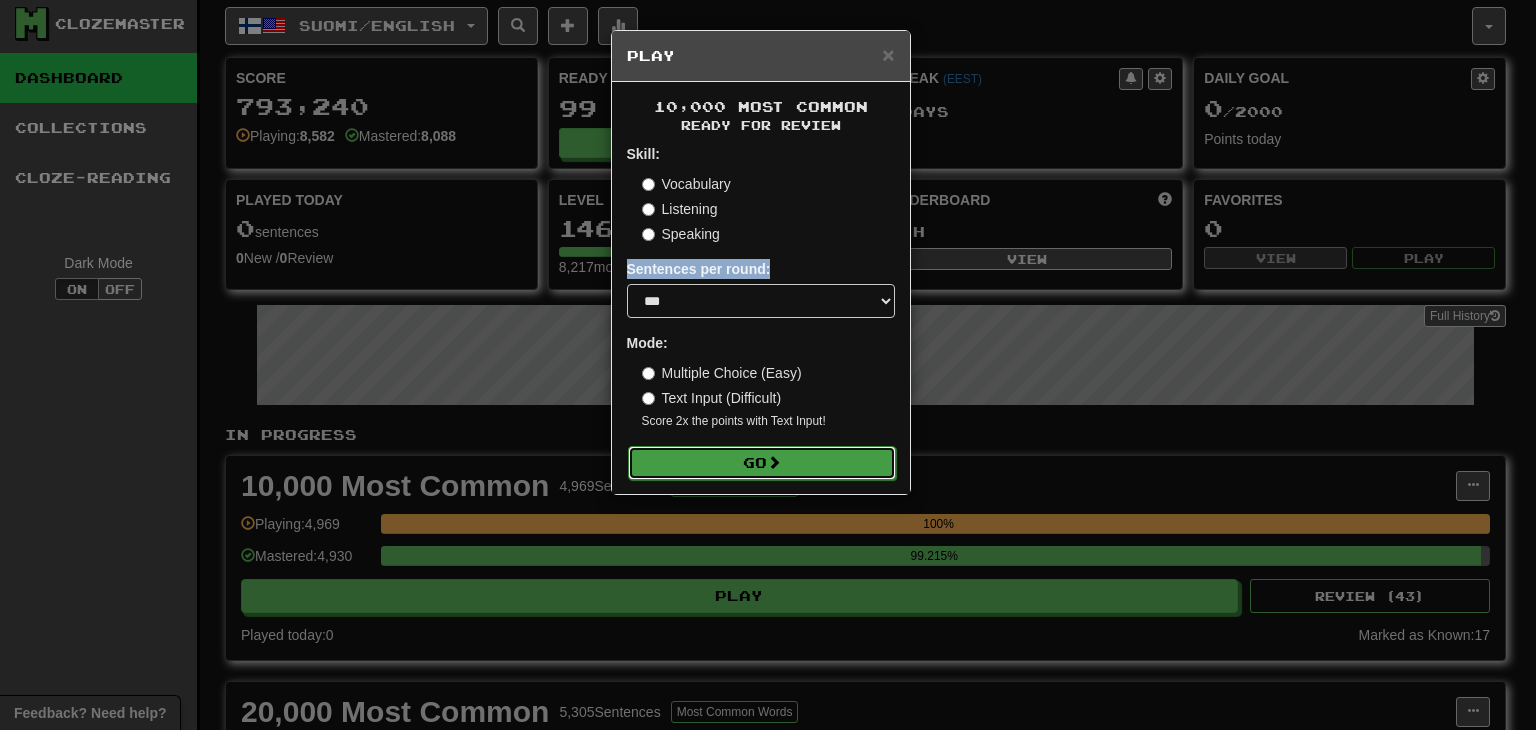 click at bounding box center [774, 462] 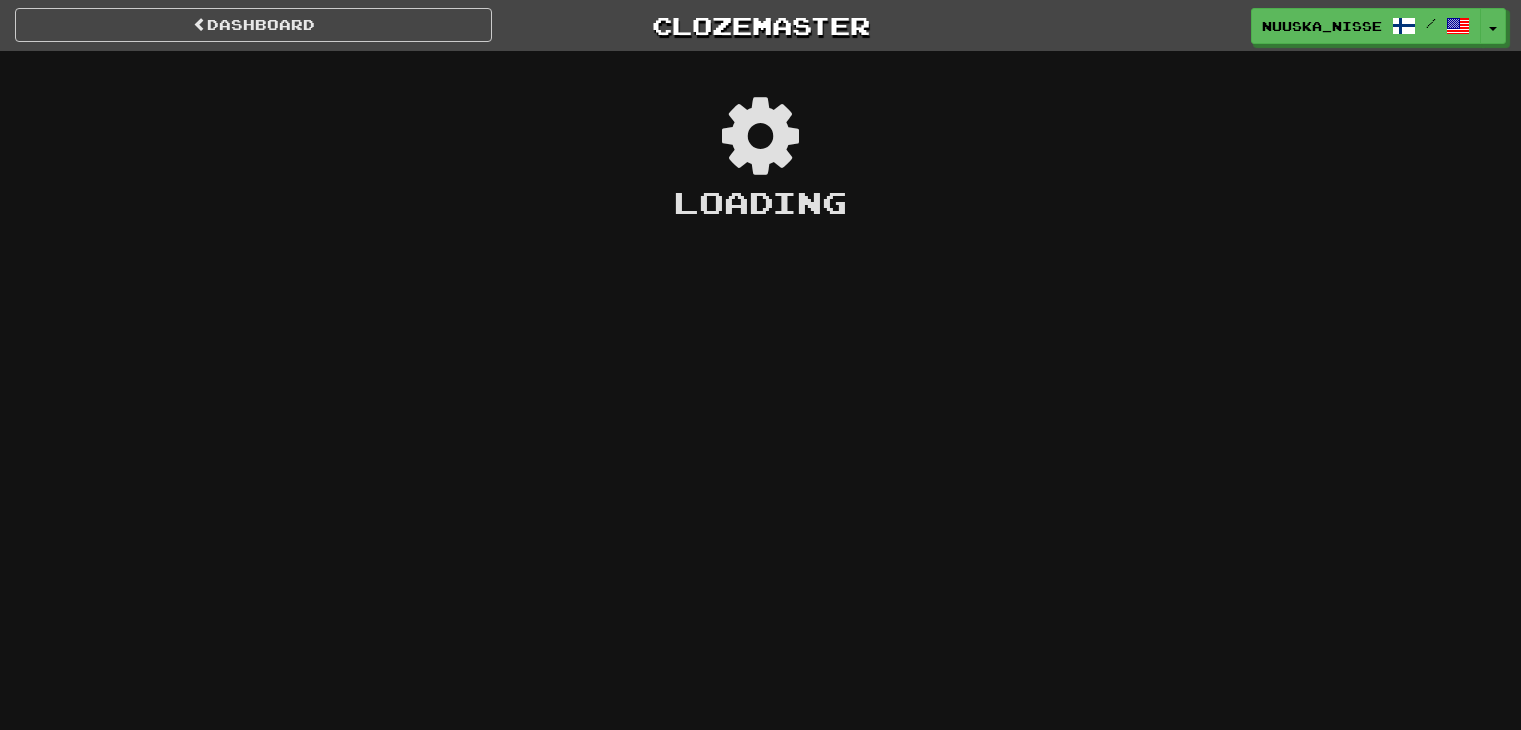 scroll, scrollTop: 0, scrollLeft: 0, axis: both 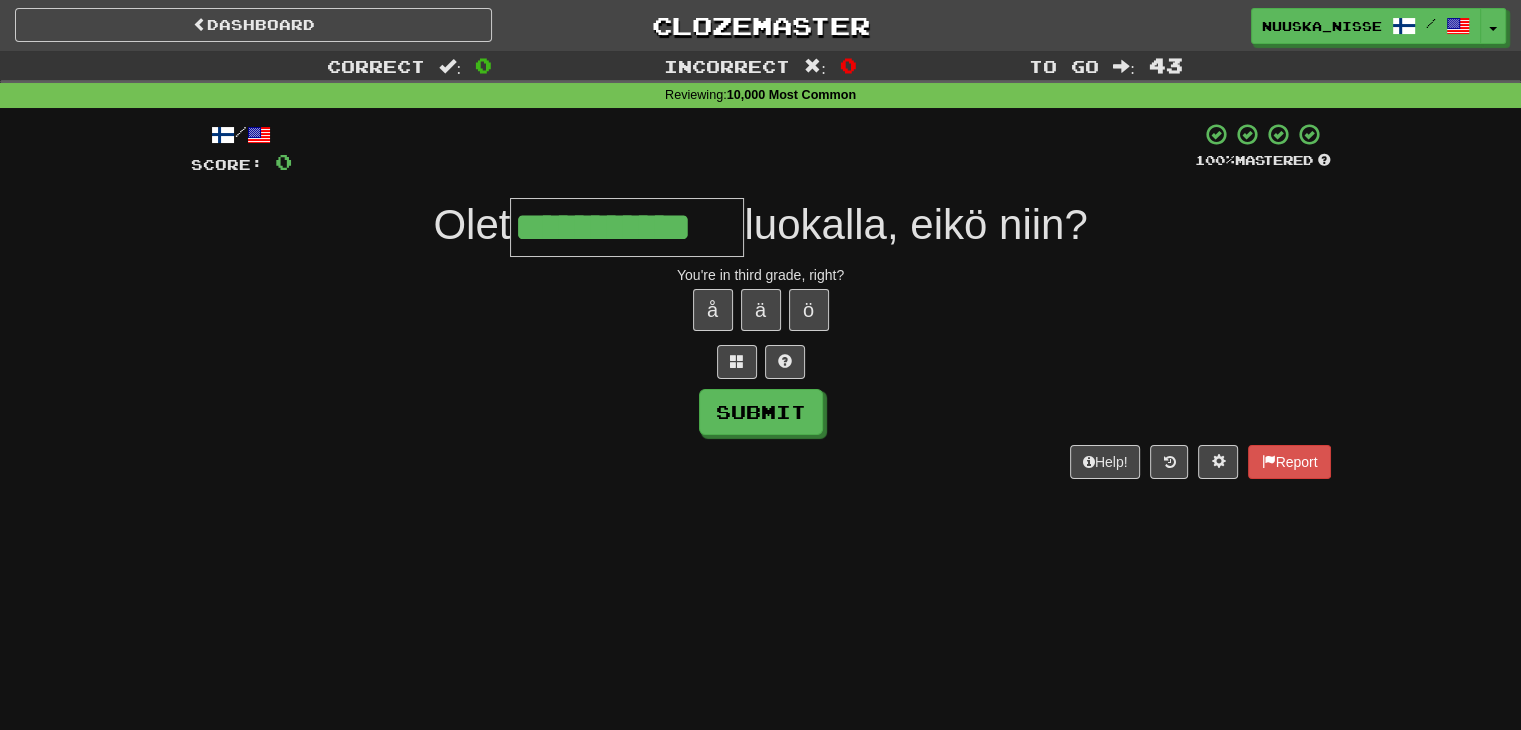 type on "**********" 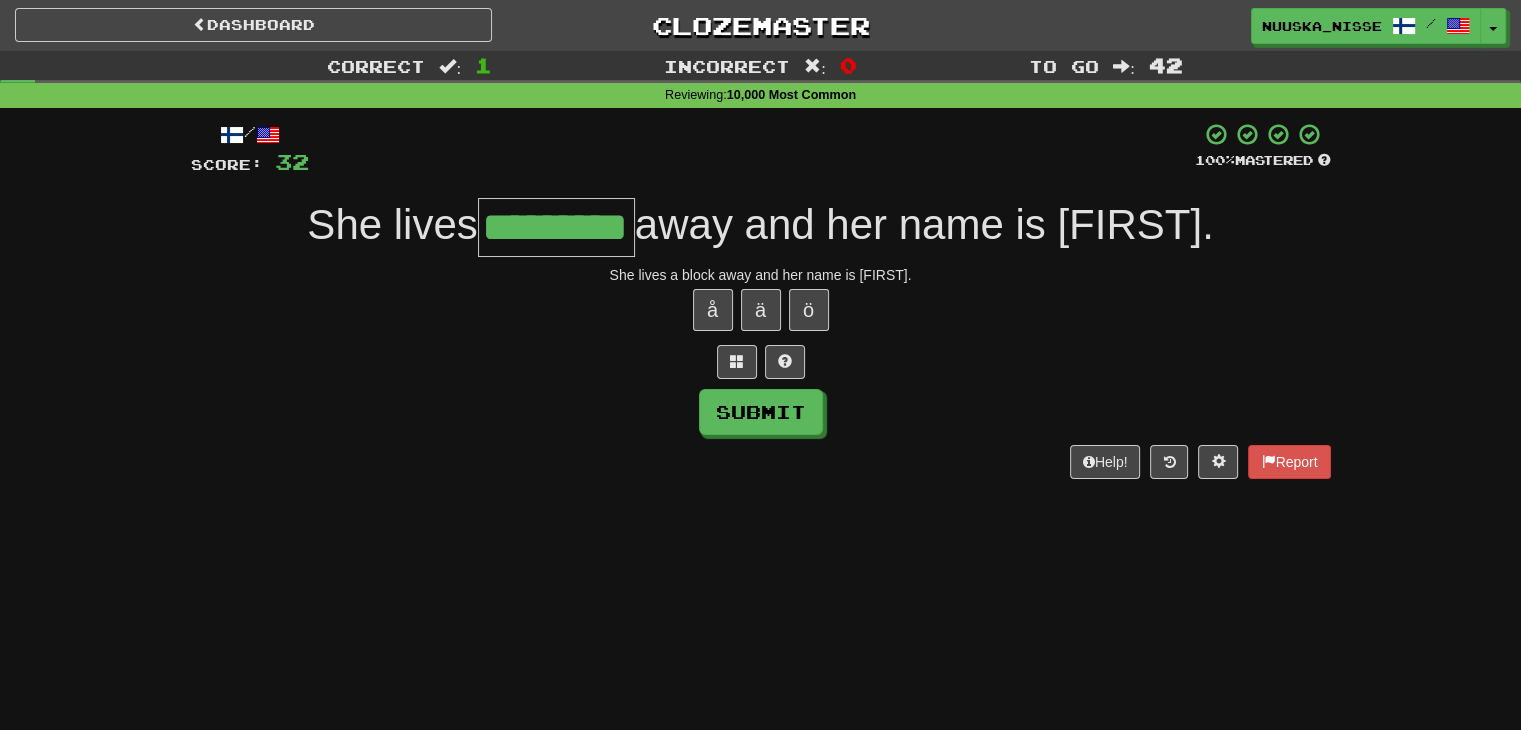 type on "*********" 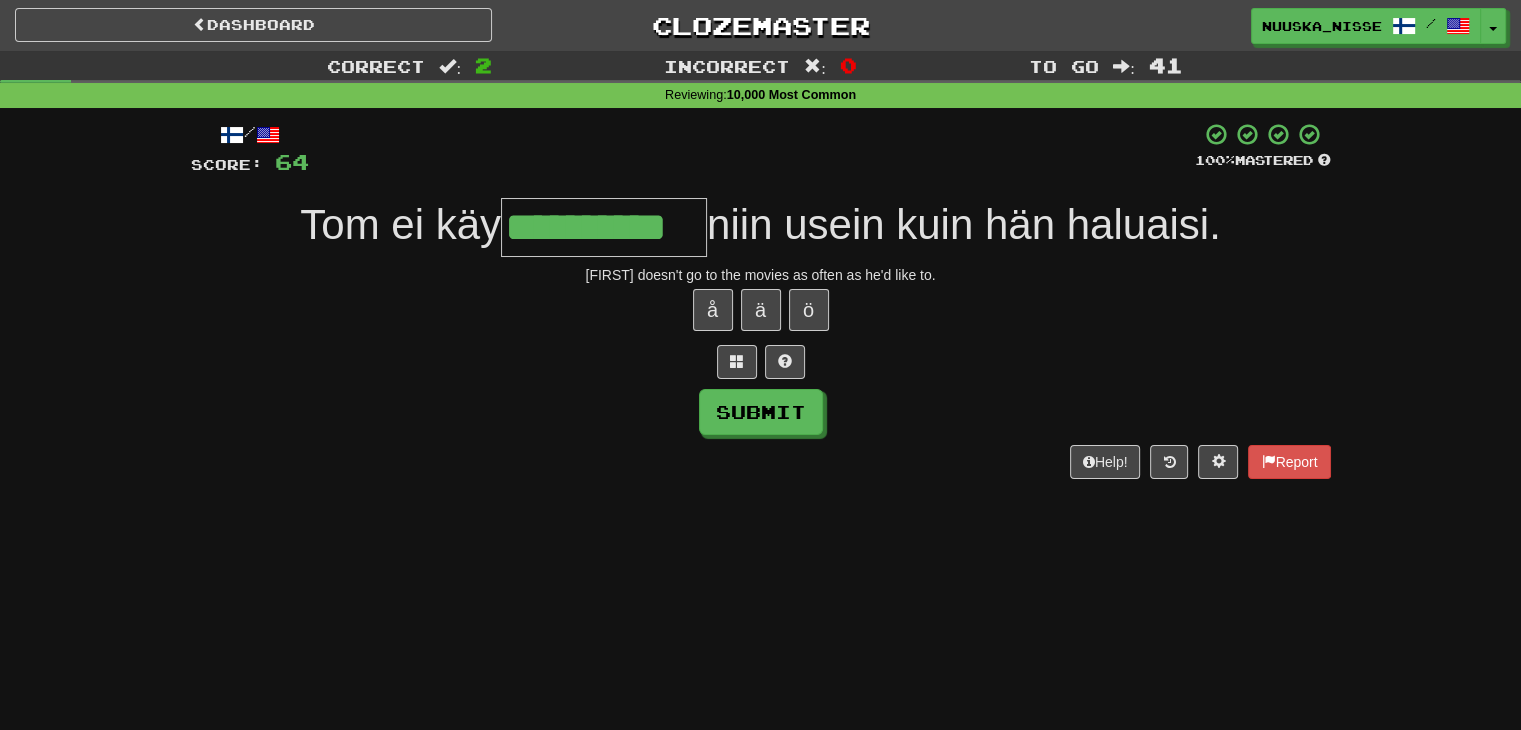 type on "**********" 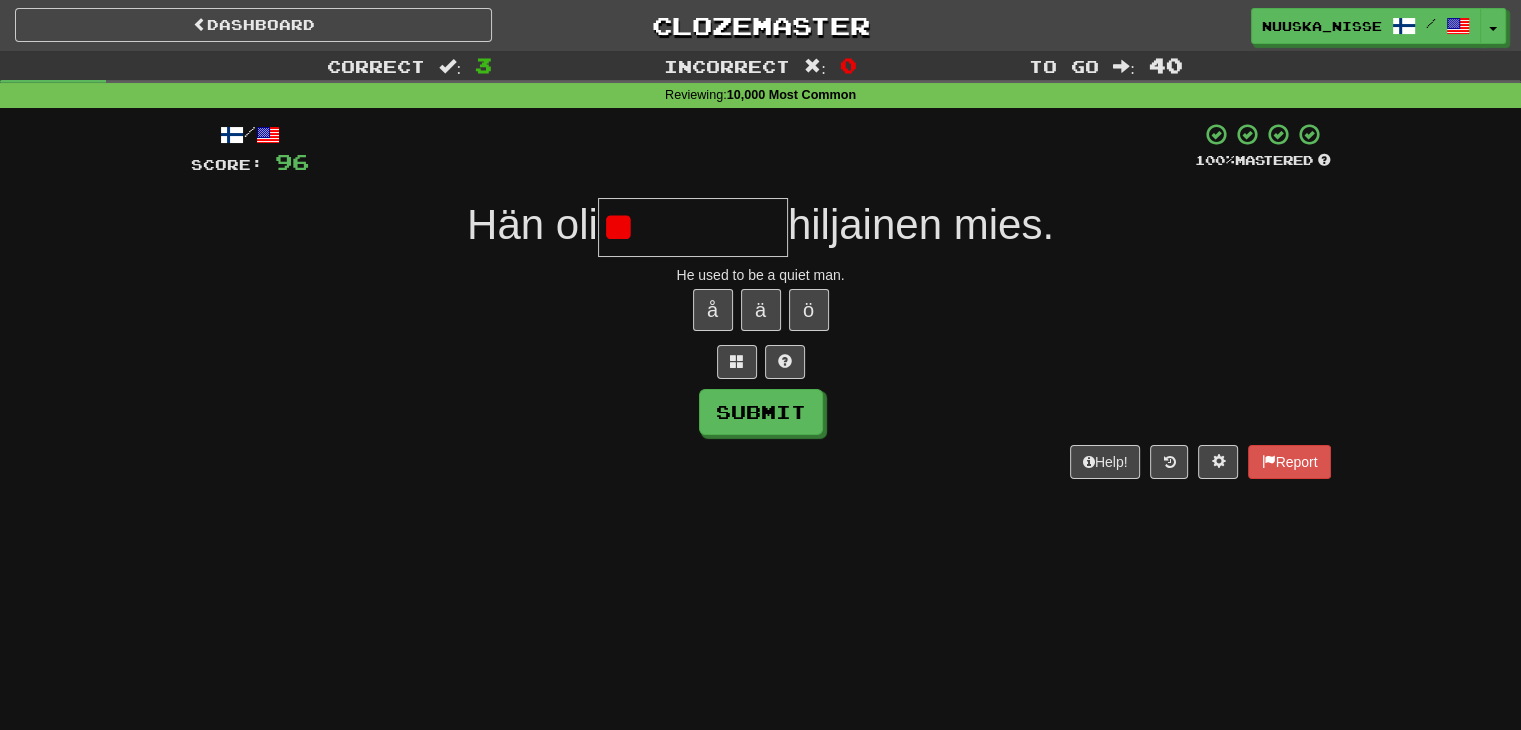 type on "*" 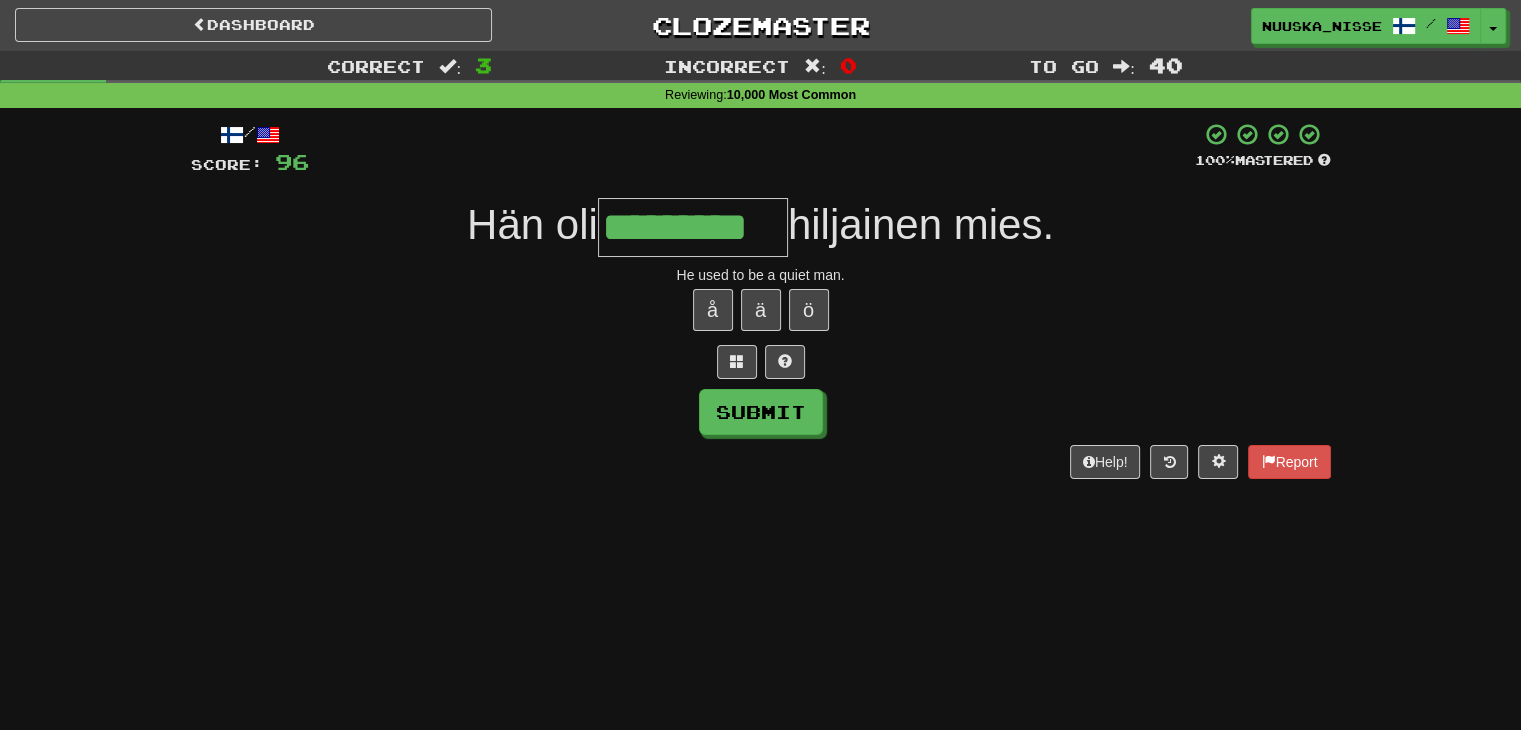 type on "*********" 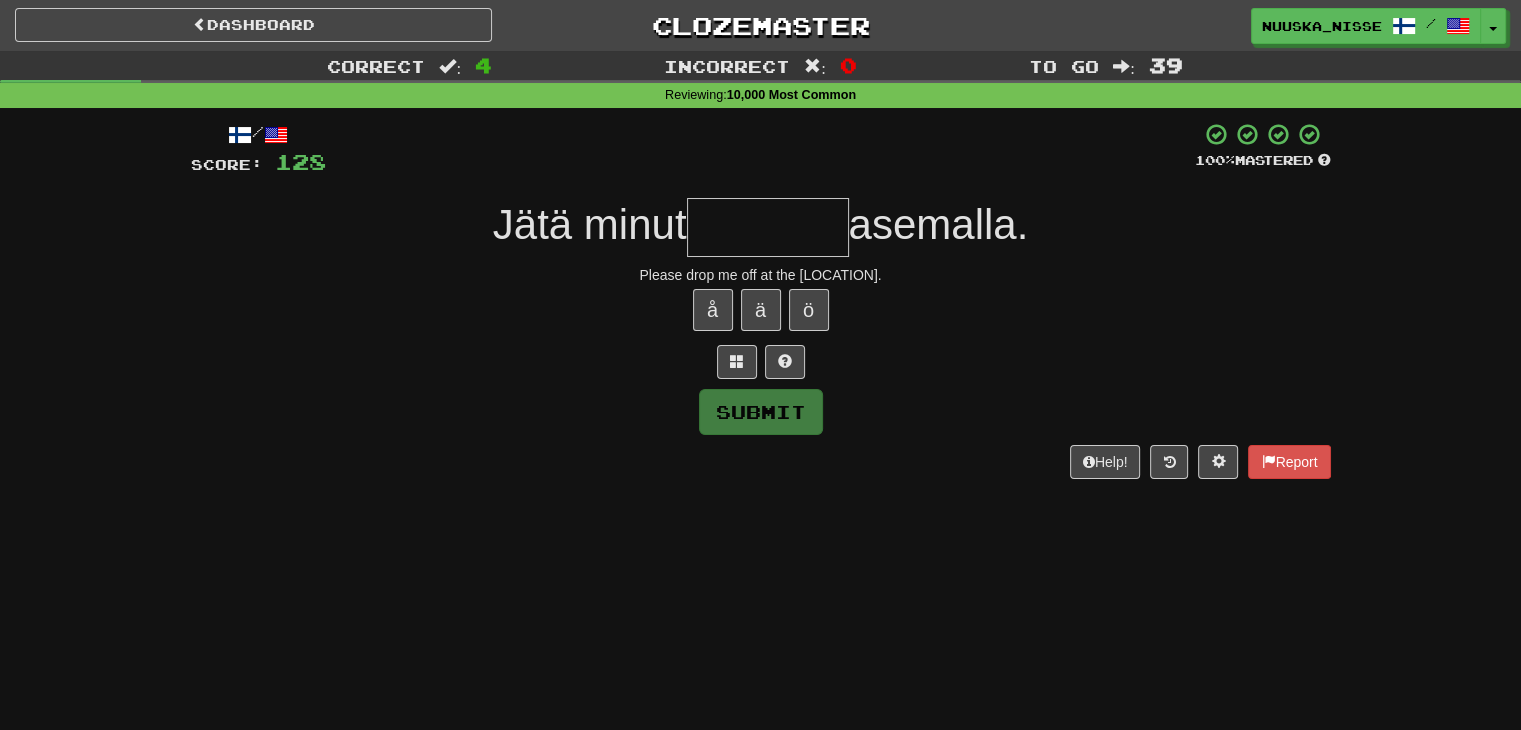 type on "*" 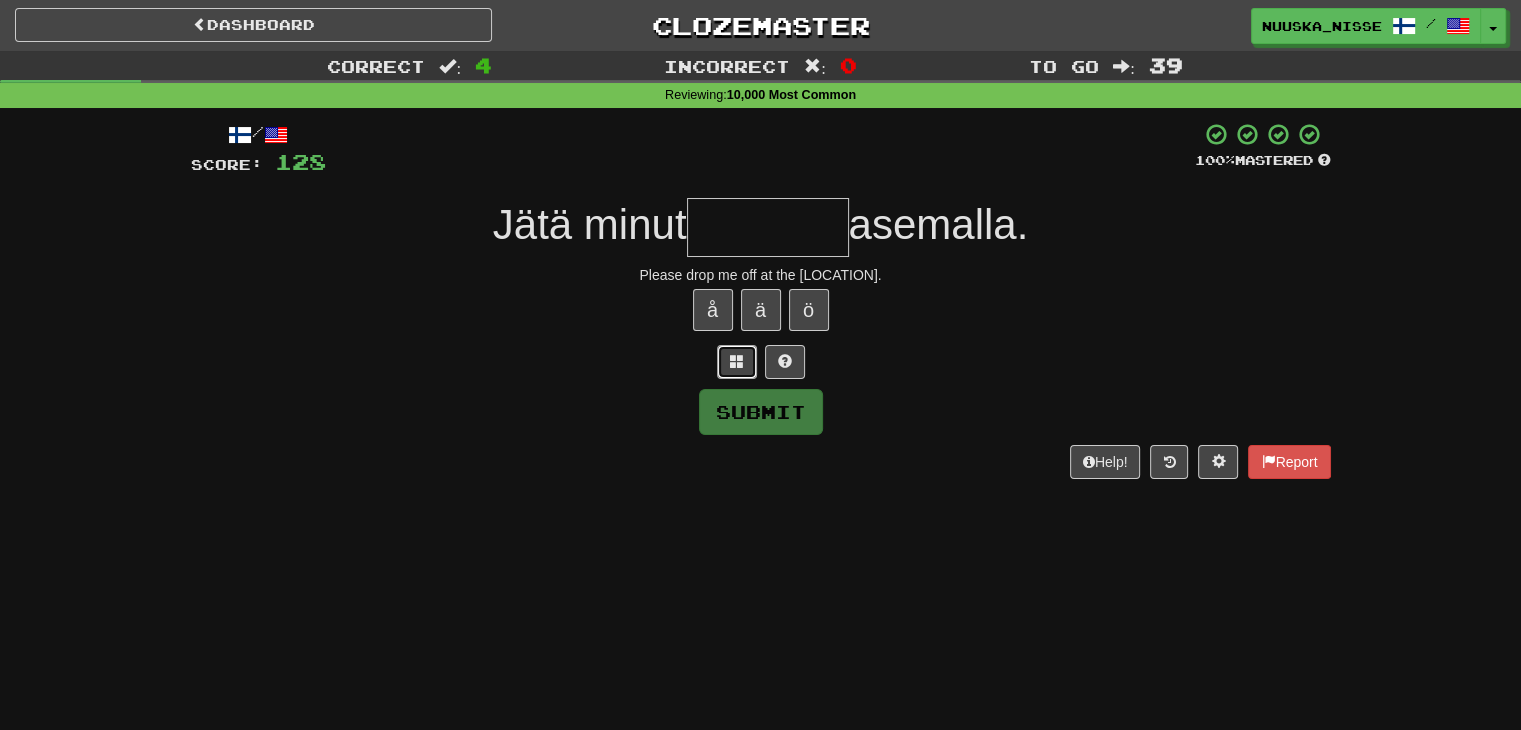 click at bounding box center [737, 362] 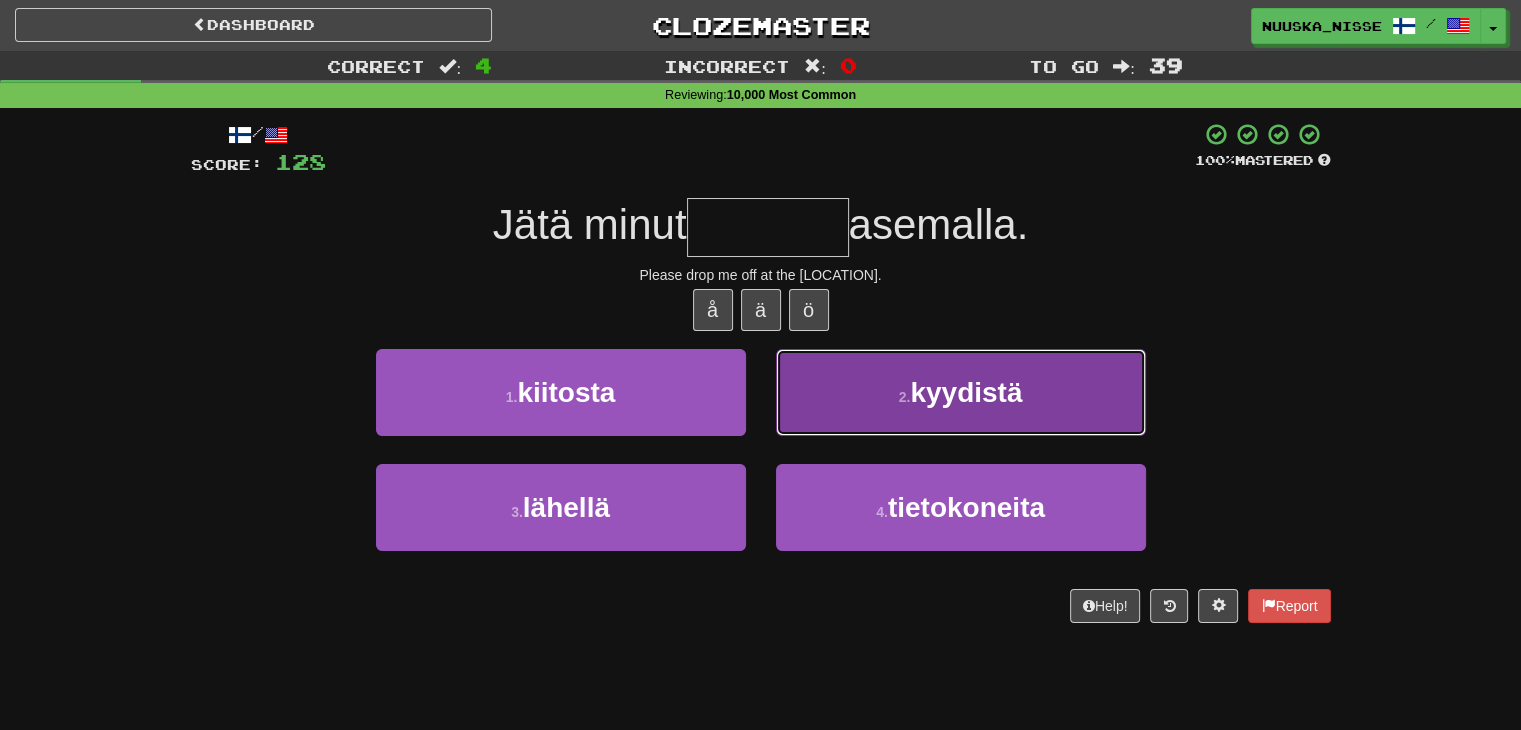 click on "2 .  kyydistä" at bounding box center [961, 392] 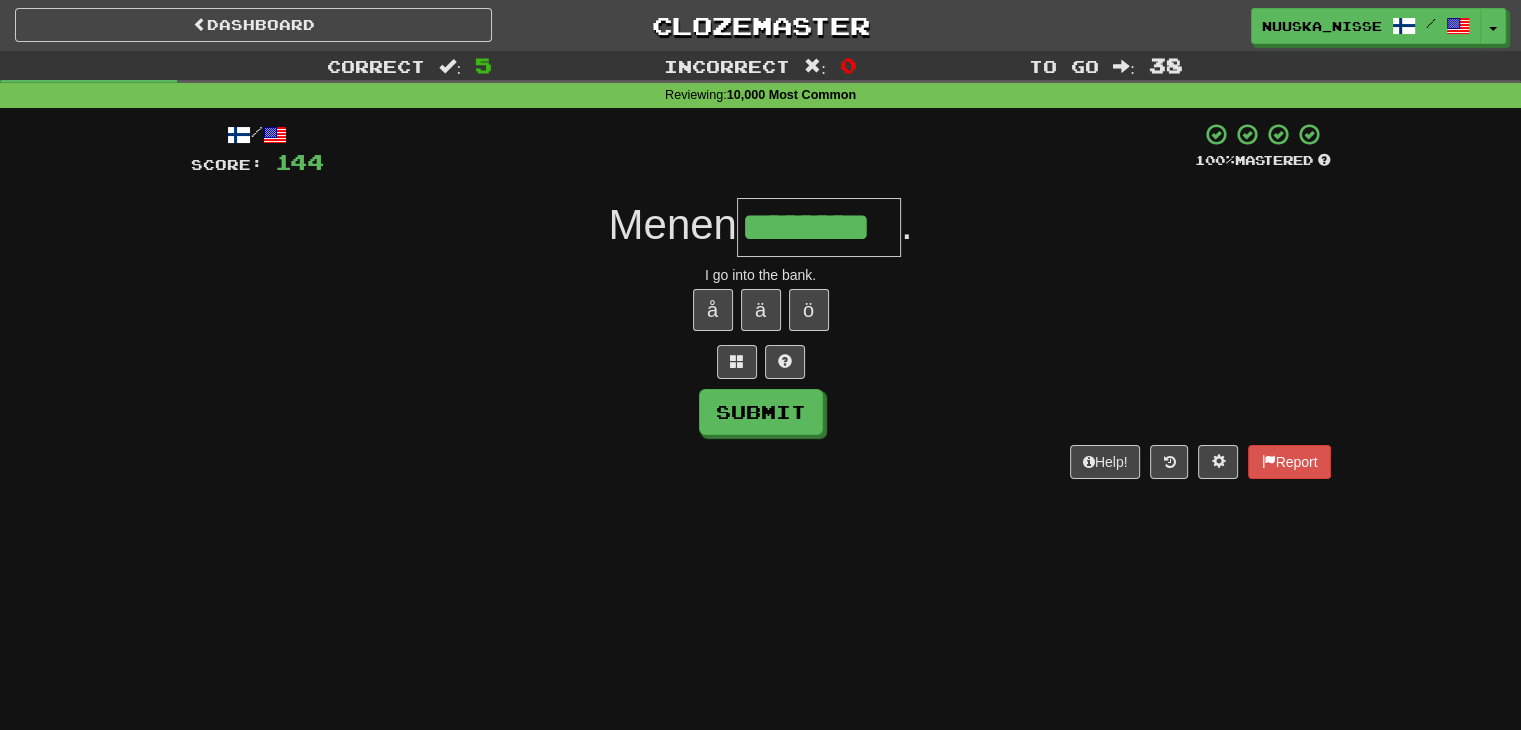 type on "********" 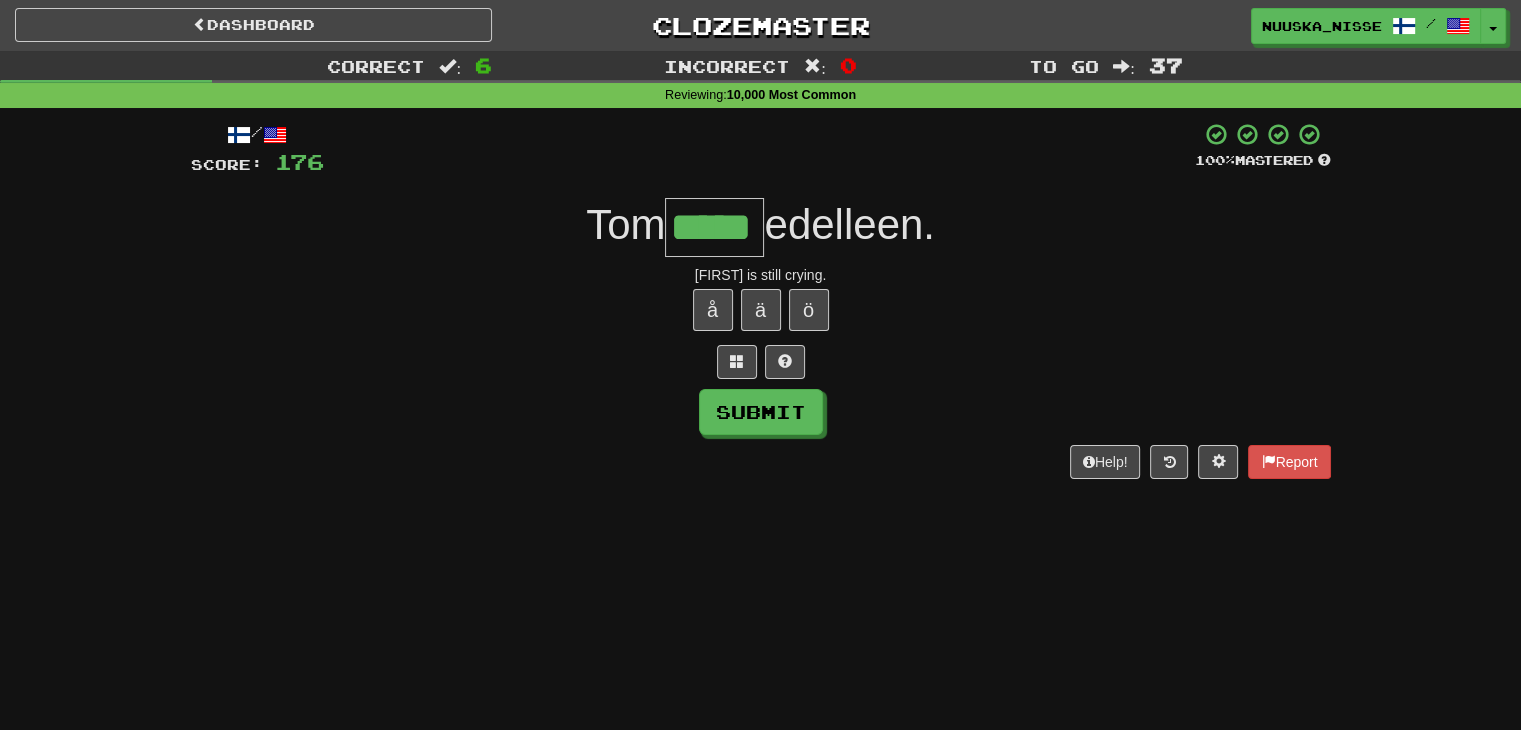 type on "*****" 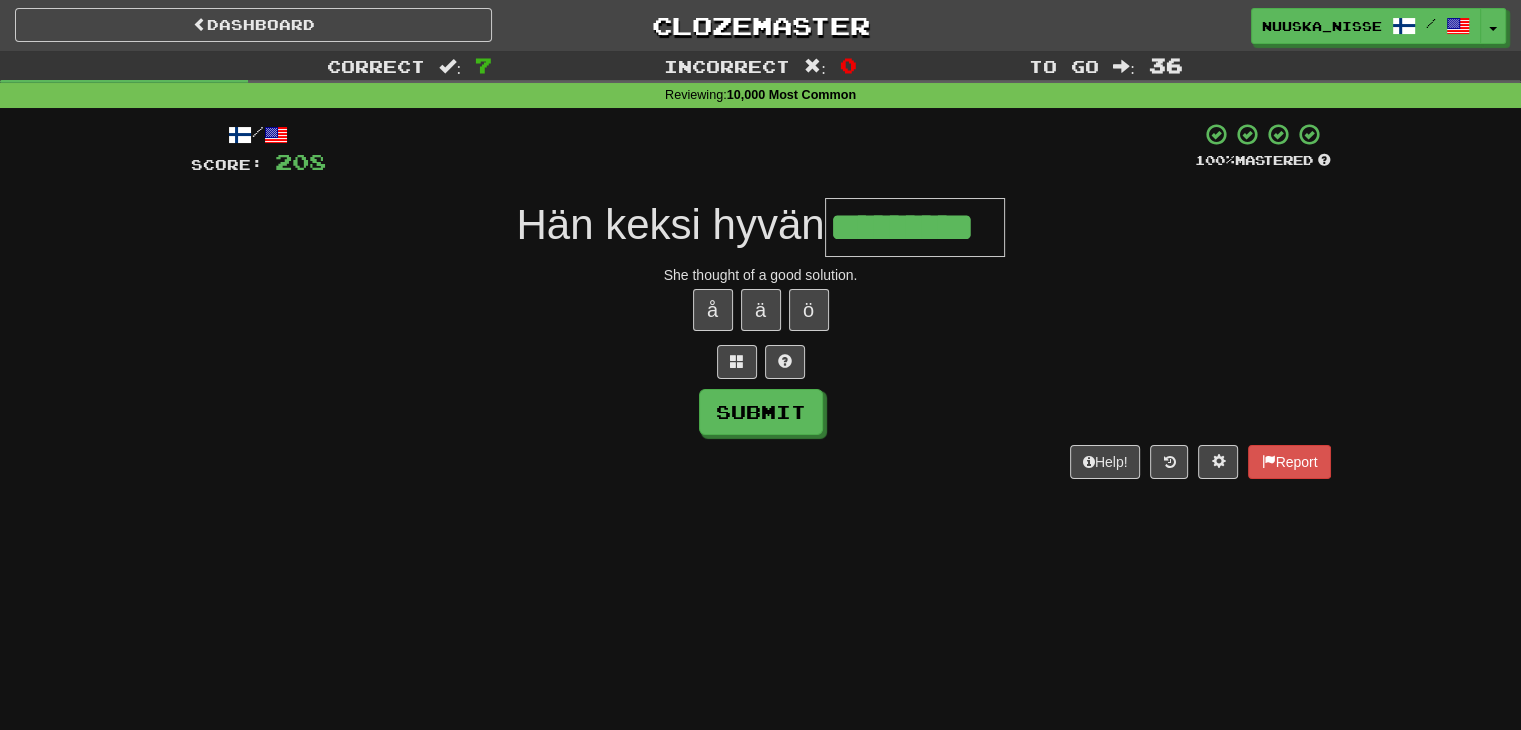 type on "*********" 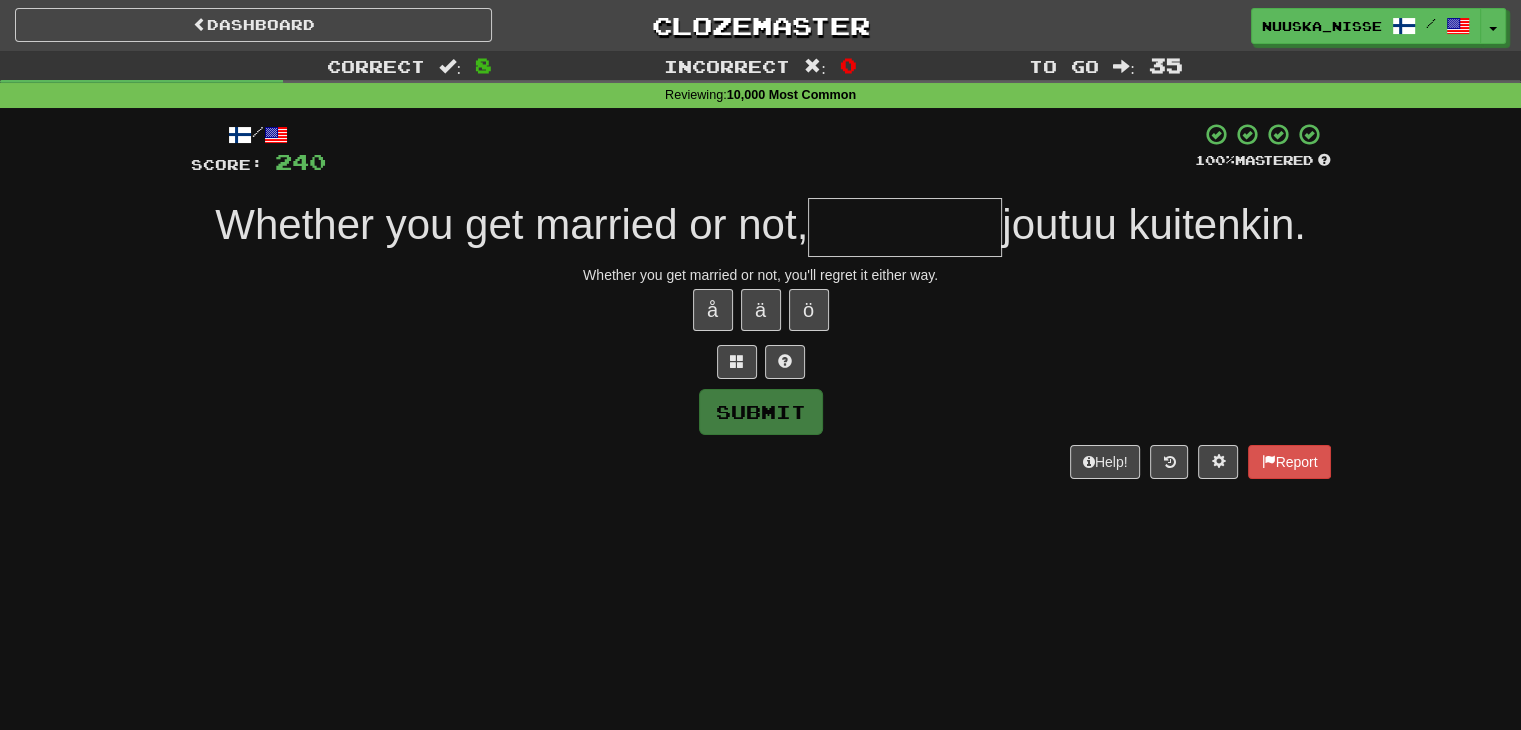 type on "*" 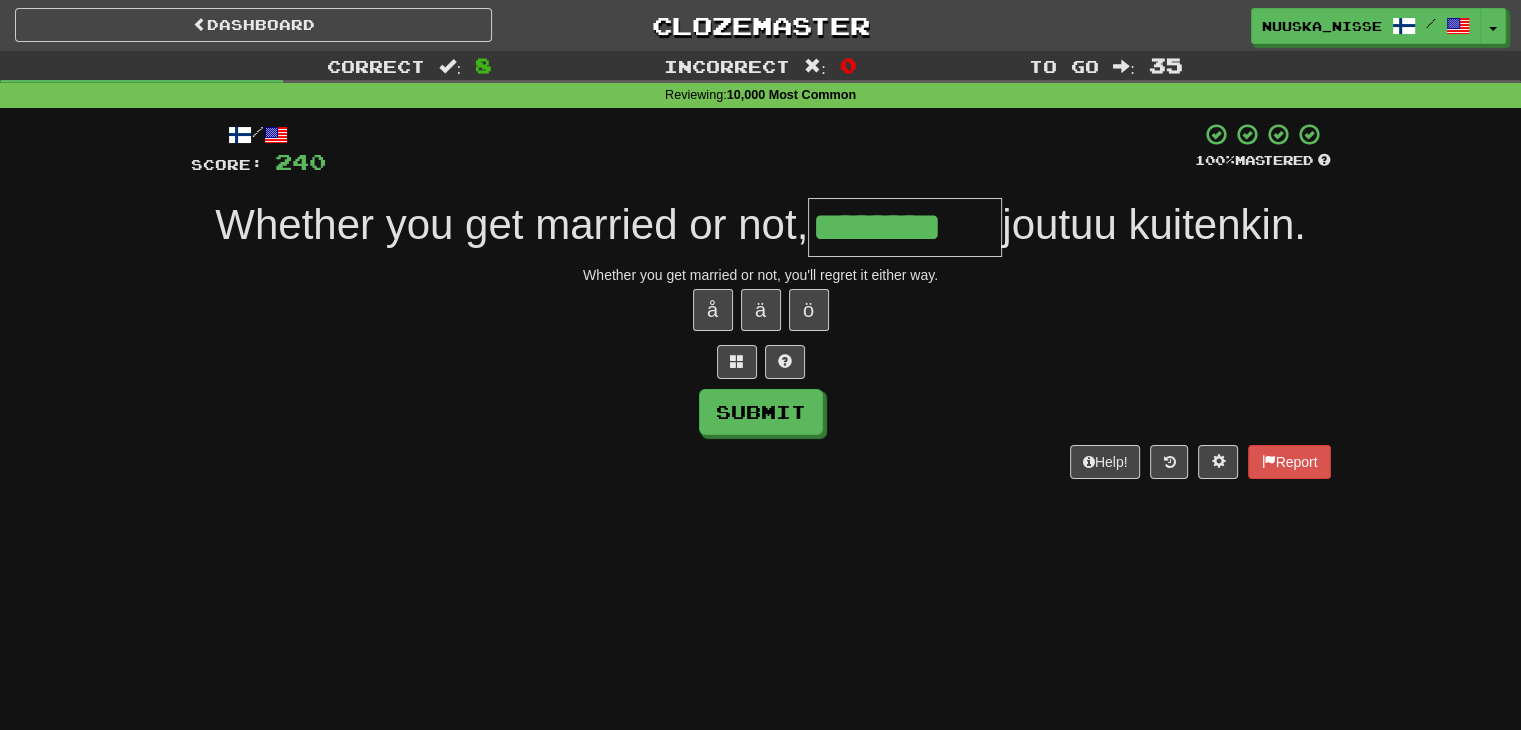 type on "********" 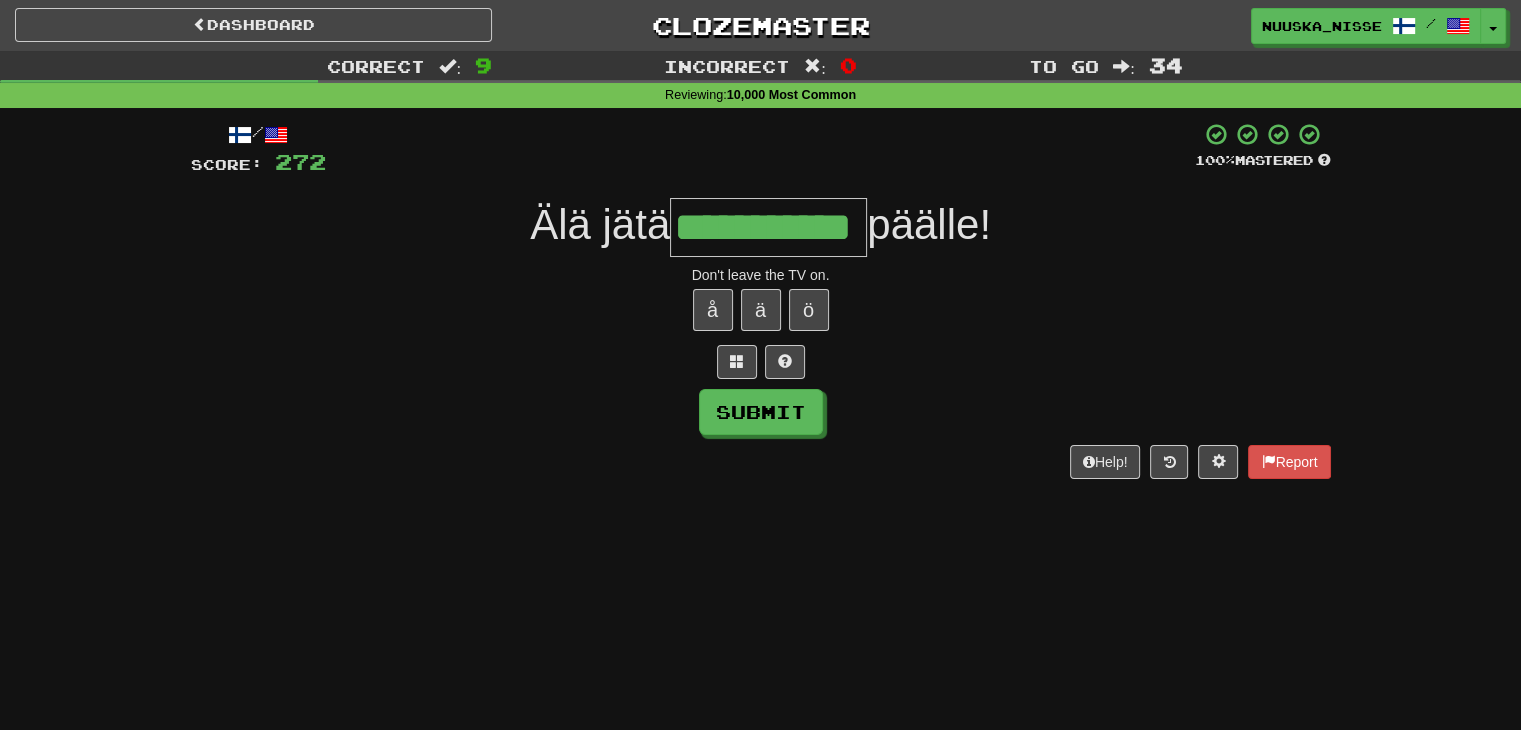 type on "**********" 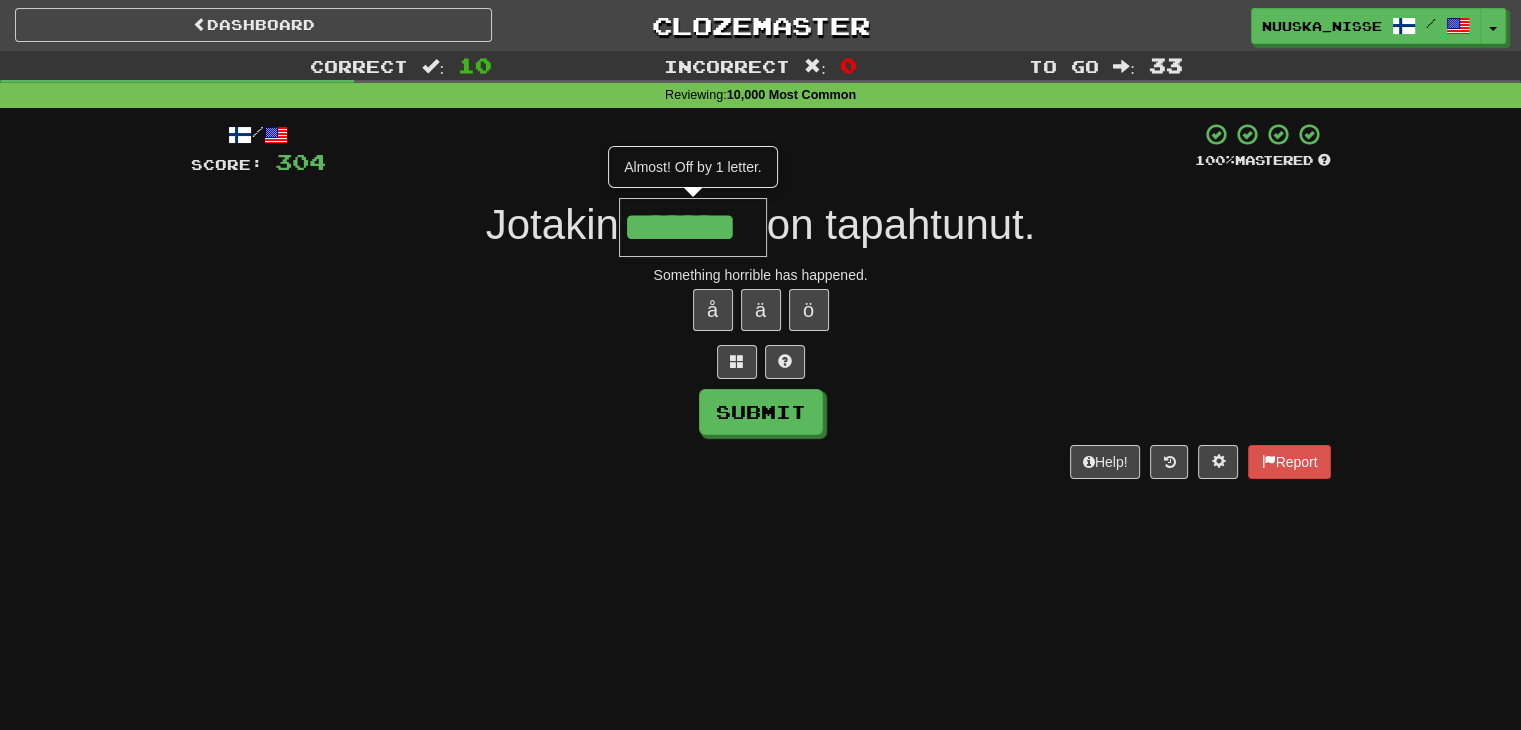type on "*******" 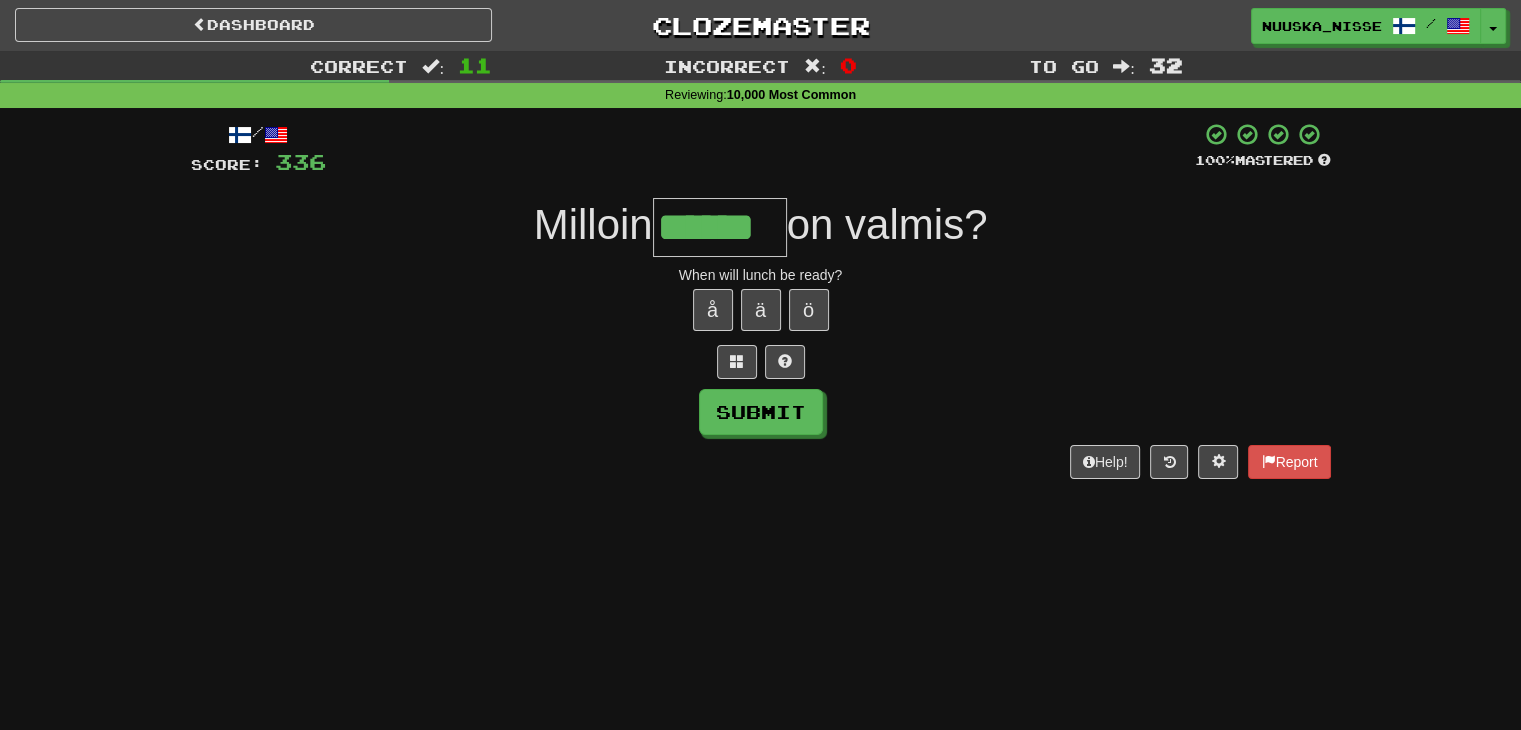 type on "******" 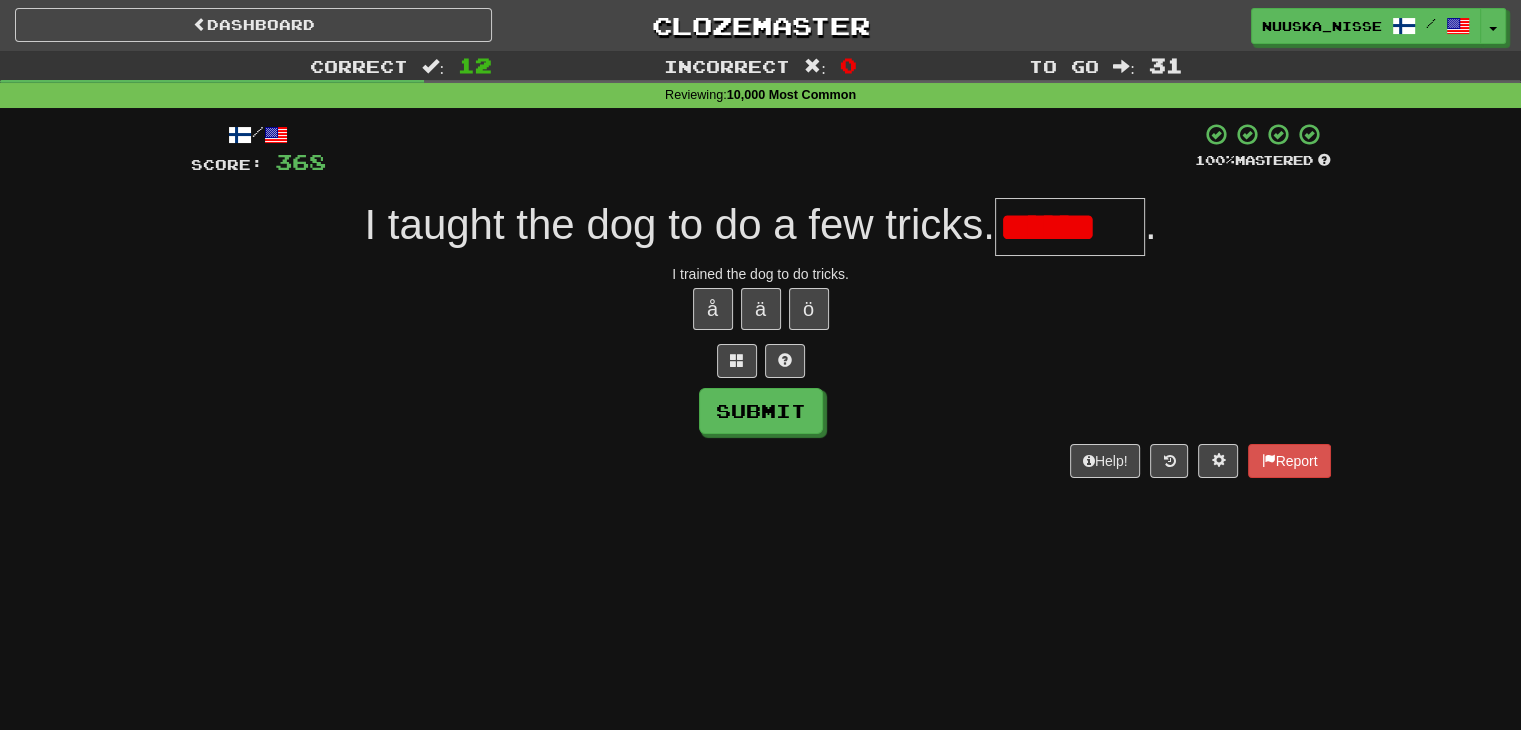 scroll, scrollTop: 0, scrollLeft: 0, axis: both 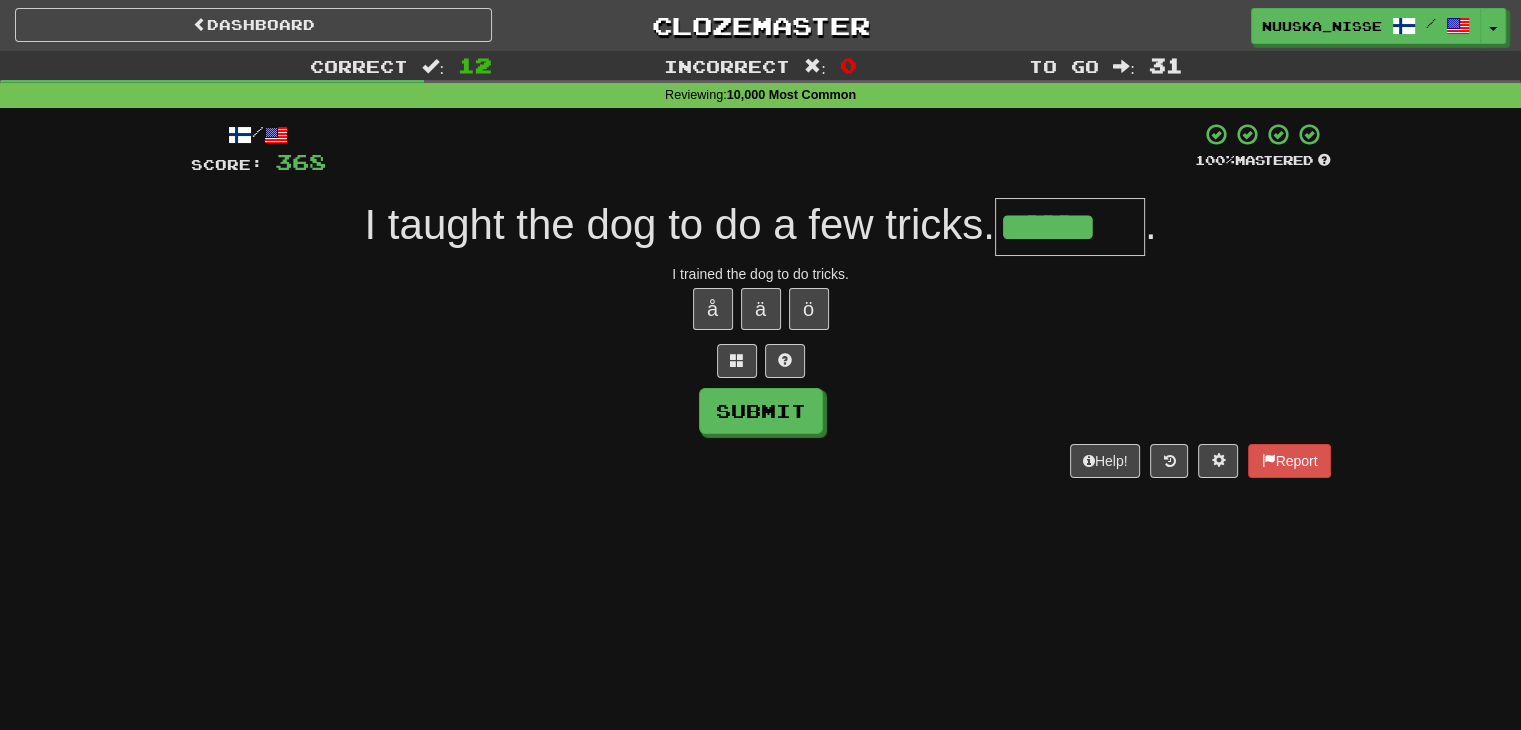 type on "******" 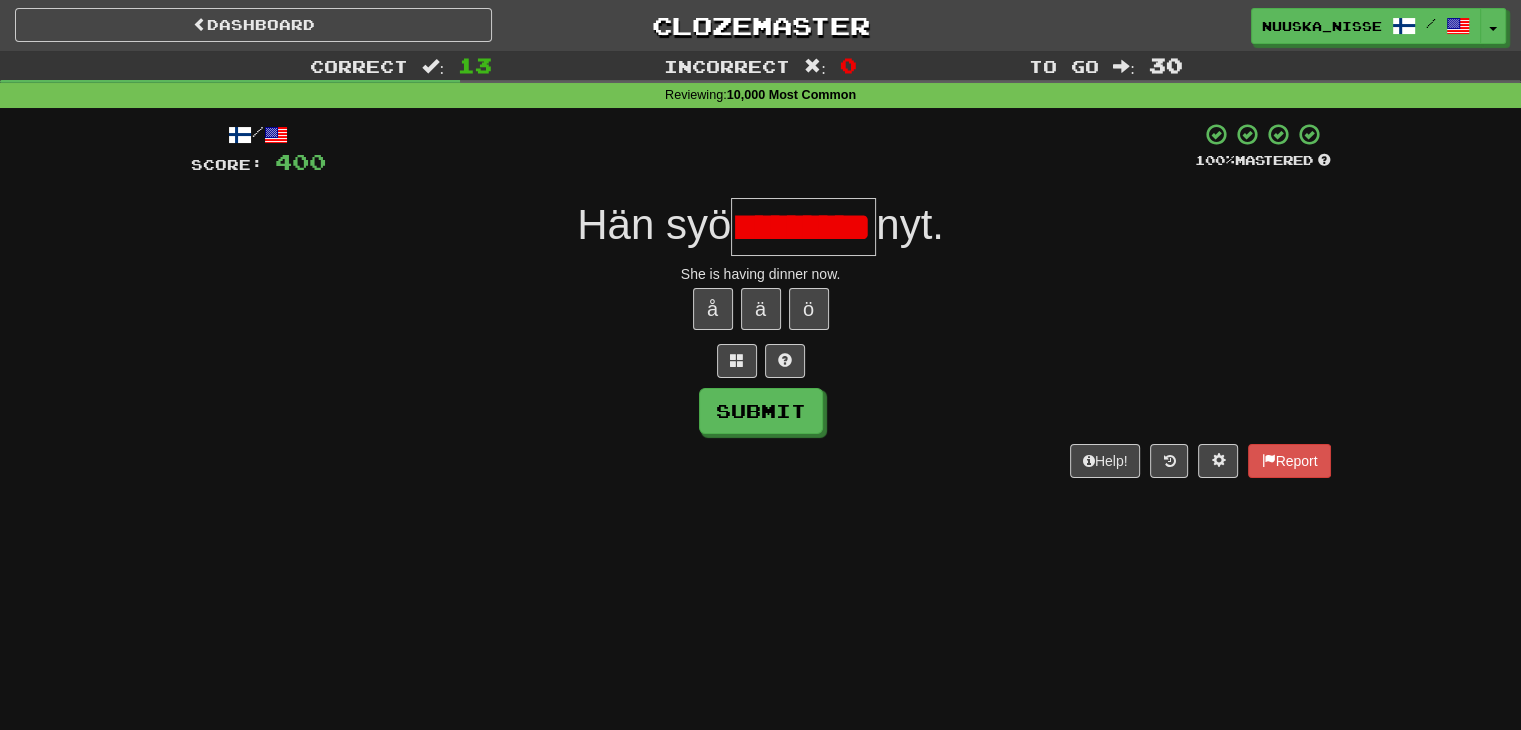 scroll, scrollTop: 0, scrollLeft: 0, axis: both 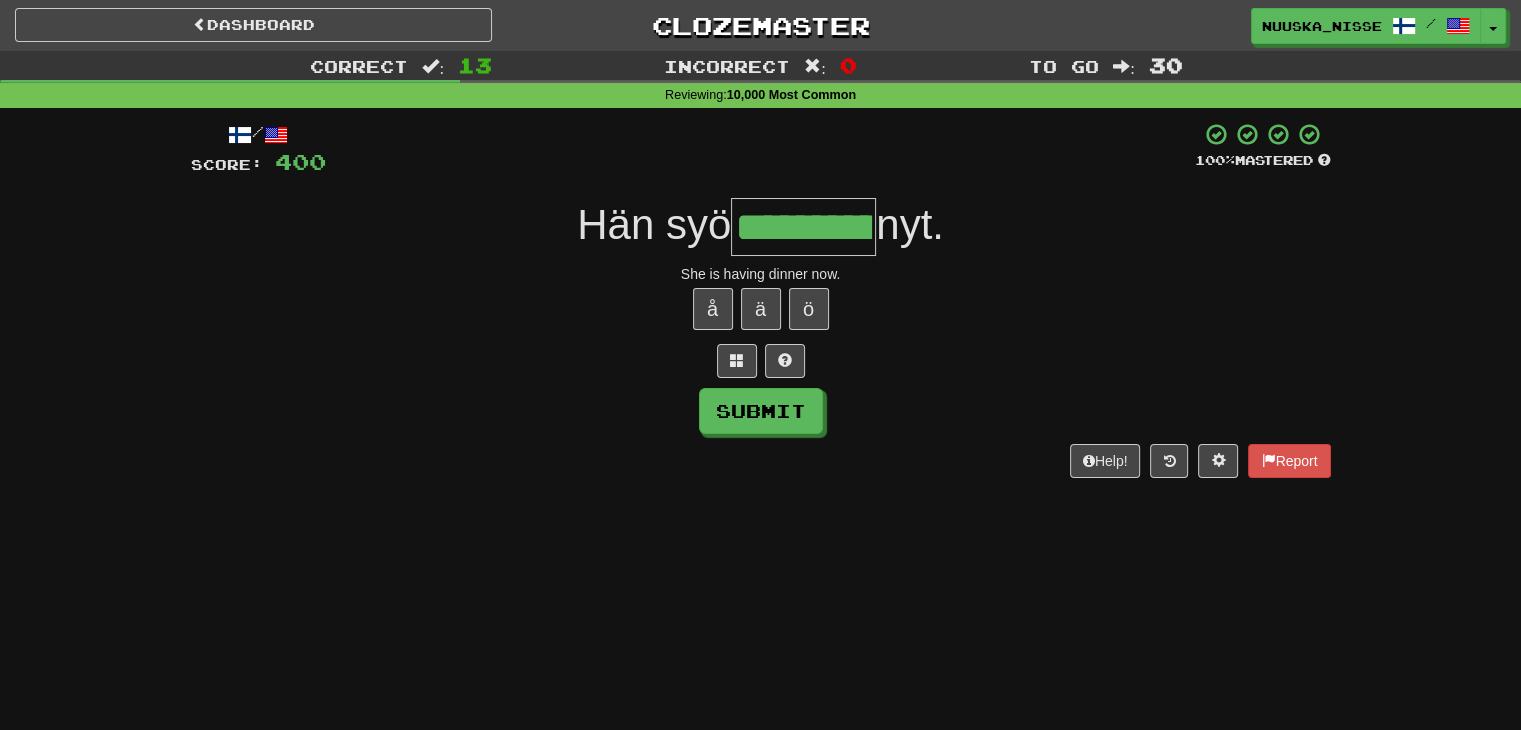 type on "**********" 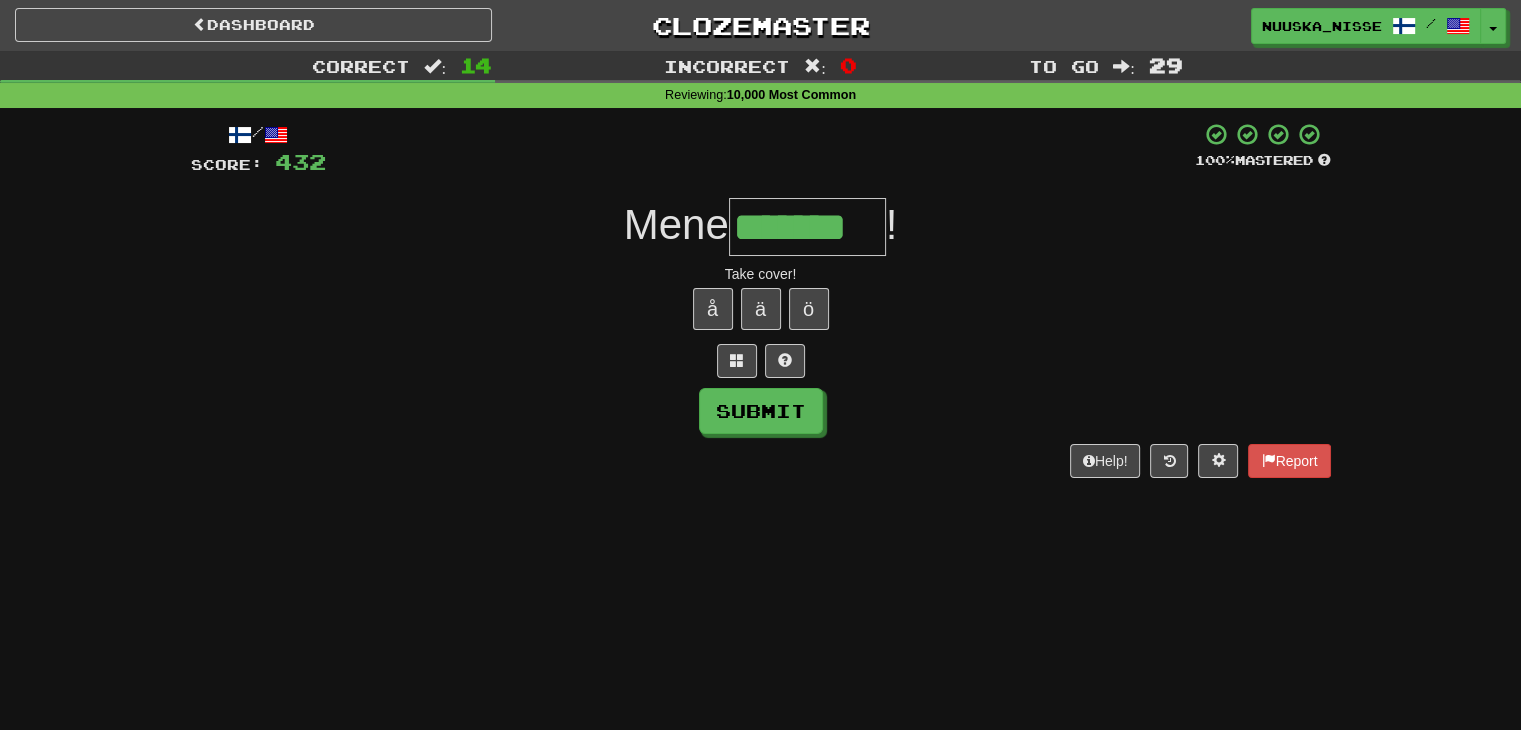 type on "*******" 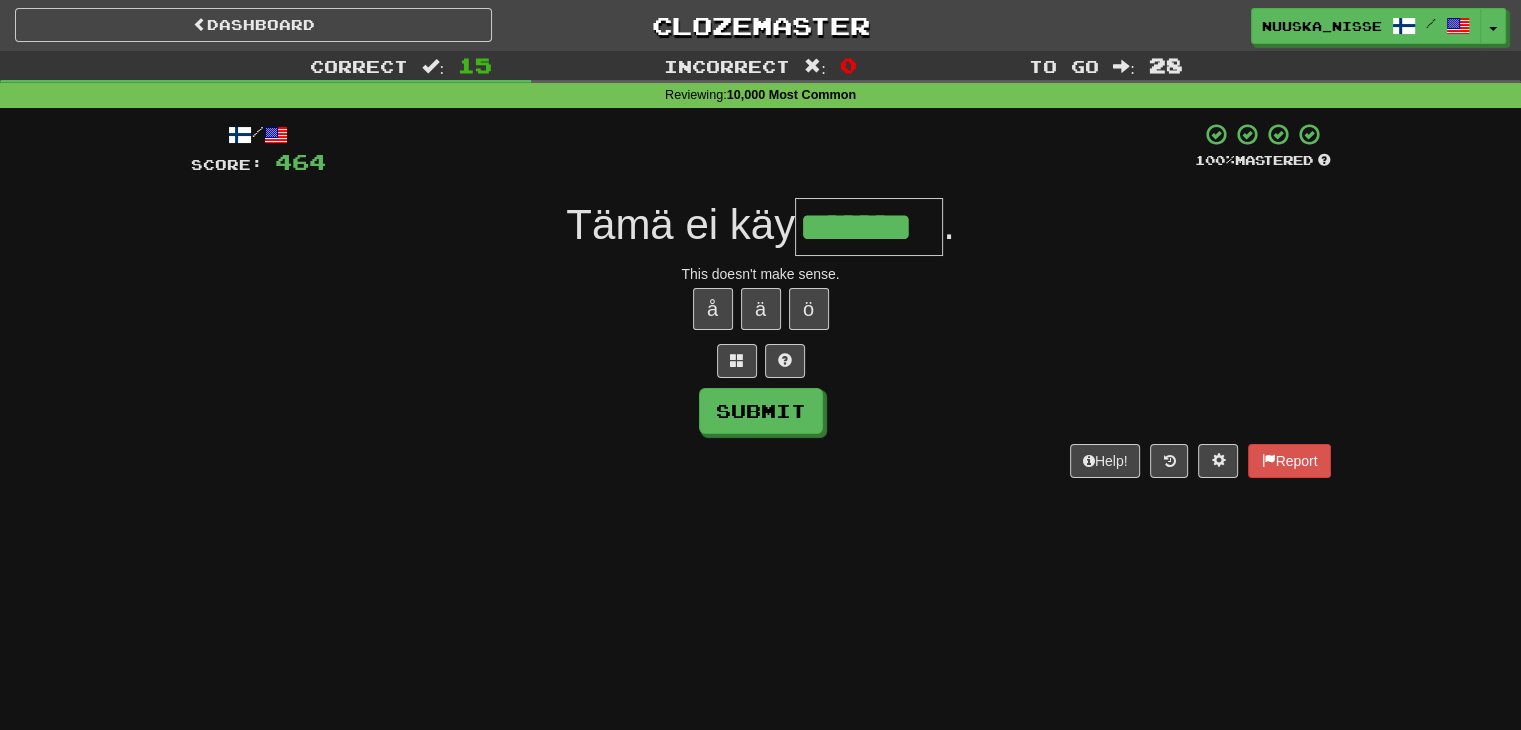 type on "*******" 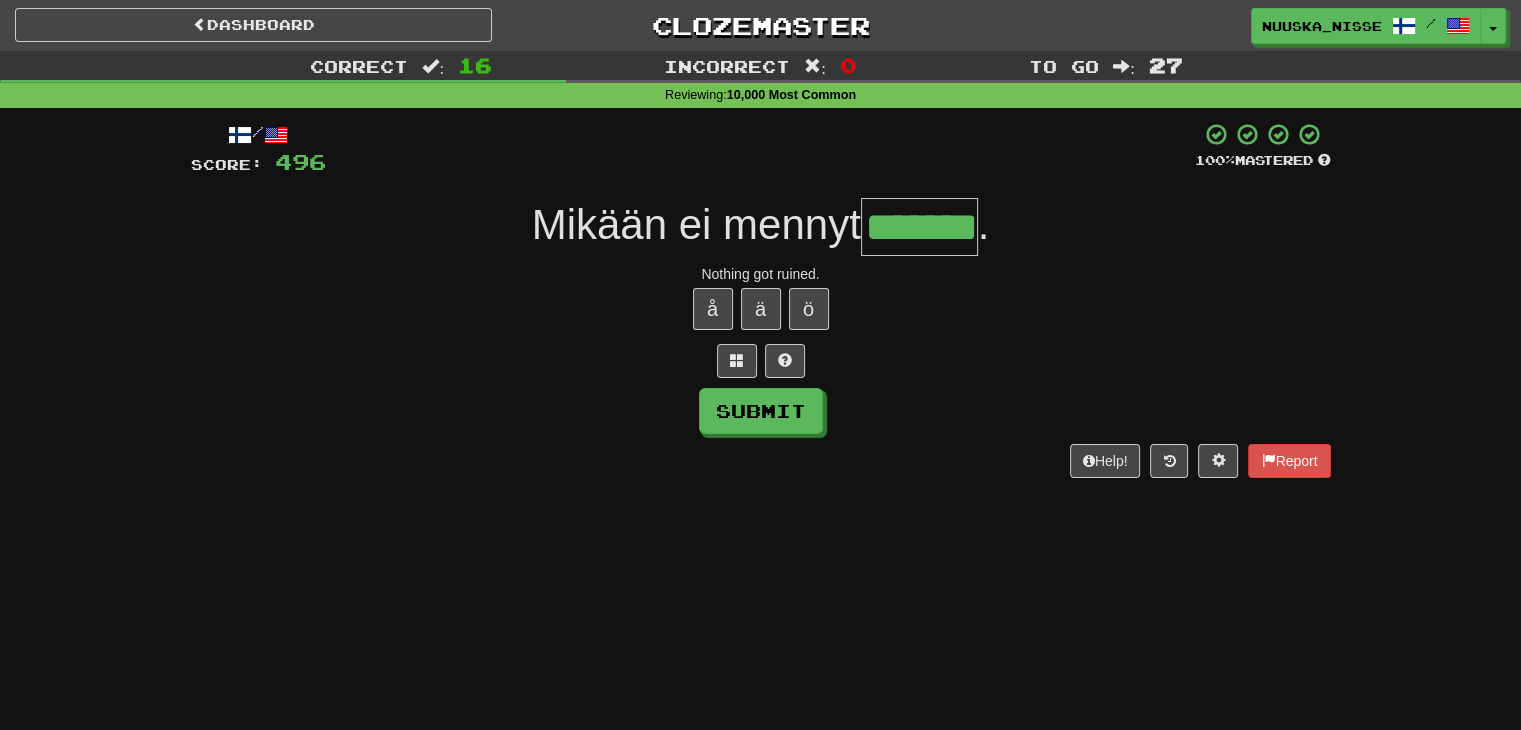 type on "*******" 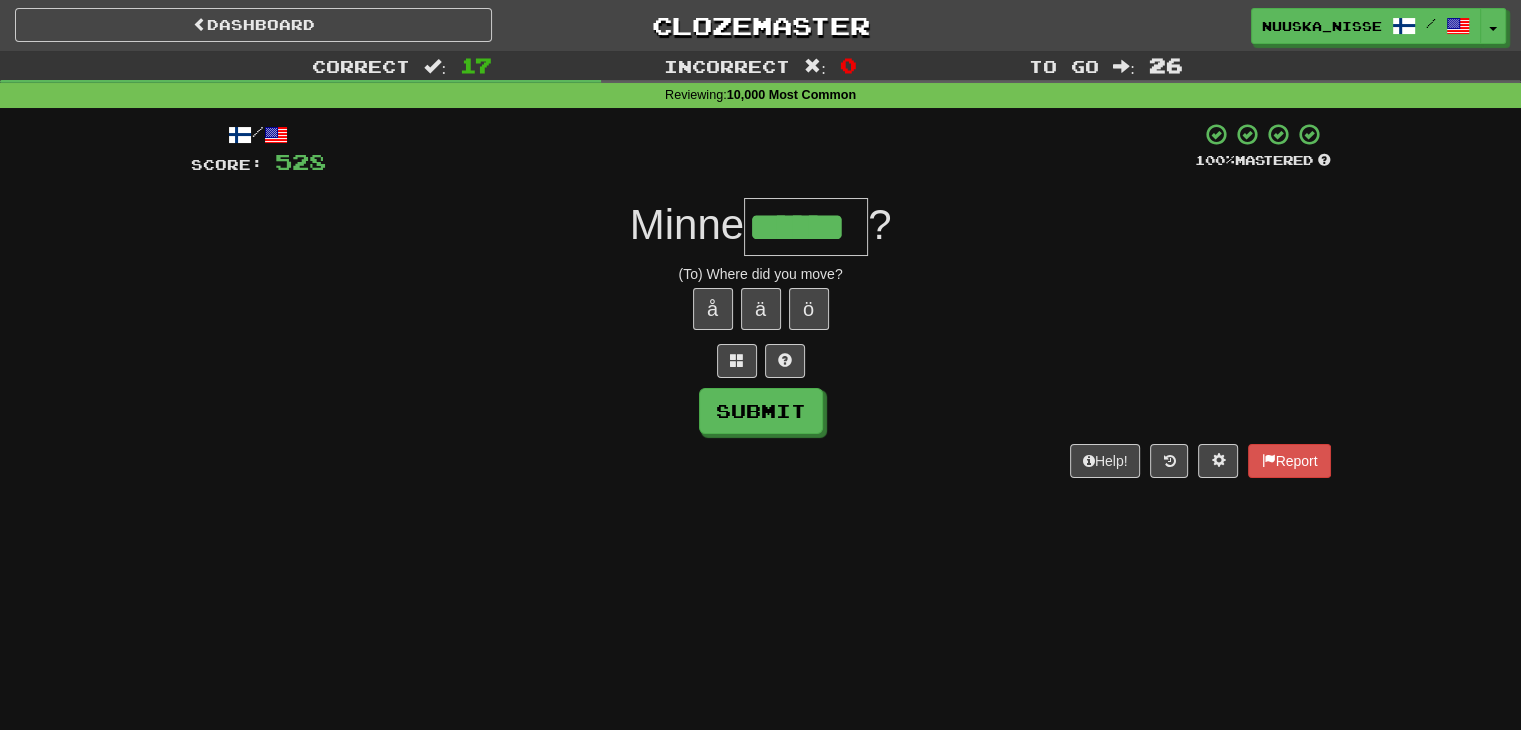 type on "******" 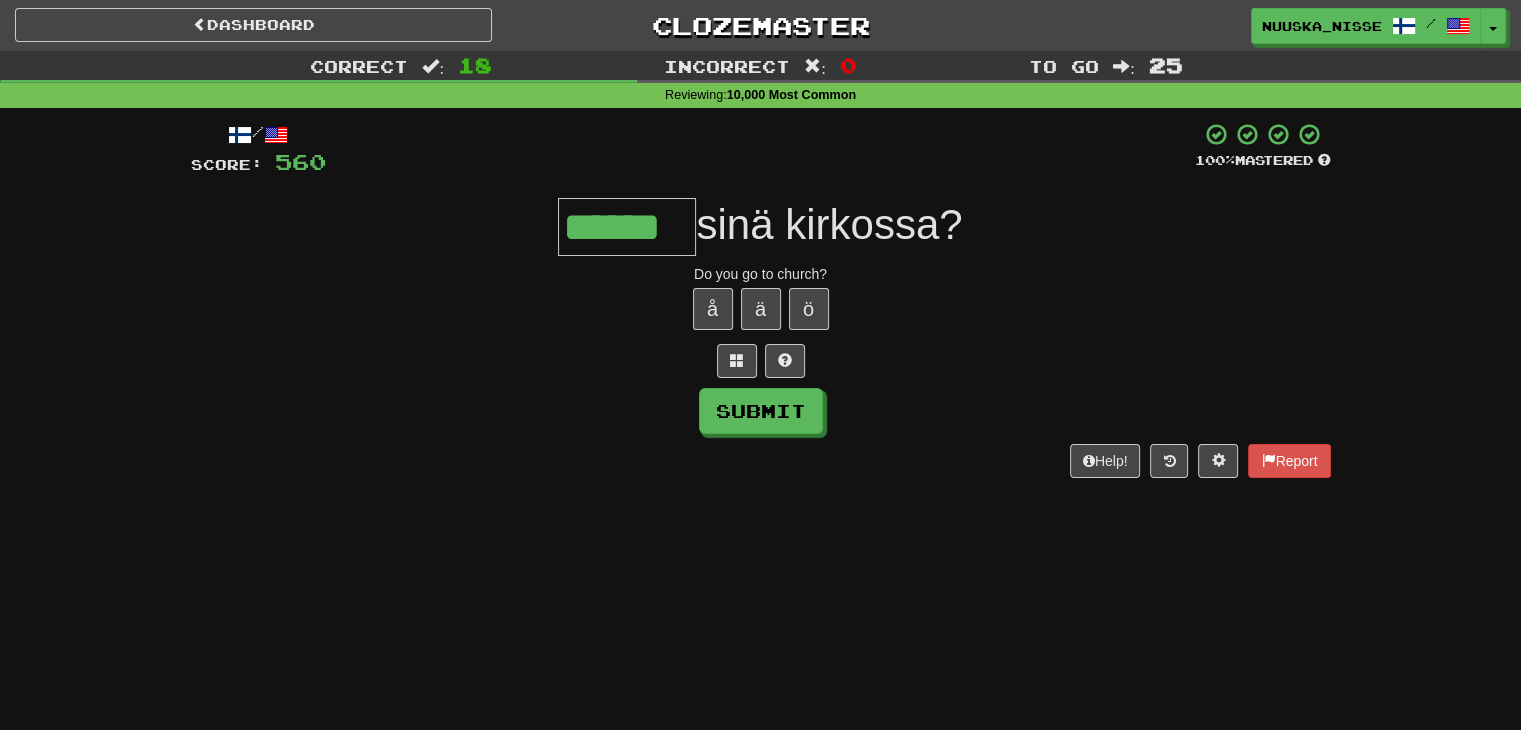 type on "******" 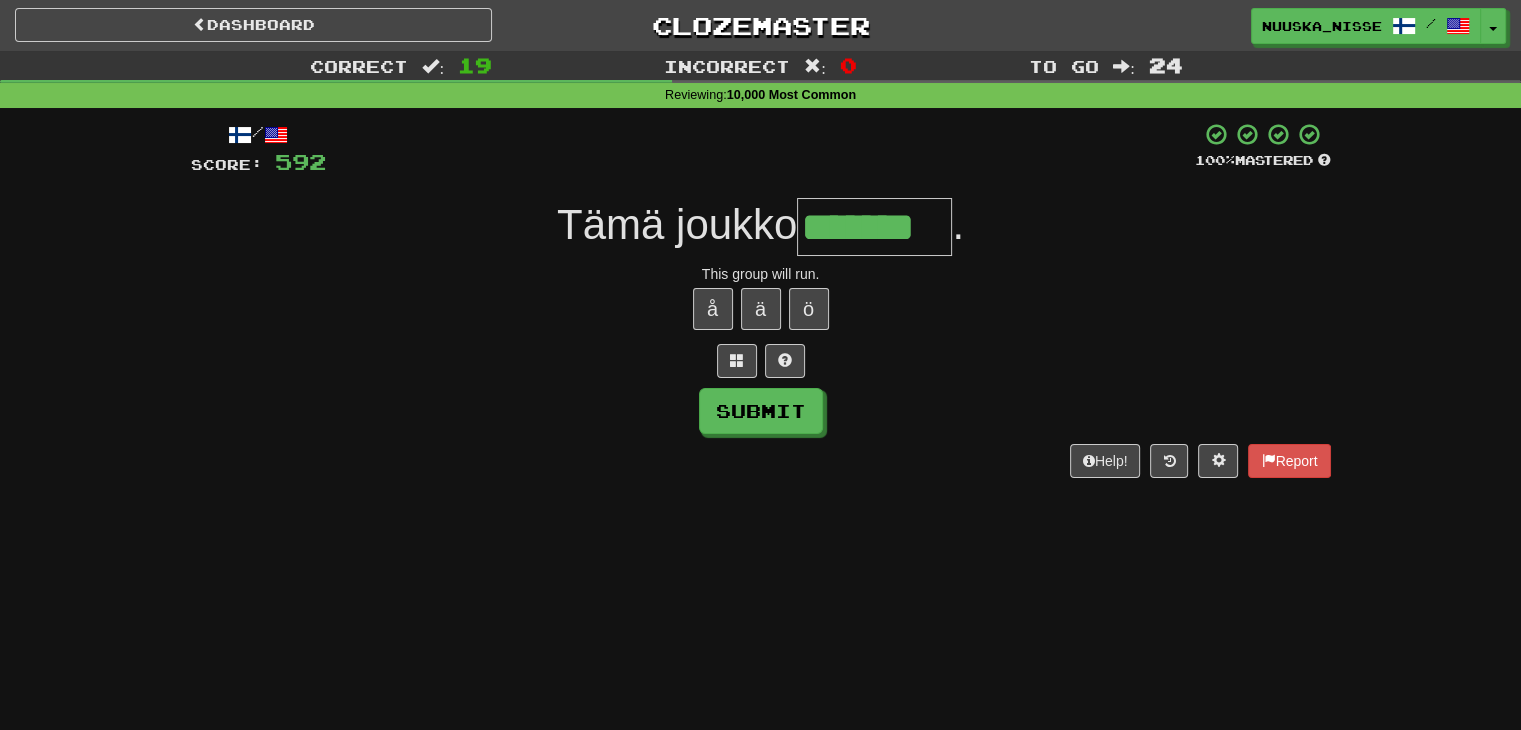 type on "*******" 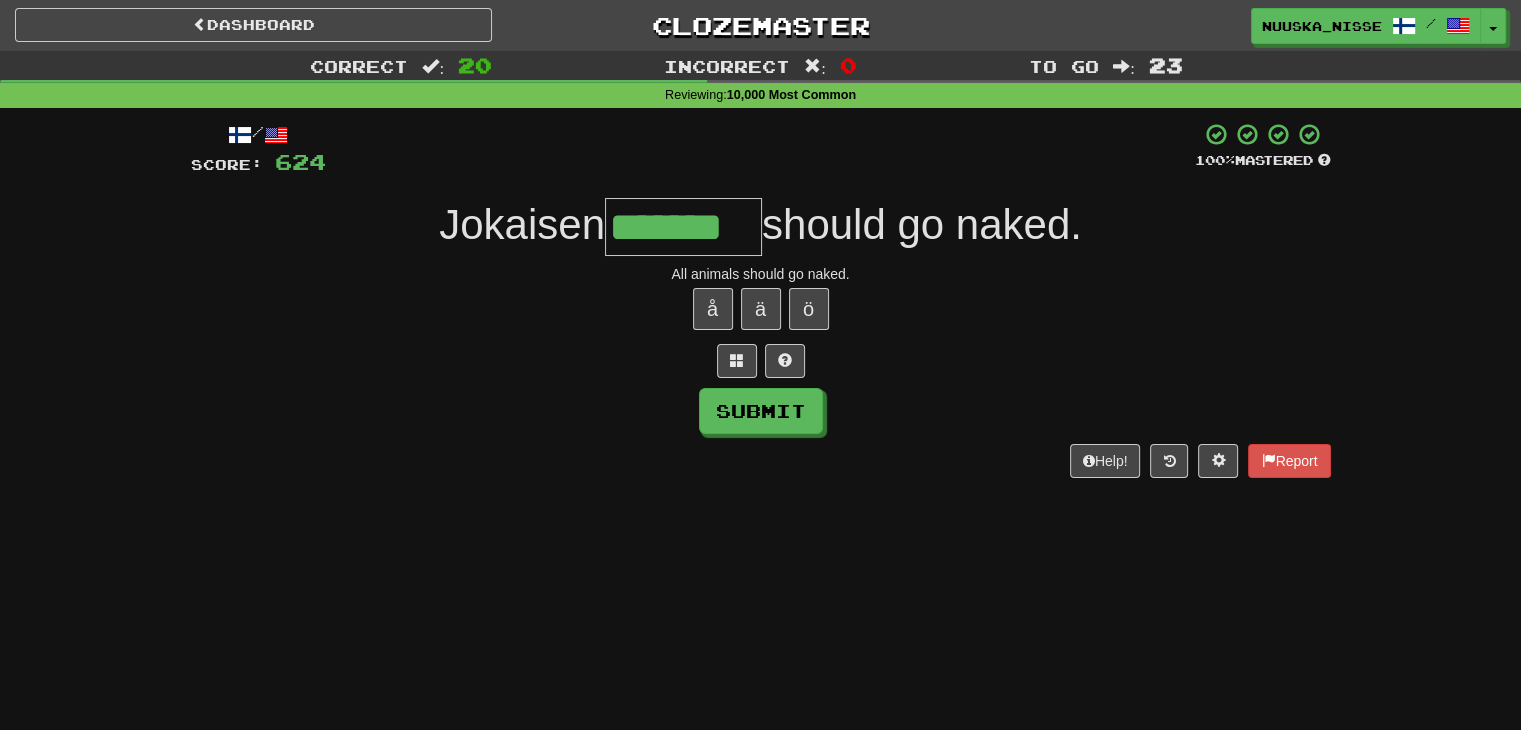 type on "*******" 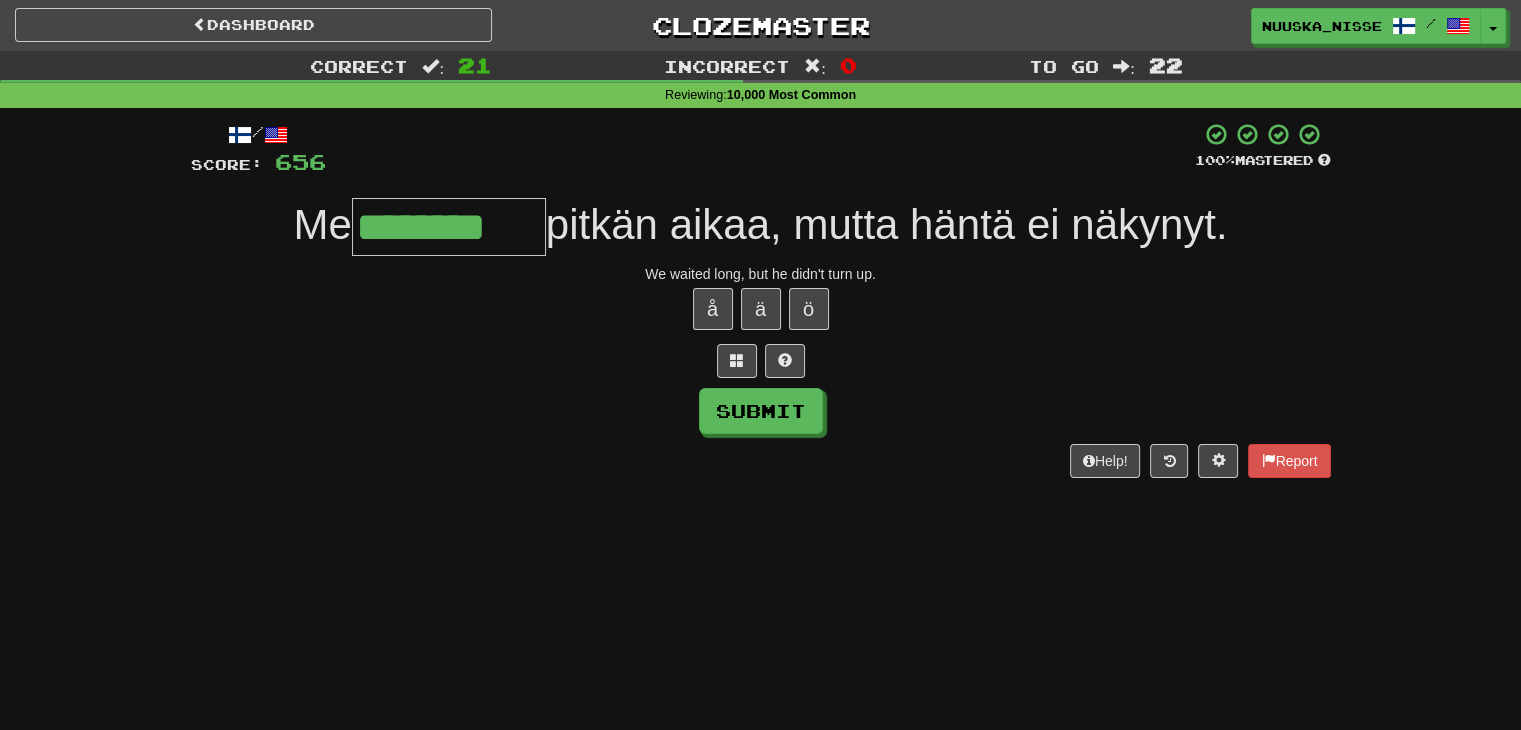 type on "********" 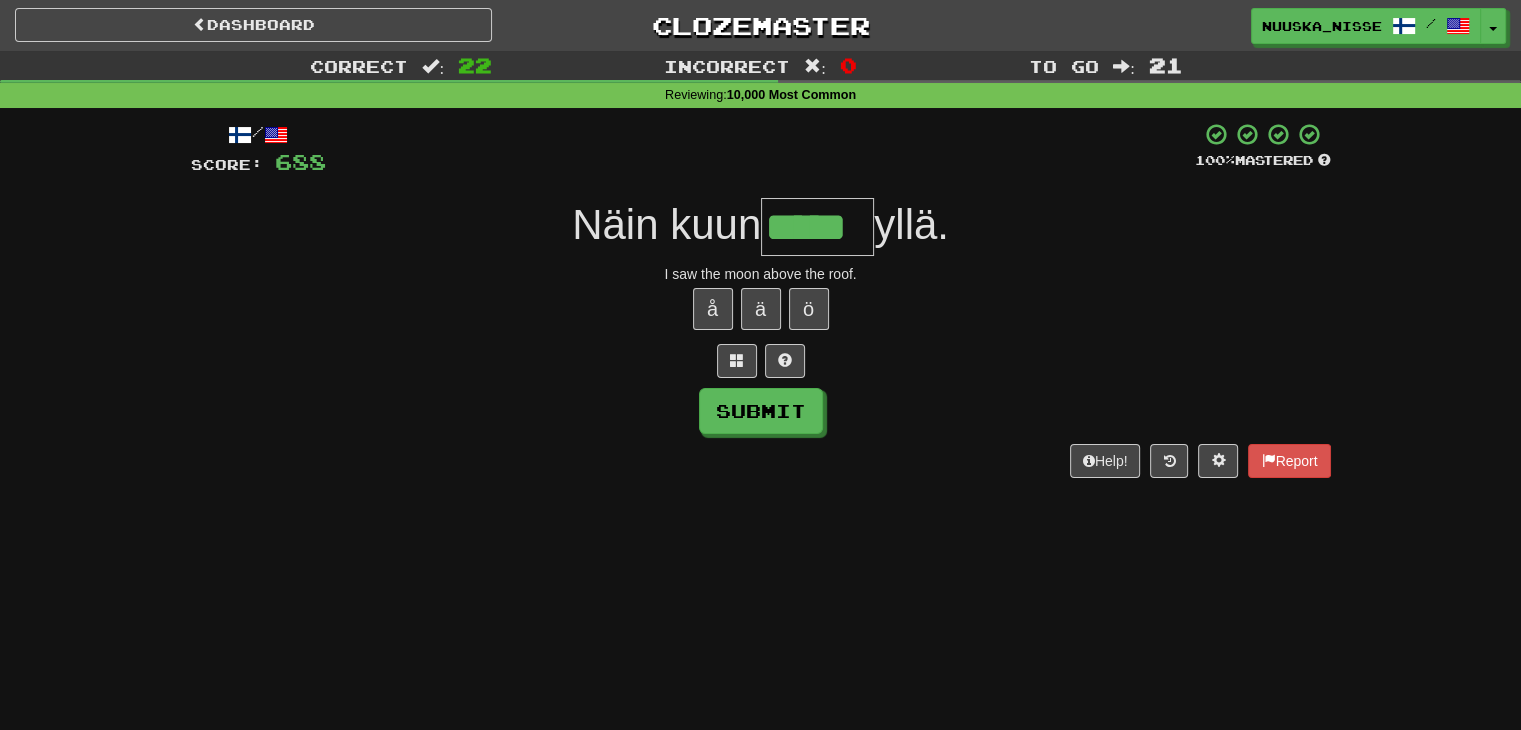 type on "*****" 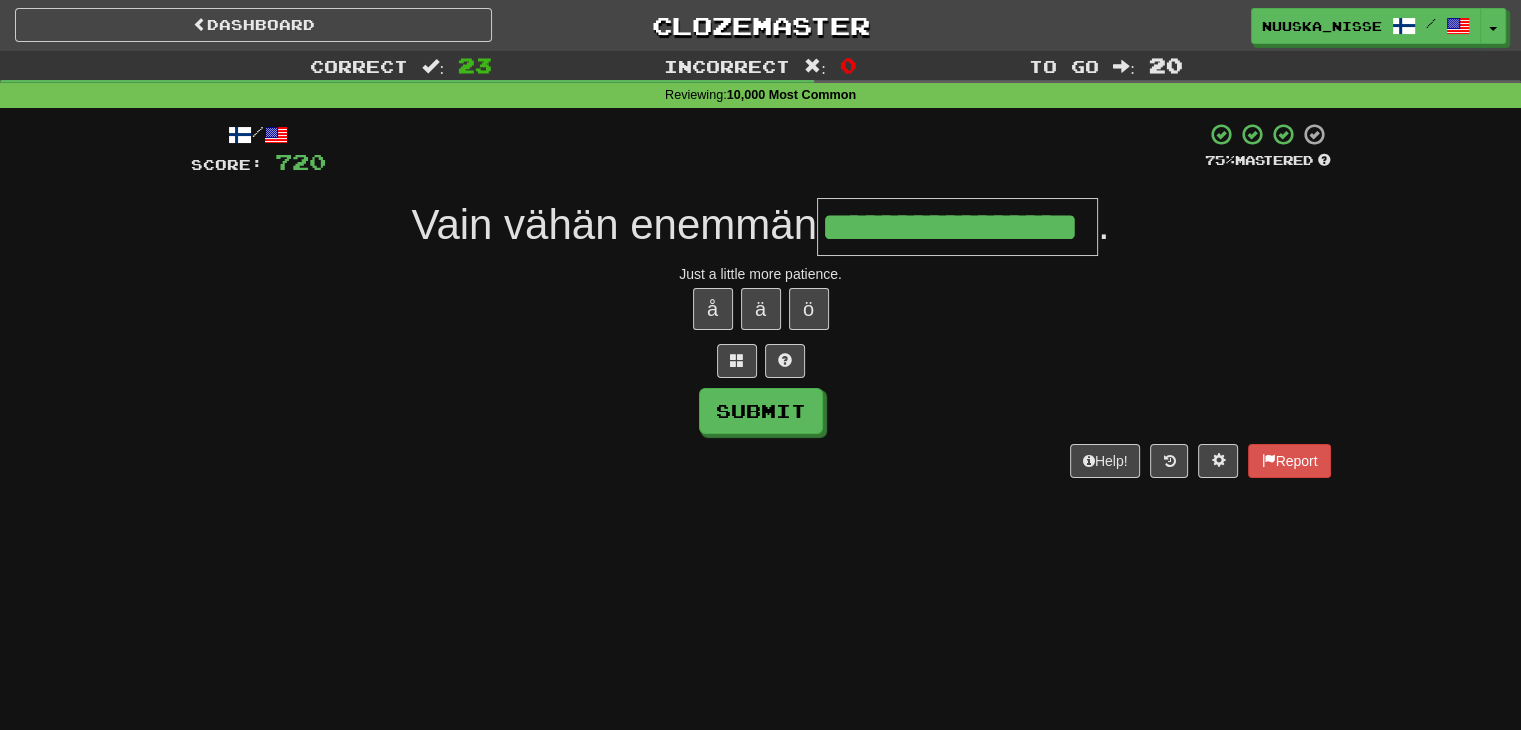 type on "**********" 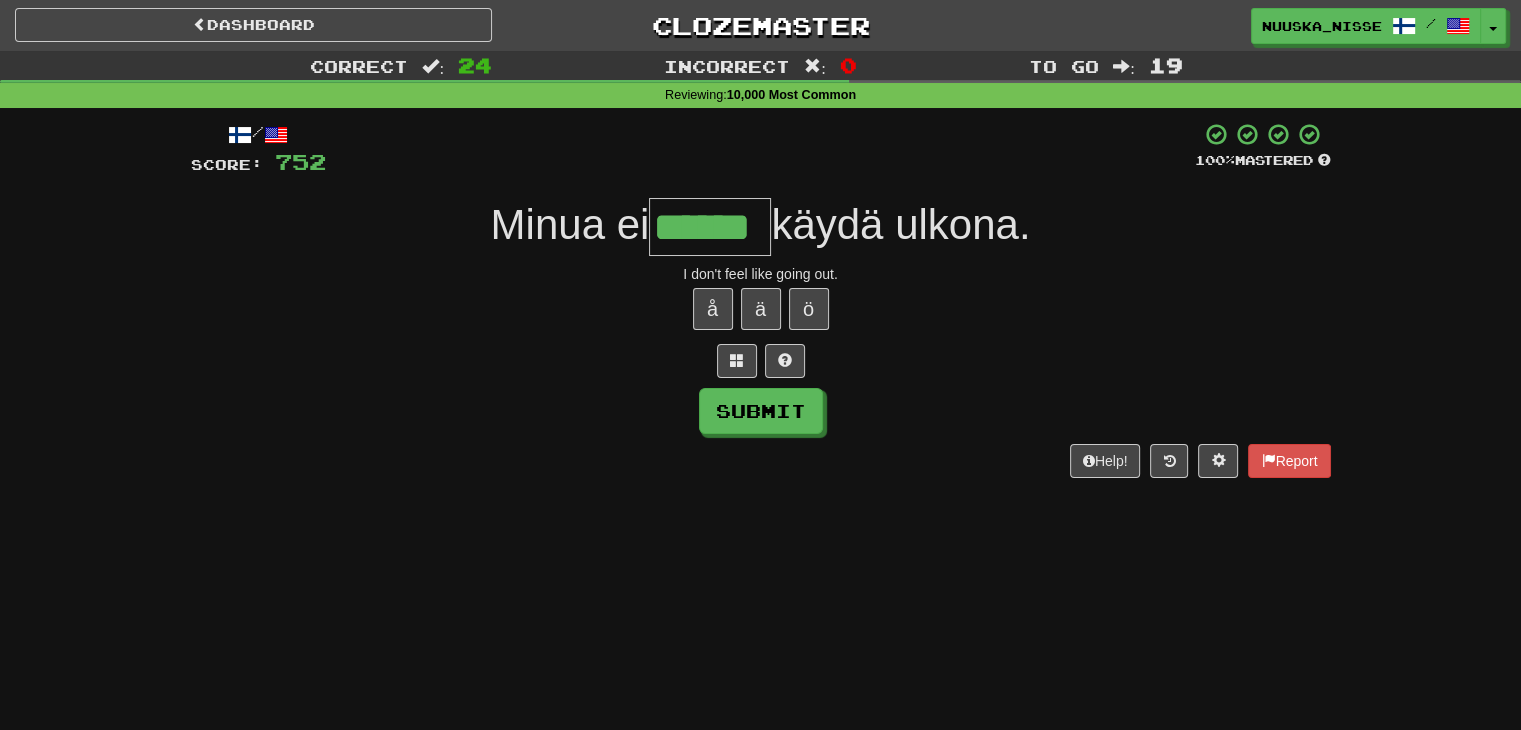 type on "******" 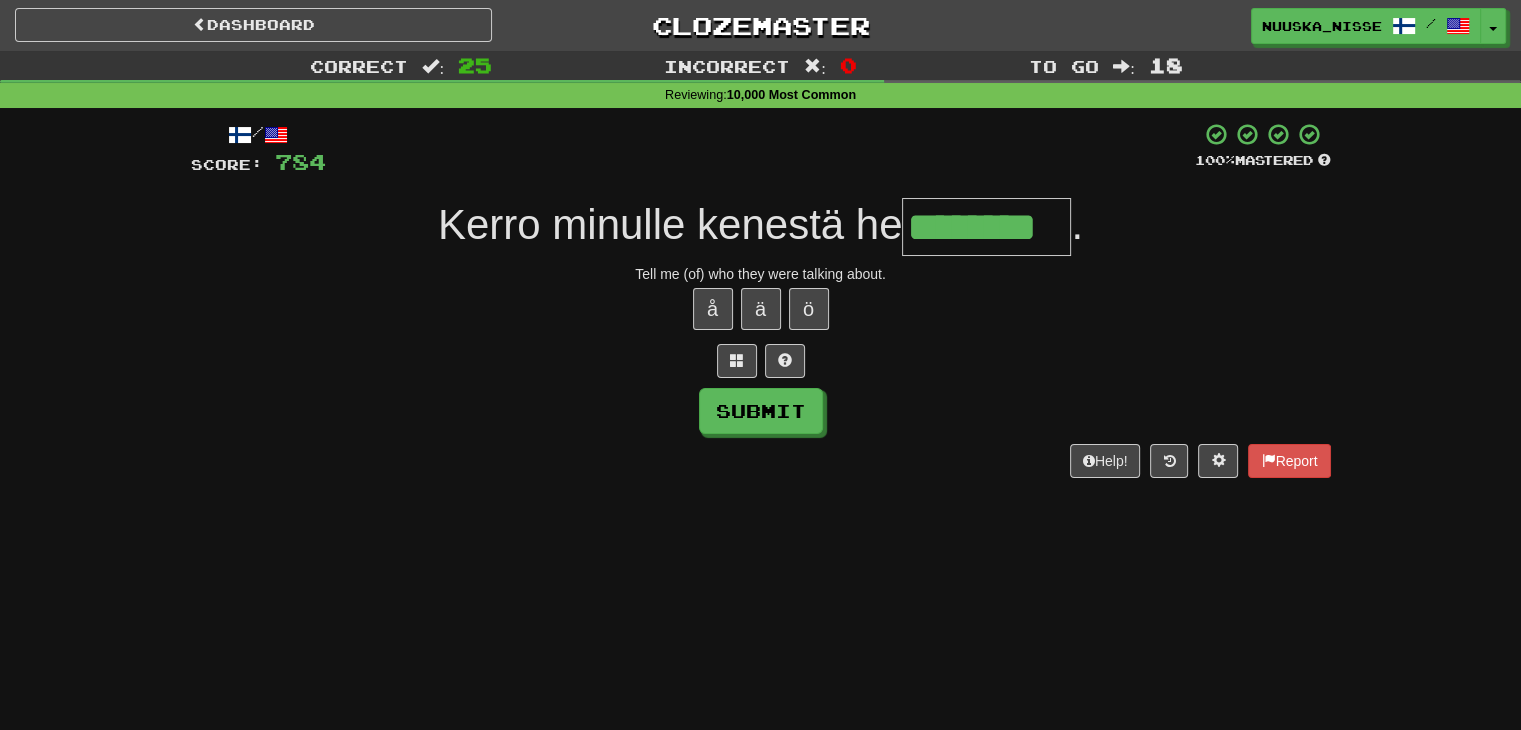 type on "********" 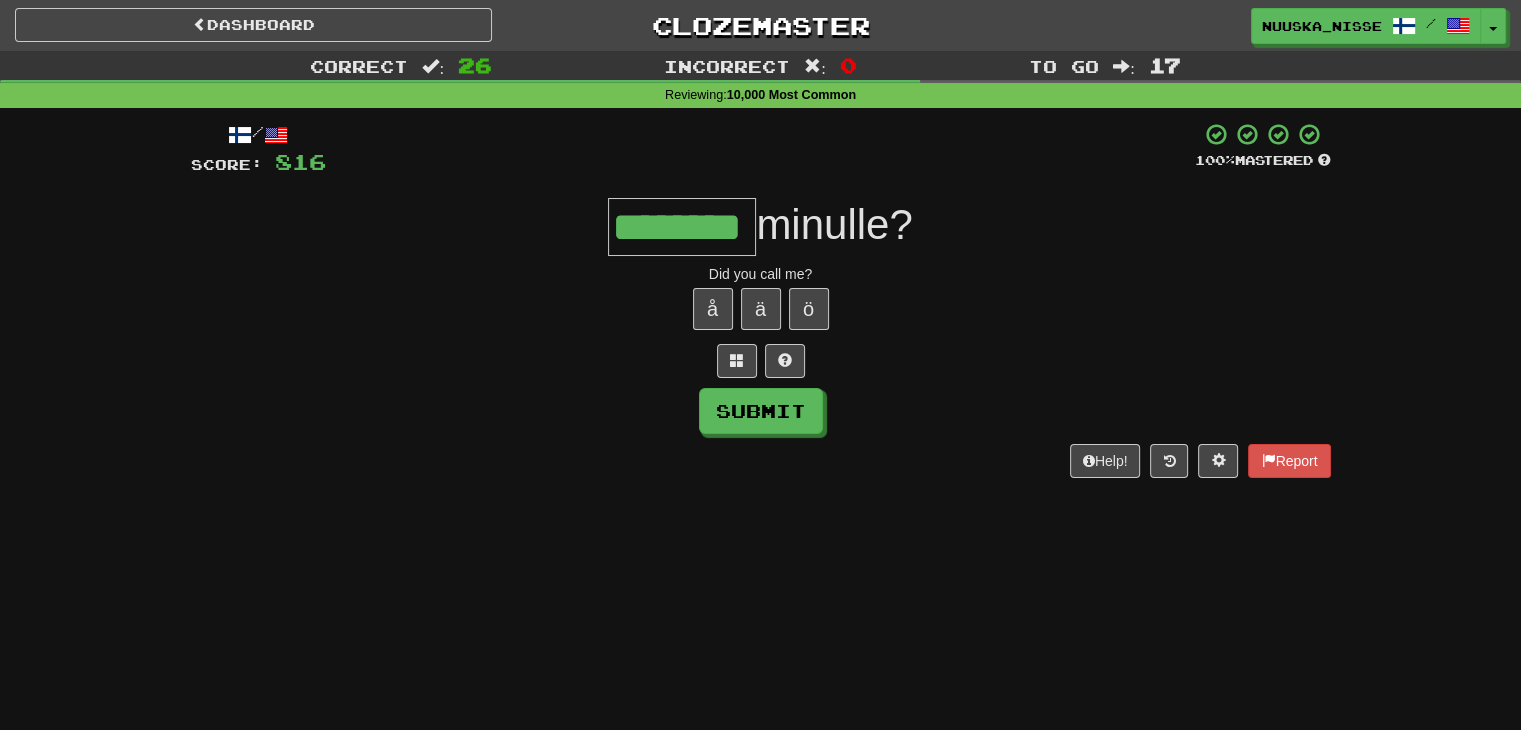 type on "********" 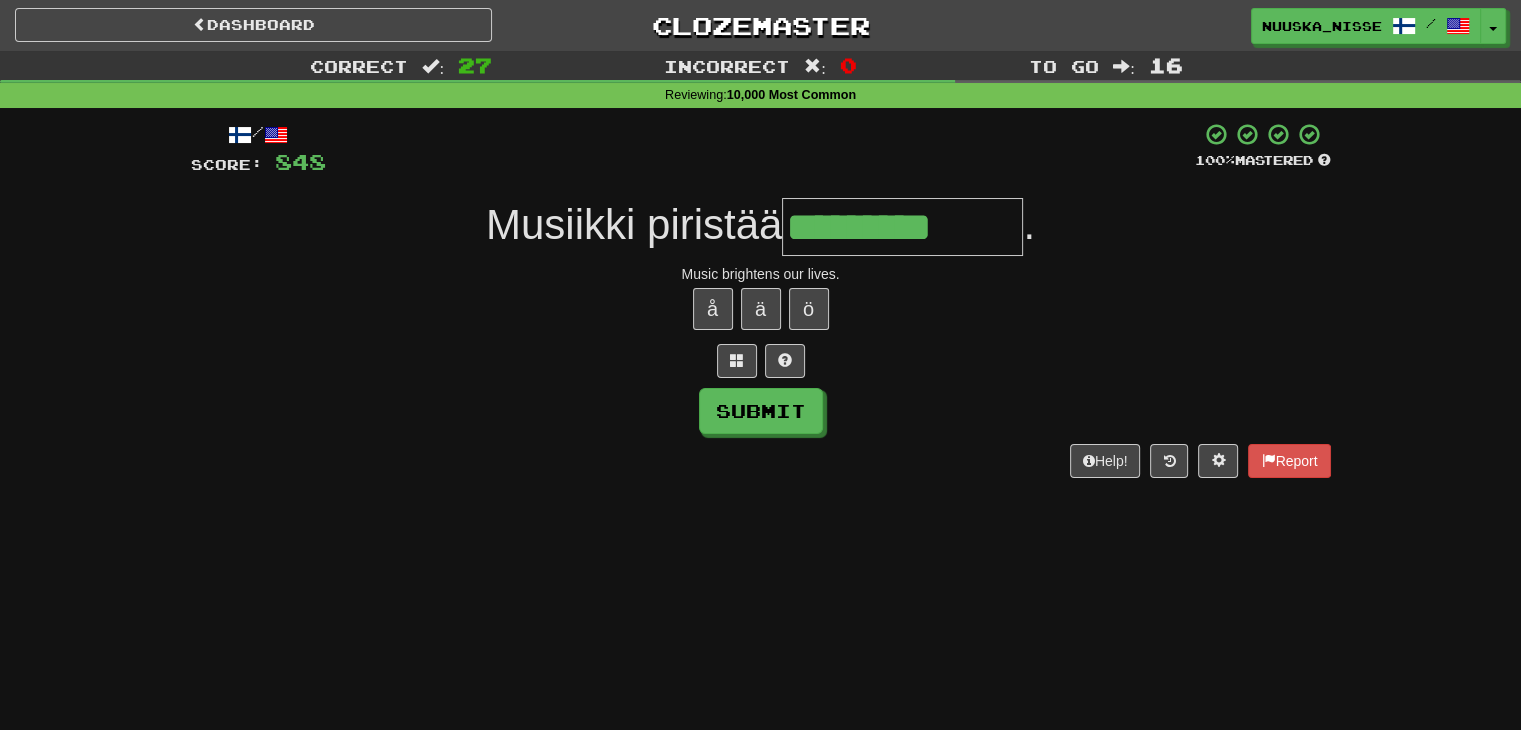 type on "*********" 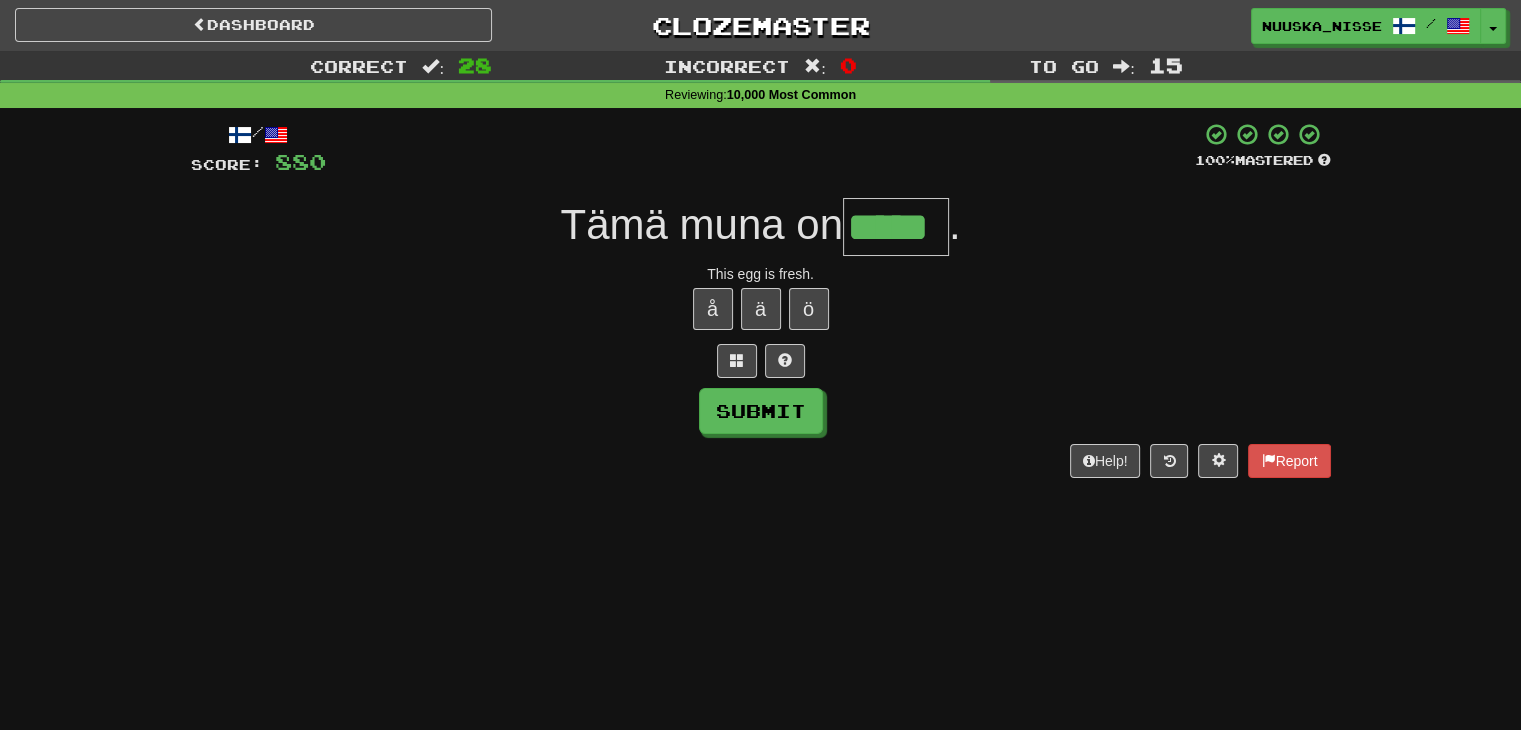 type on "*****" 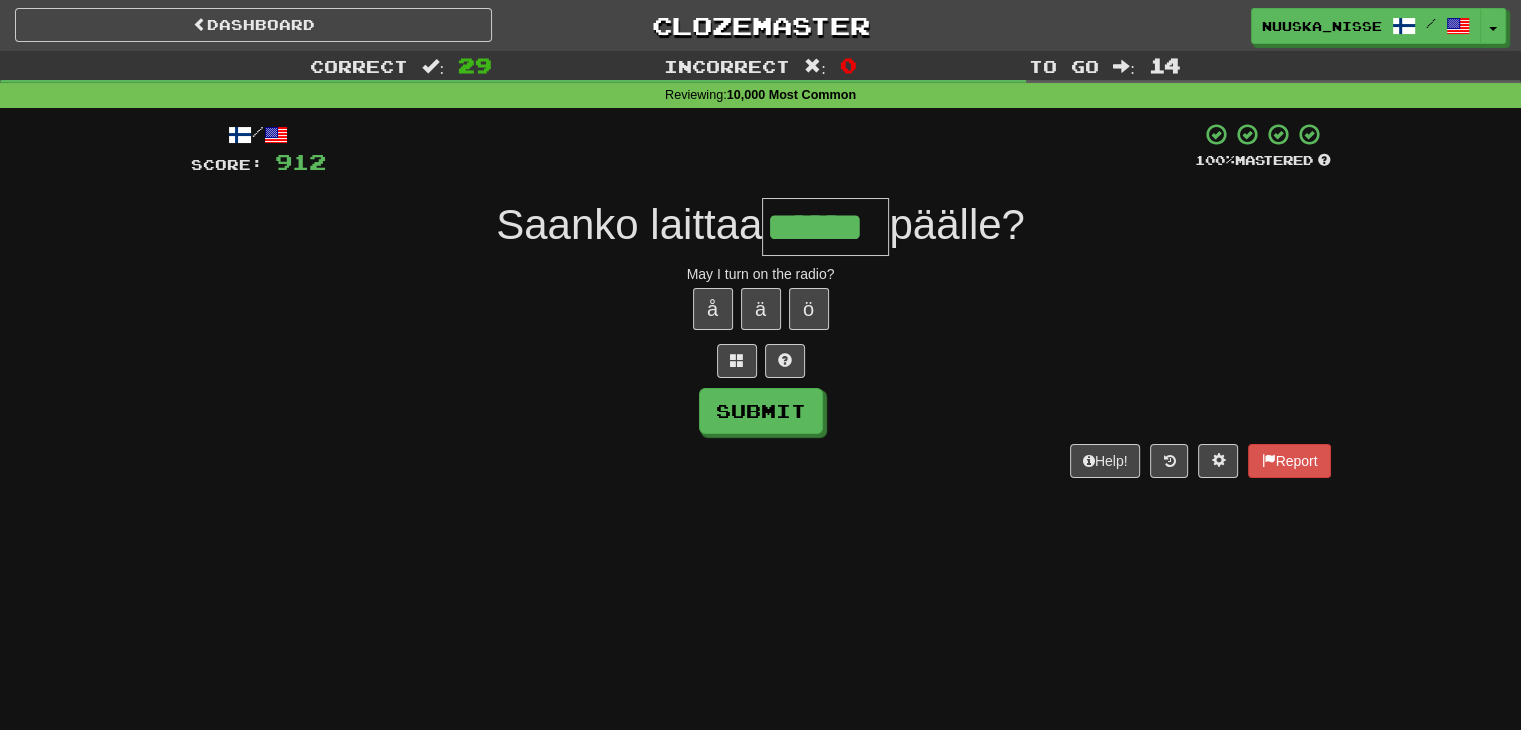 type on "******" 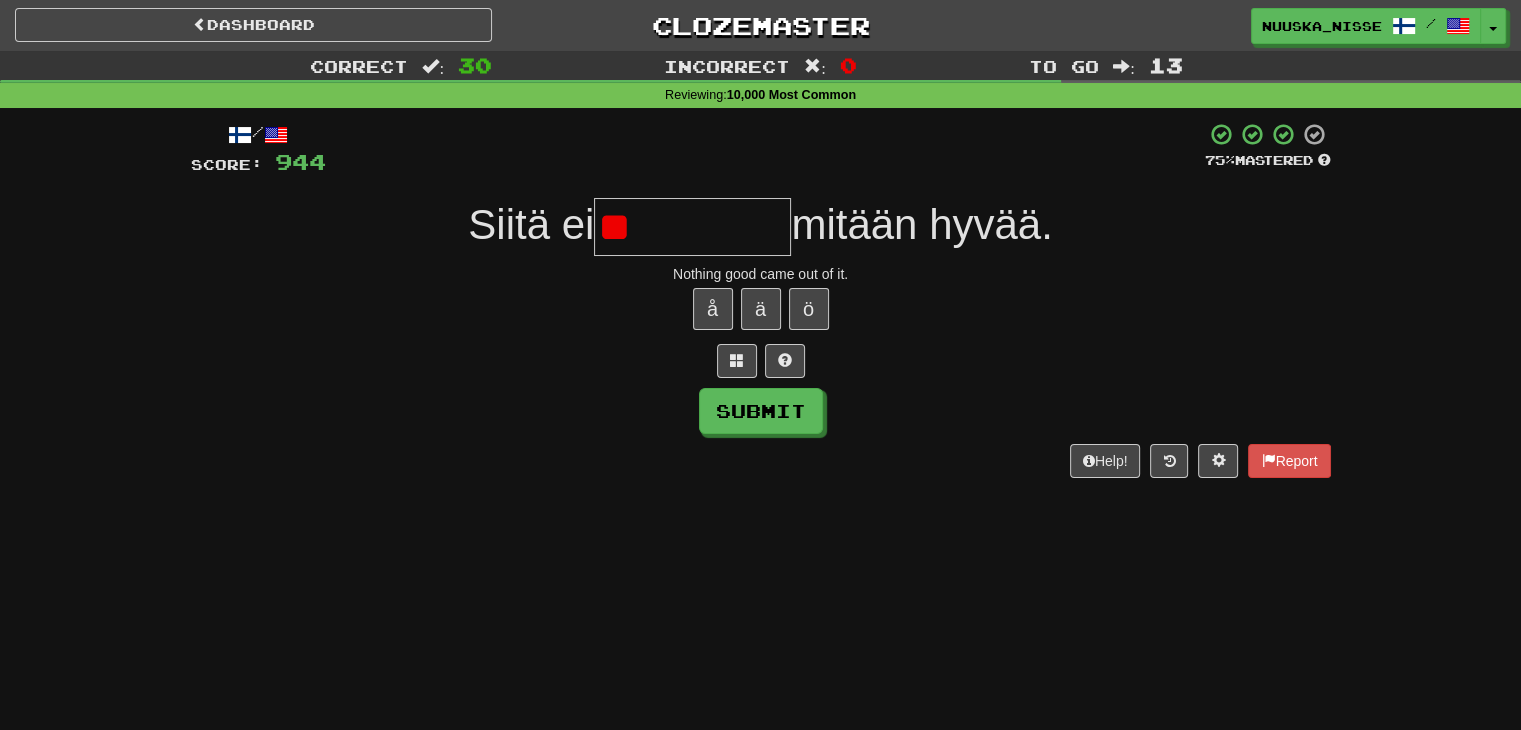 type on "*" 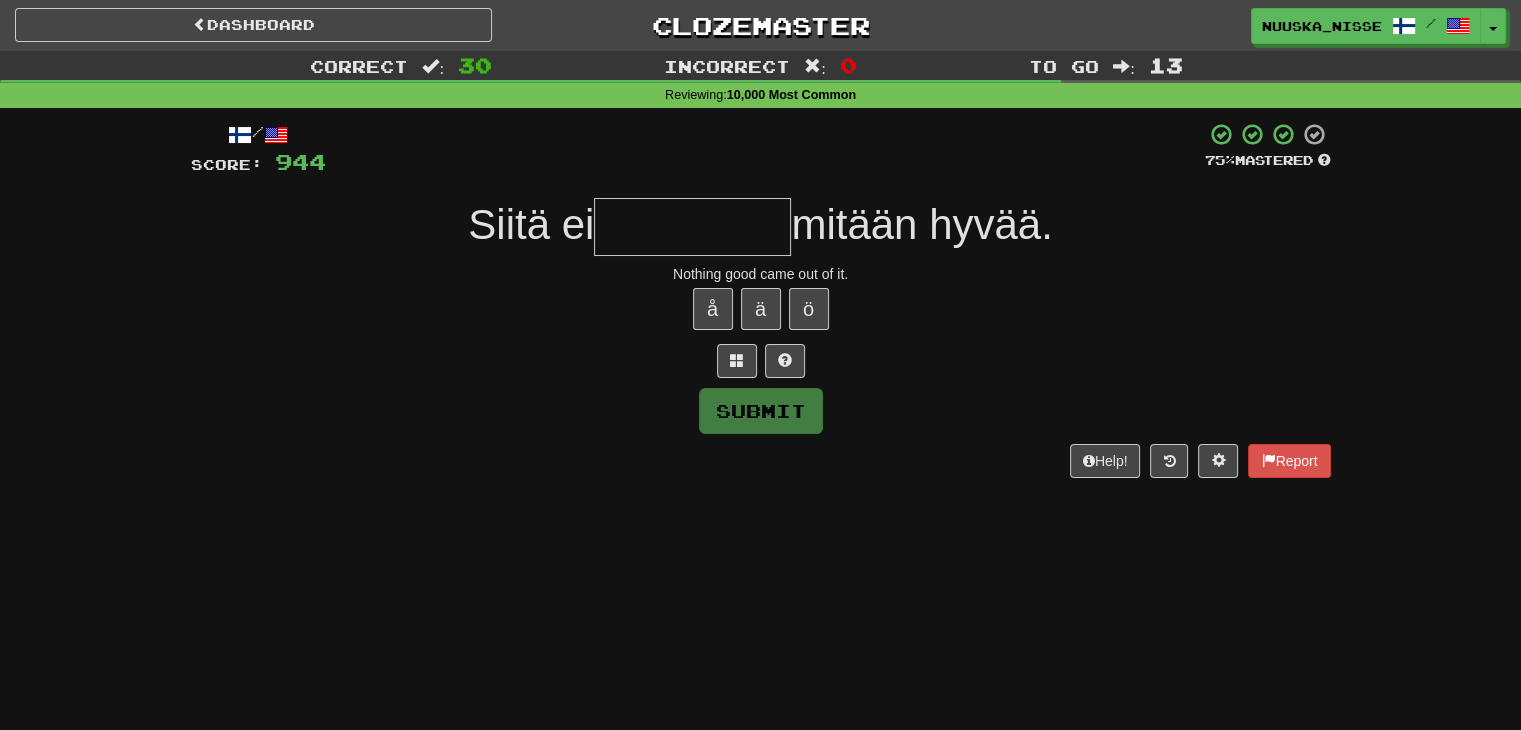 type on "*" 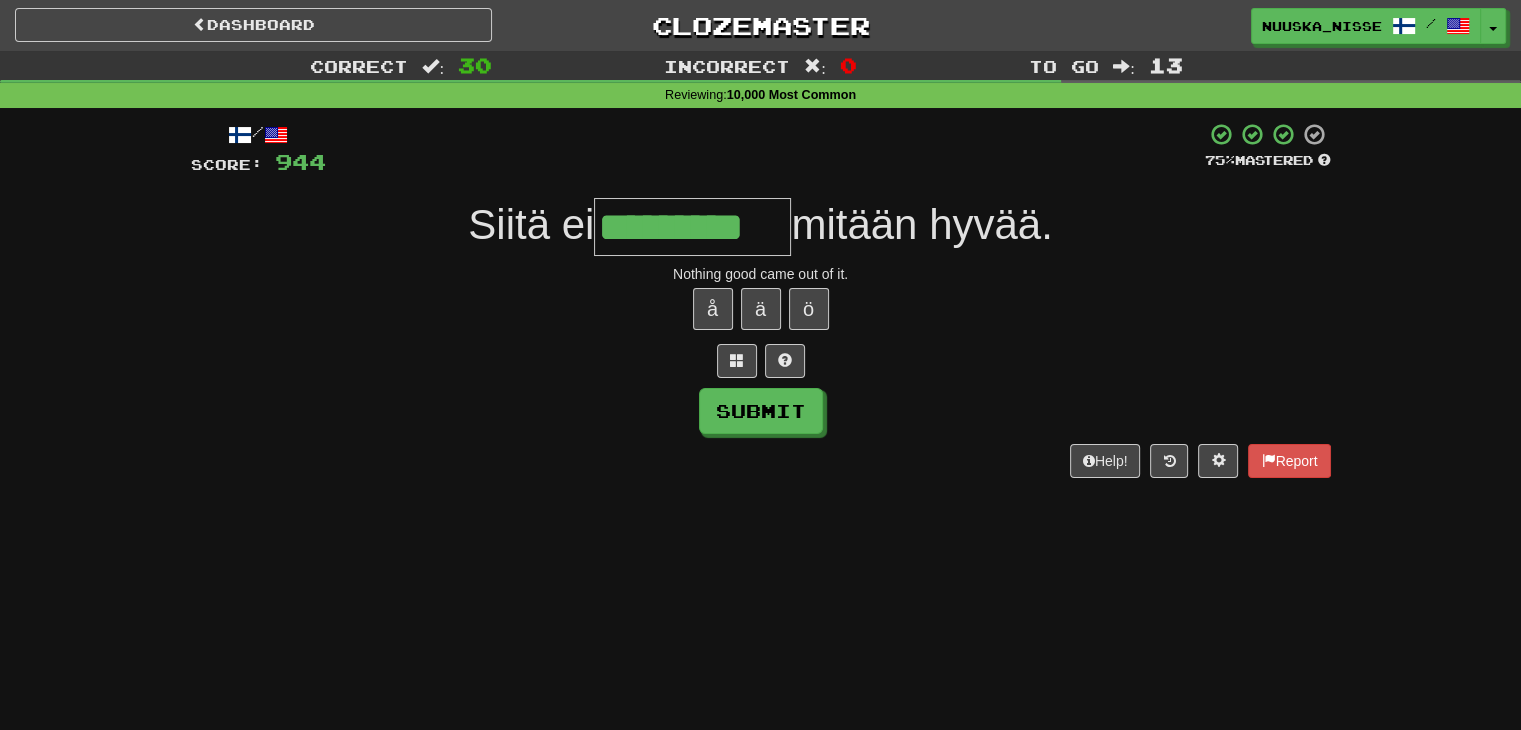 type on "*********" 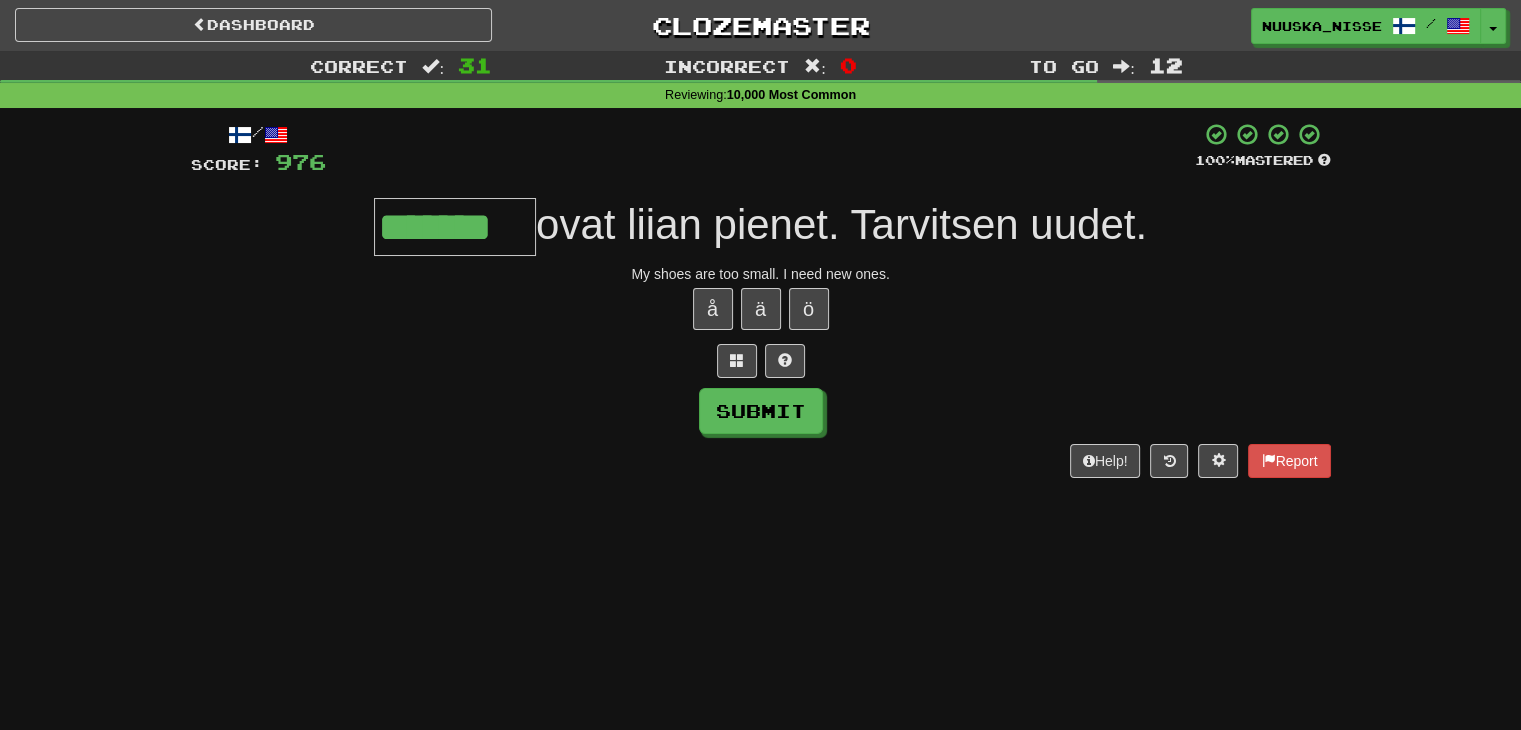 type on "*******" 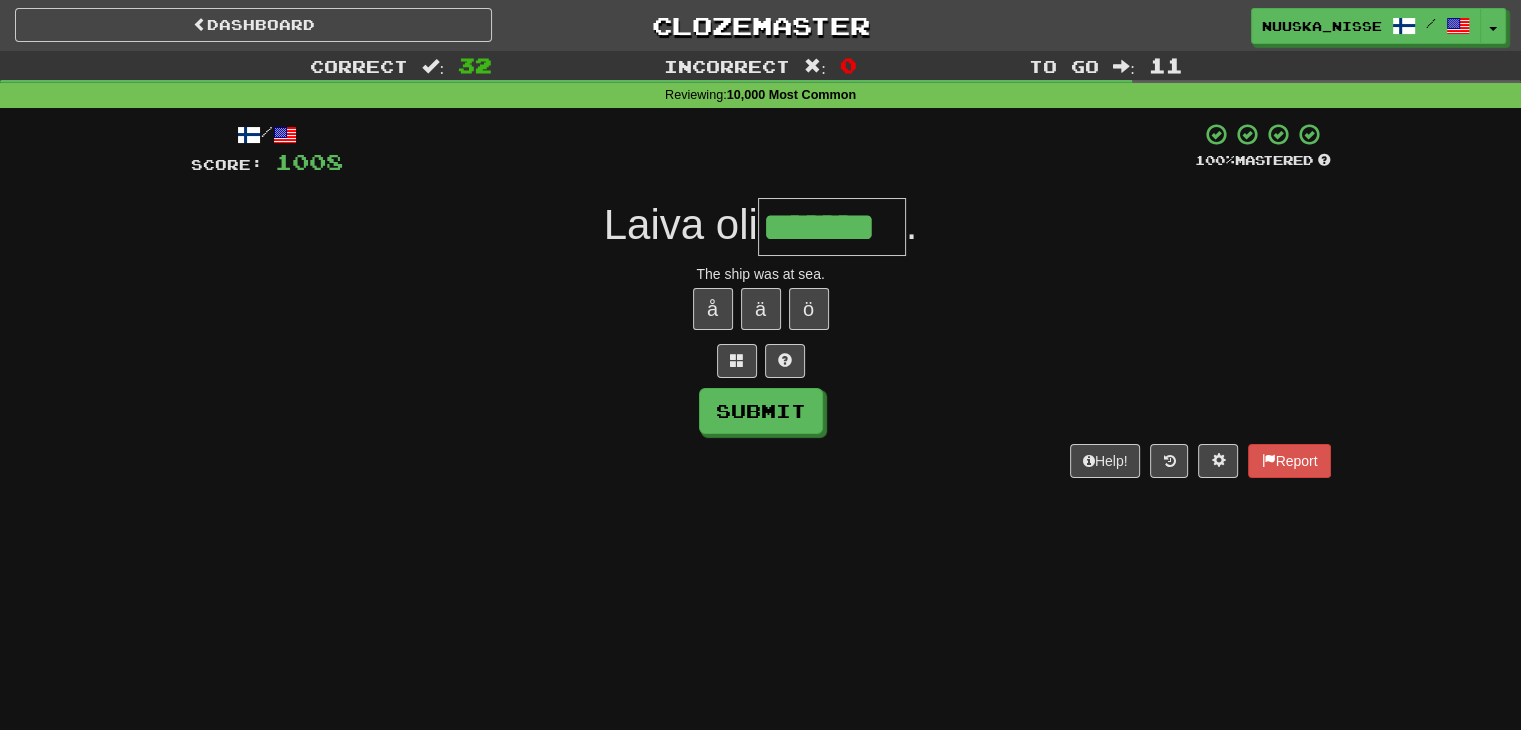 type on "*******" 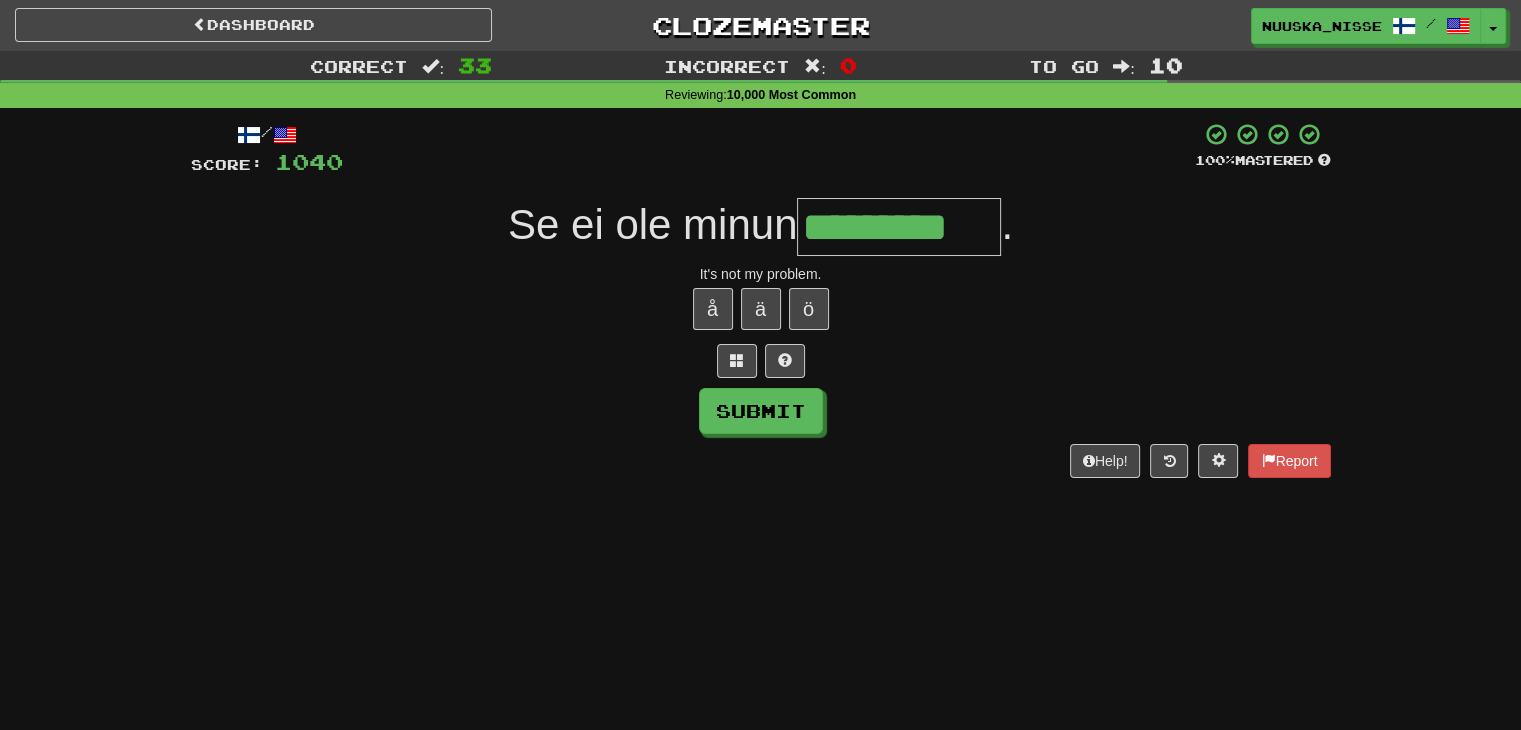 type on "*********" 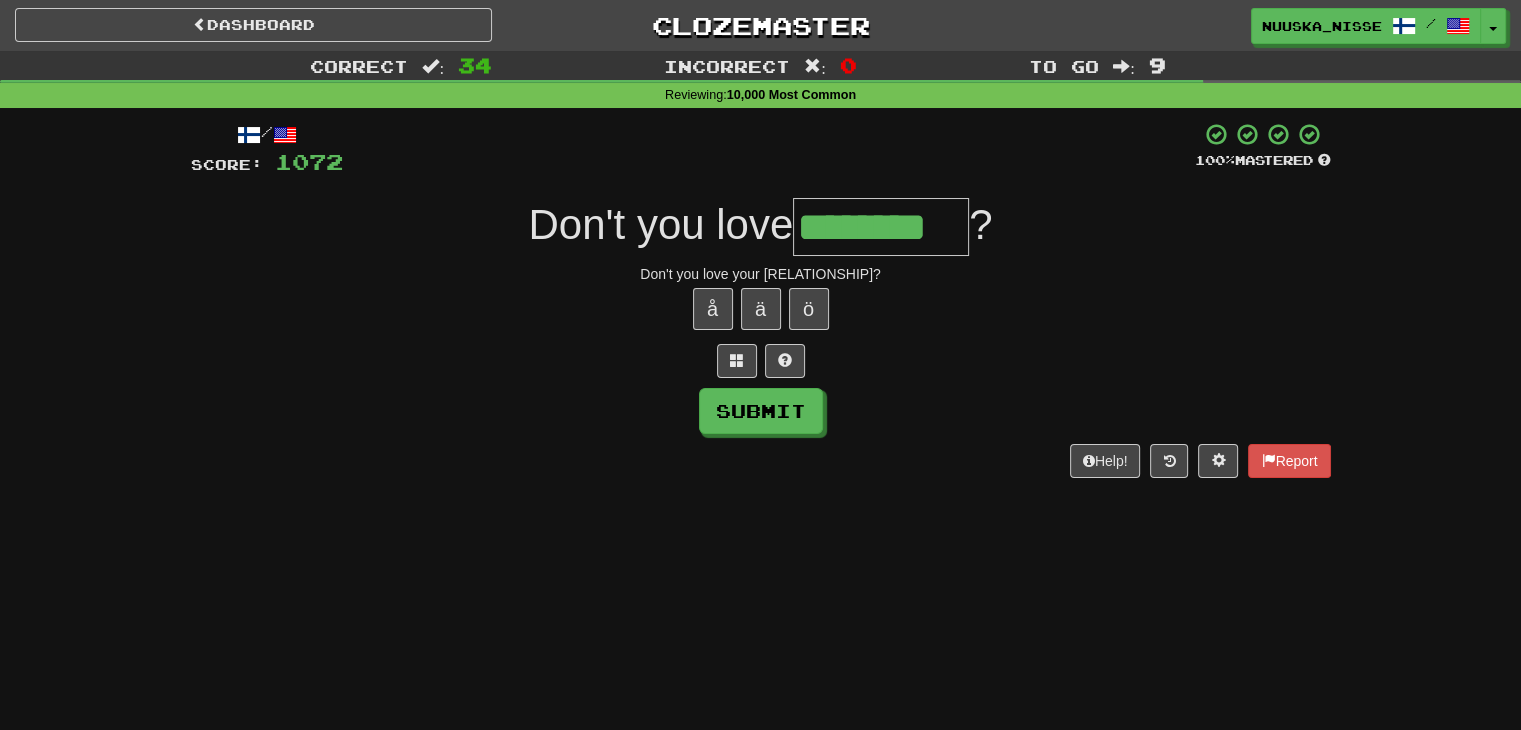 type on "********" 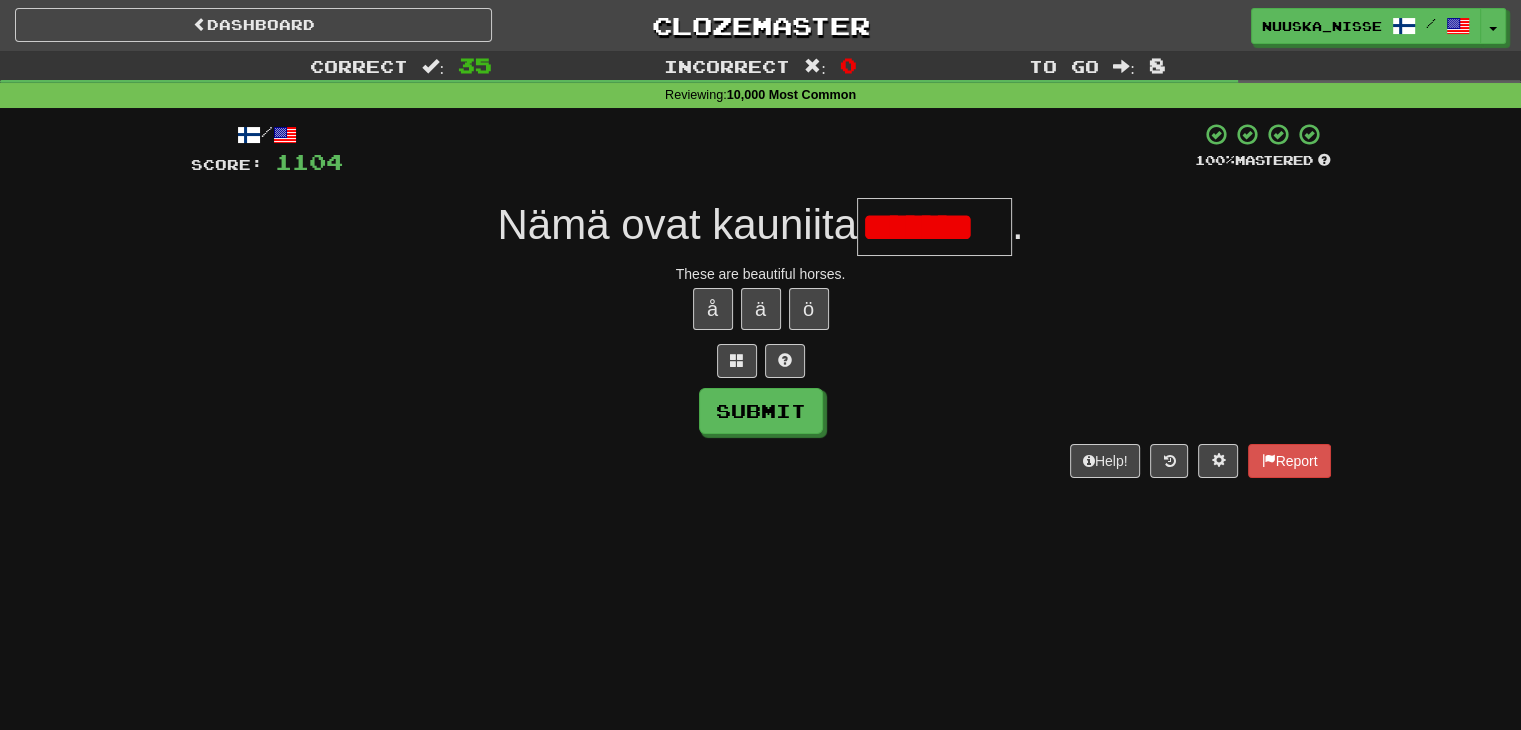 scroll, scrollTop: 0, scrollLeft: 0, axis: both 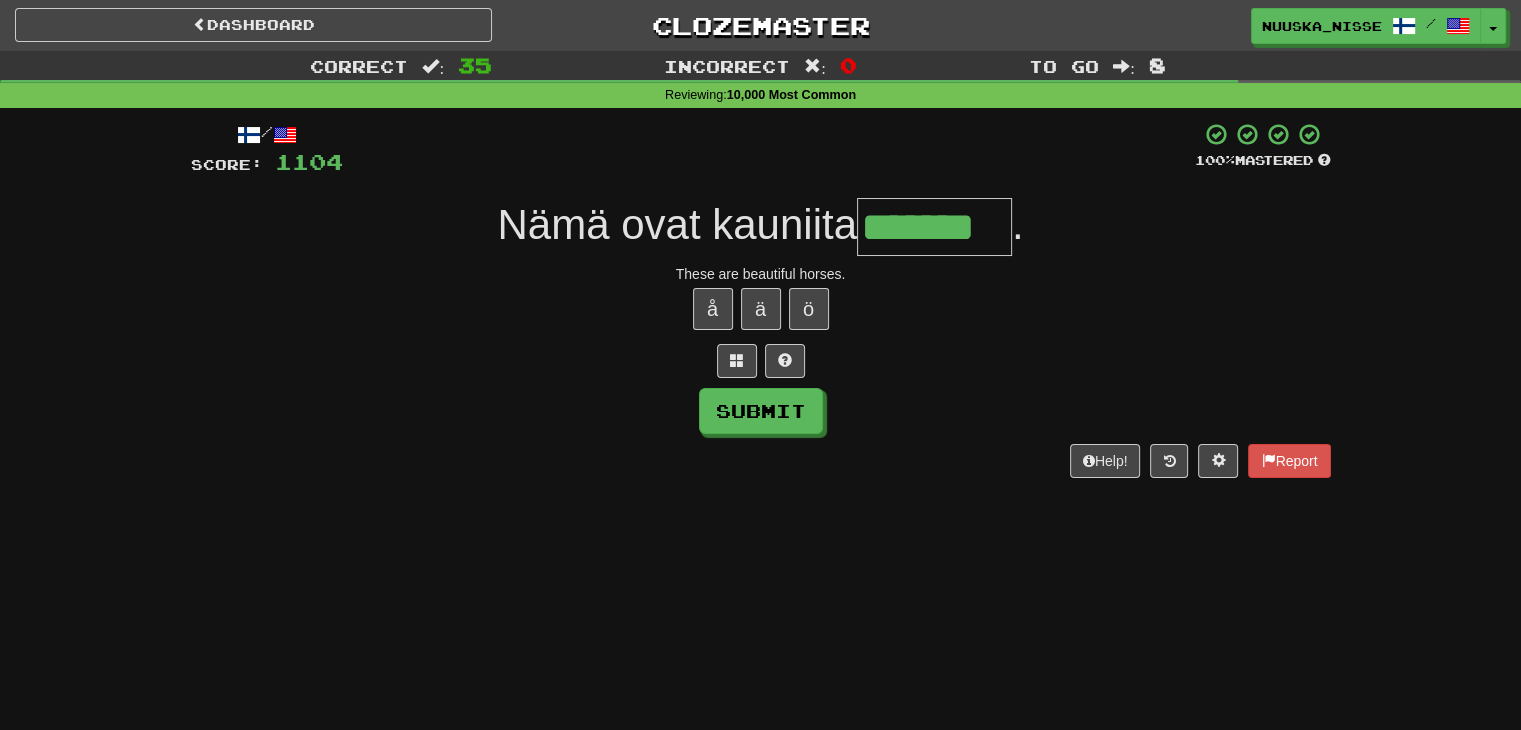 type on "*******" 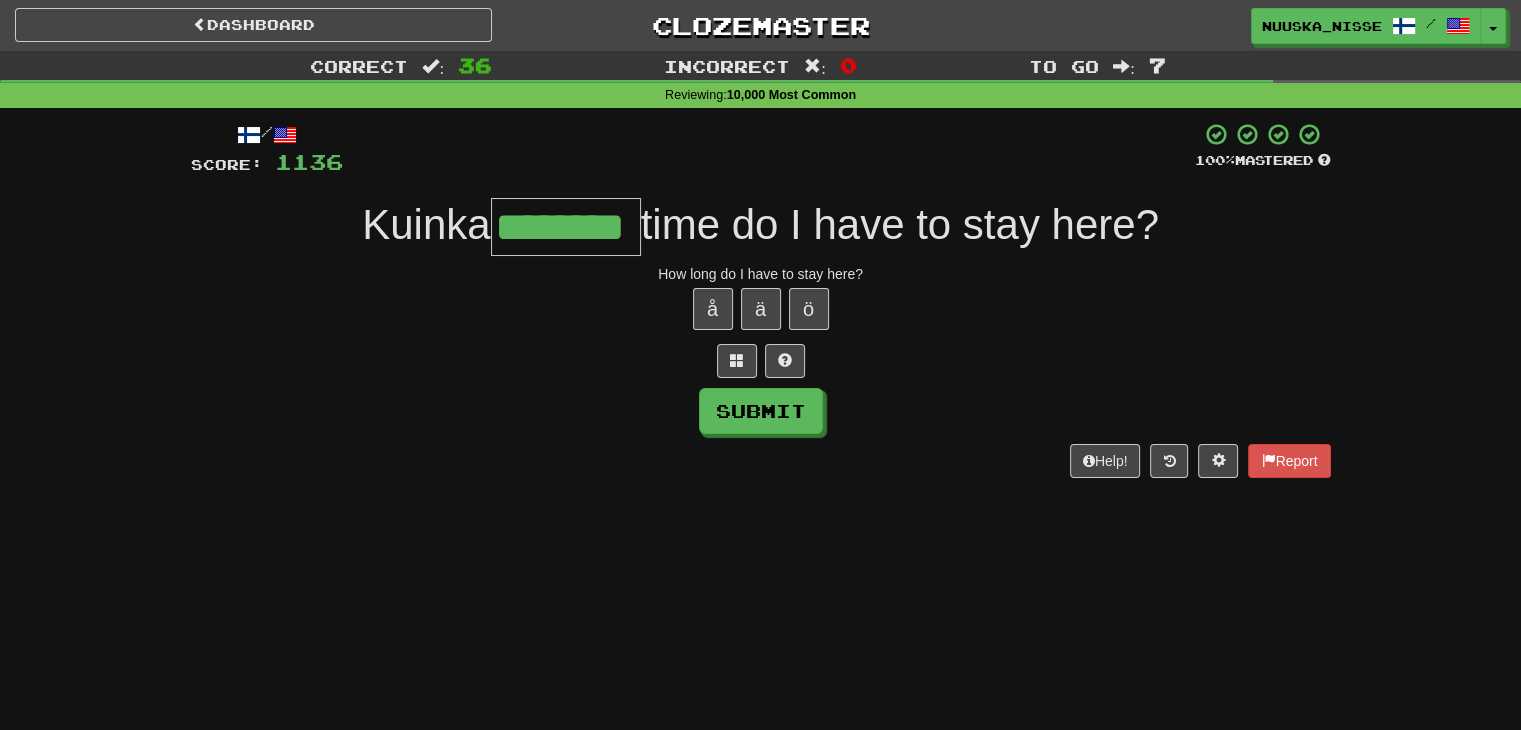 type on "********" 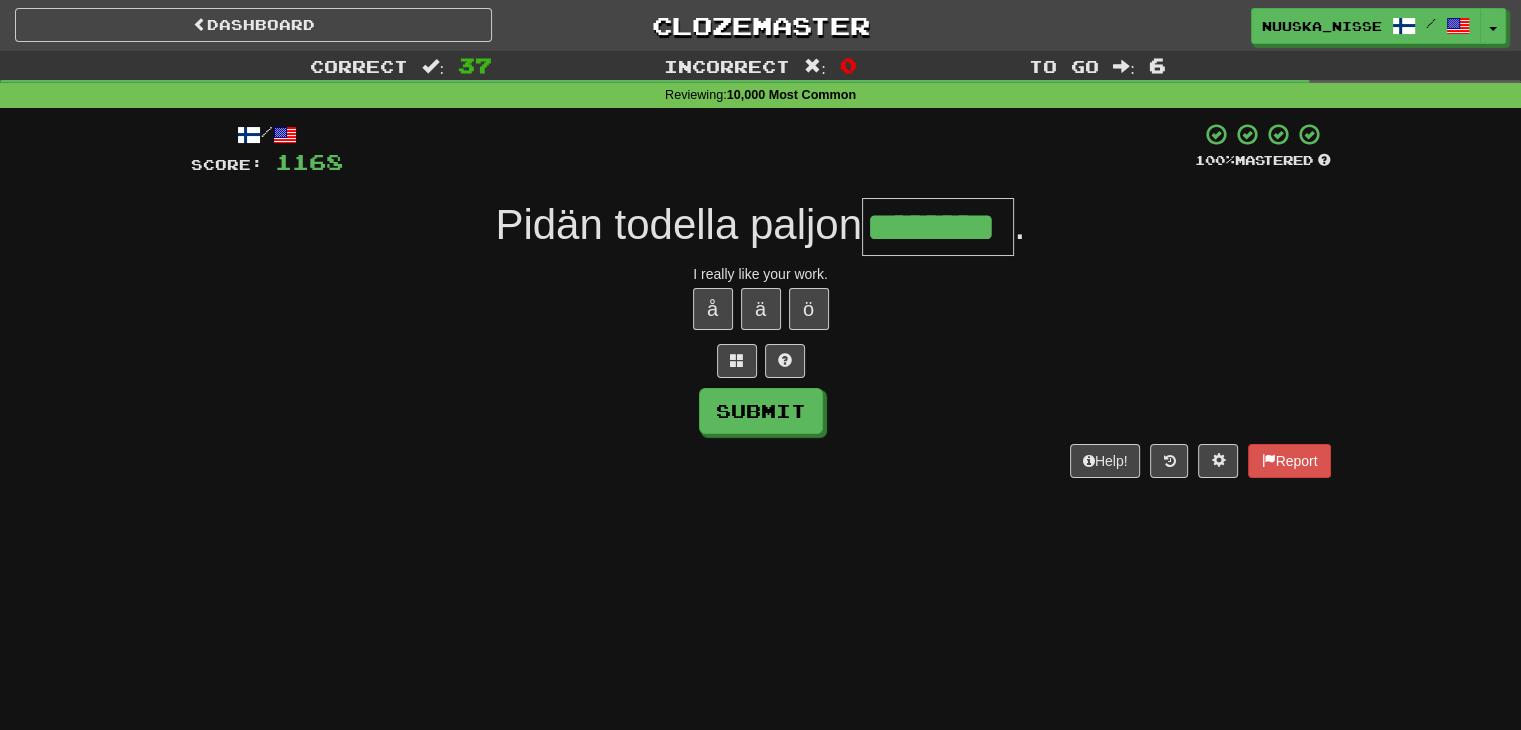 type on "********" 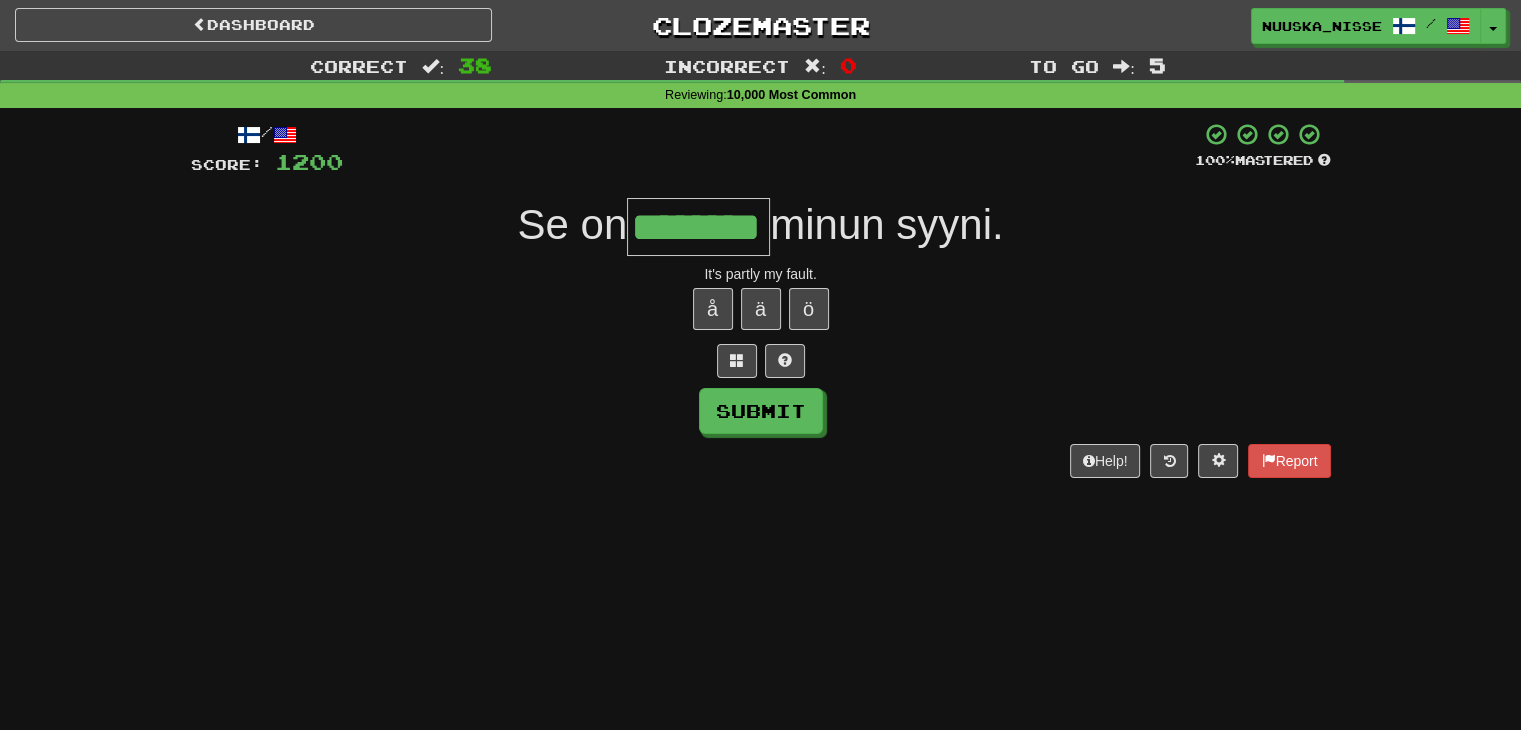 type on "********" 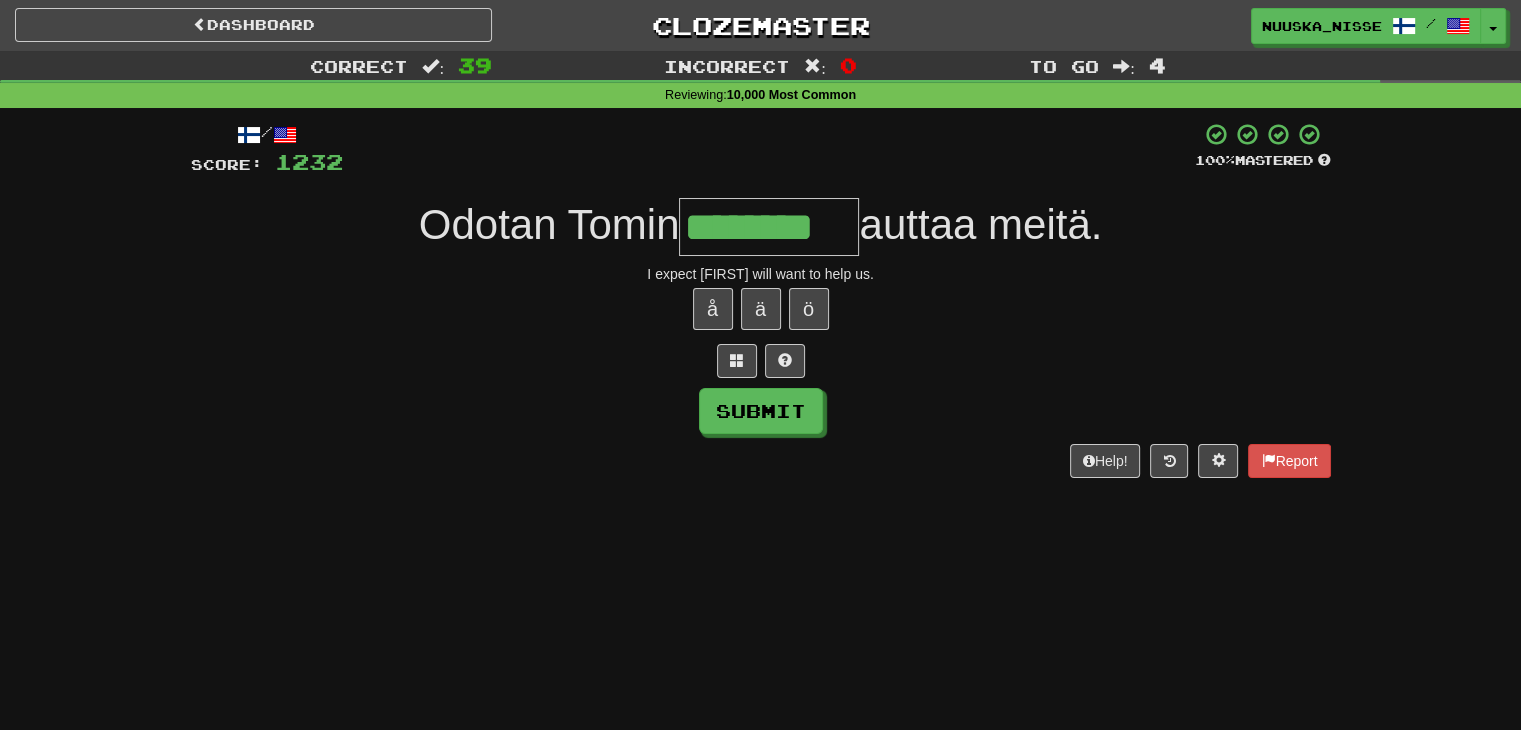 type on "********" 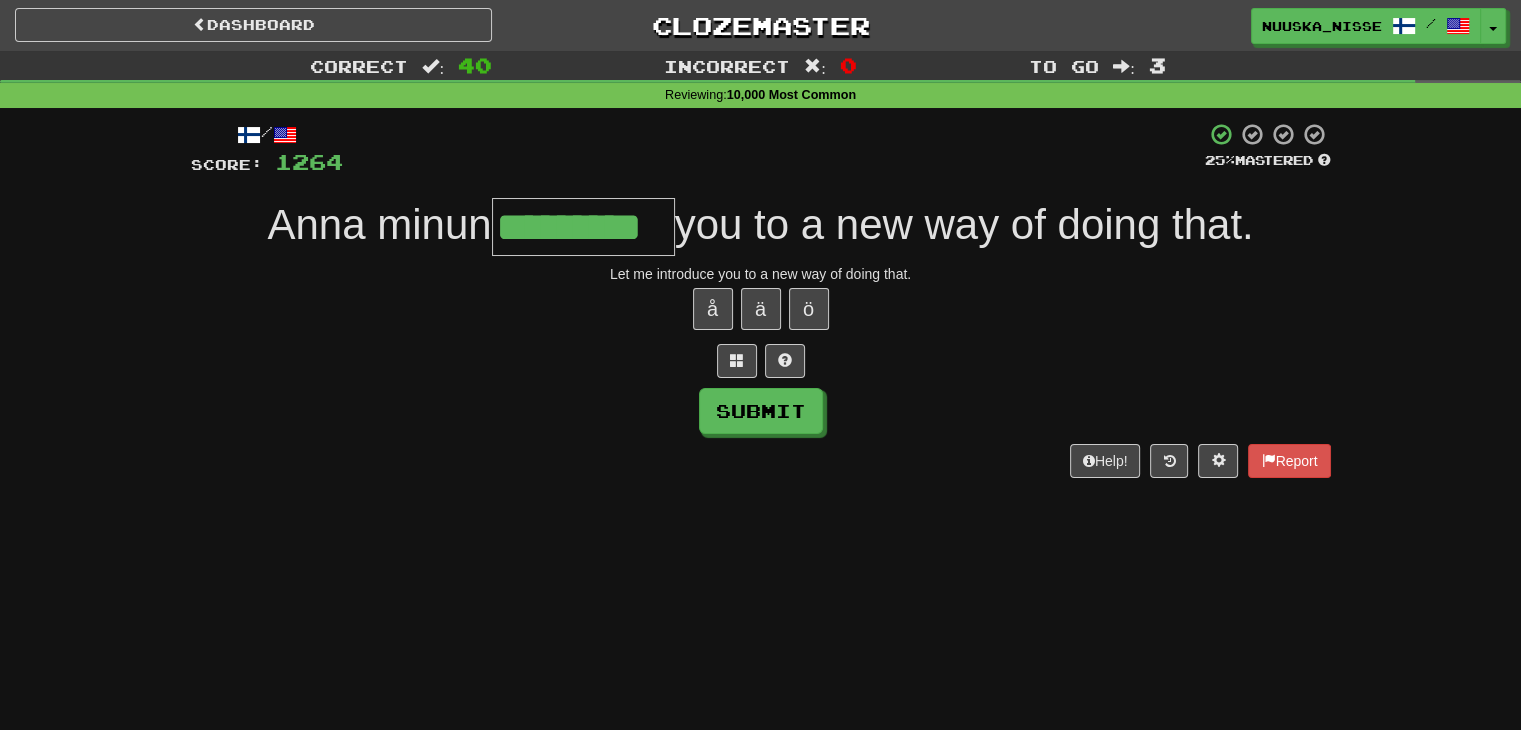 type on "*********" 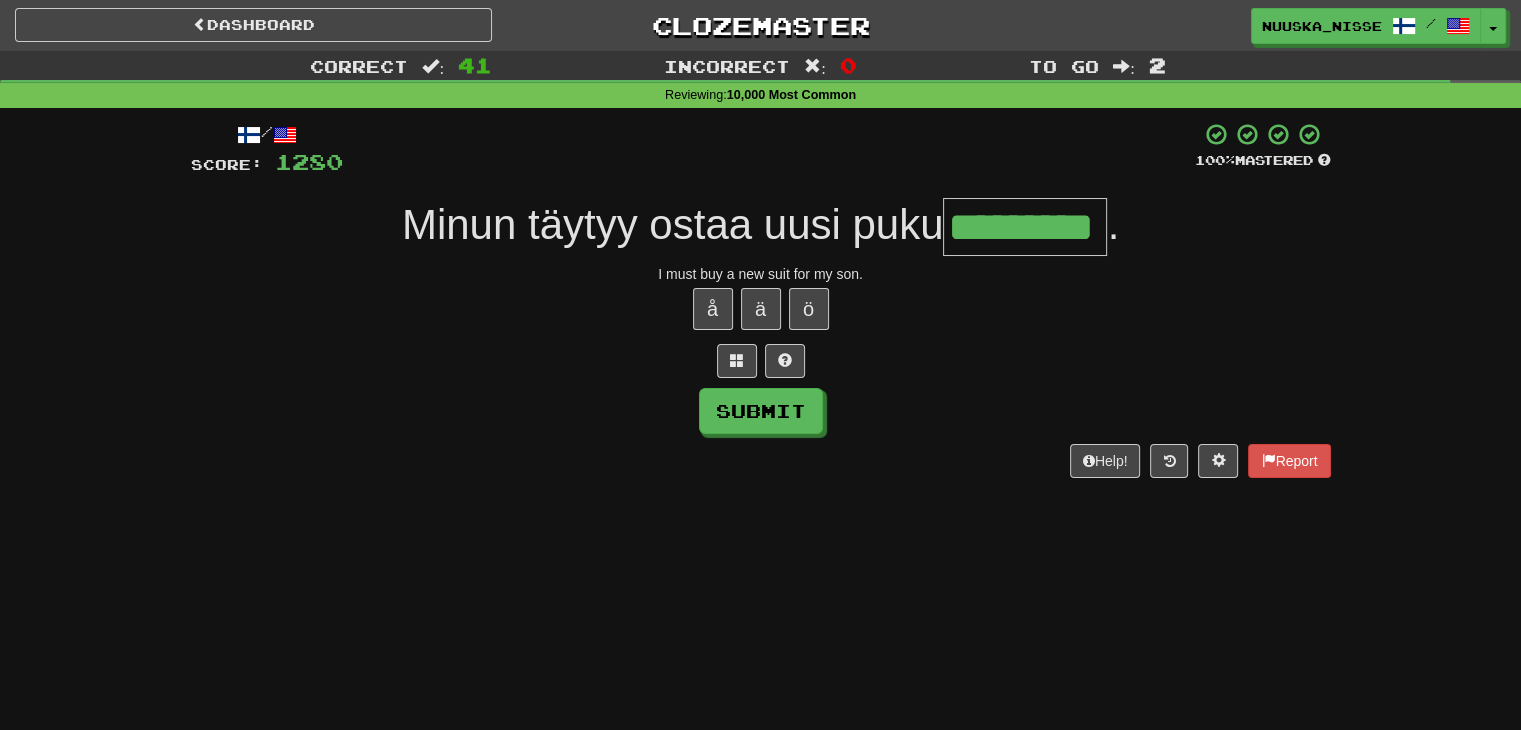 type on "*********" 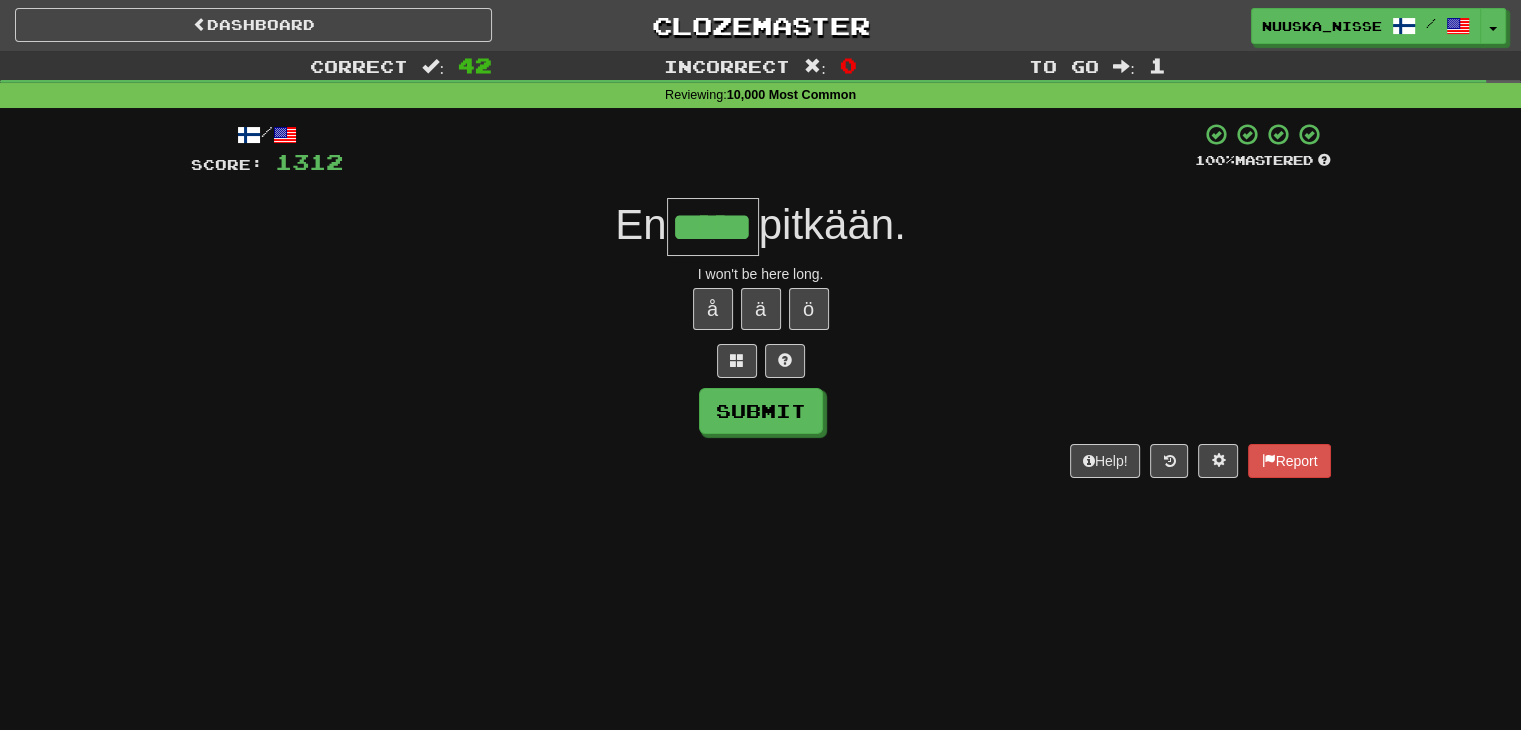 type on "*****" 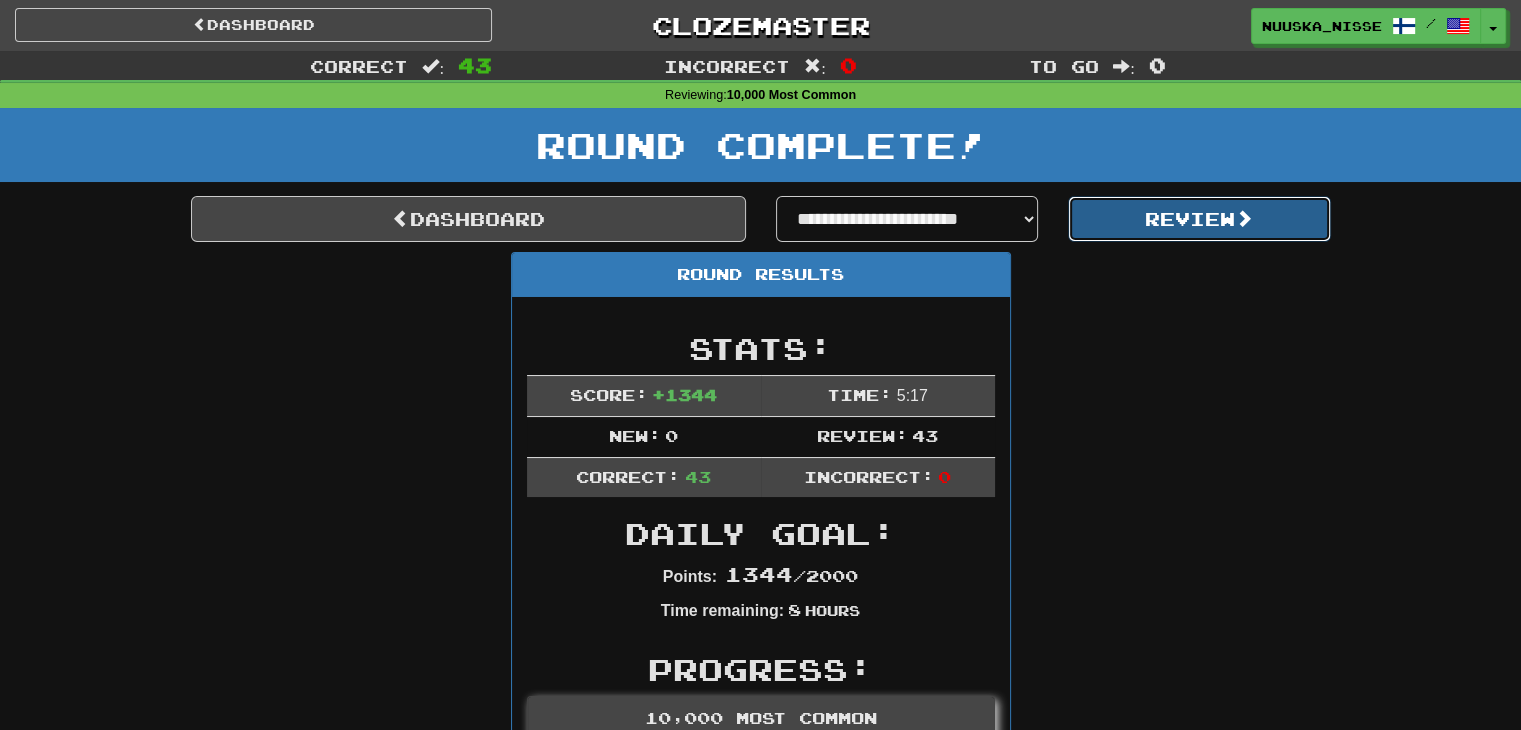 click on "Review" at bounding box center (1199, 219) 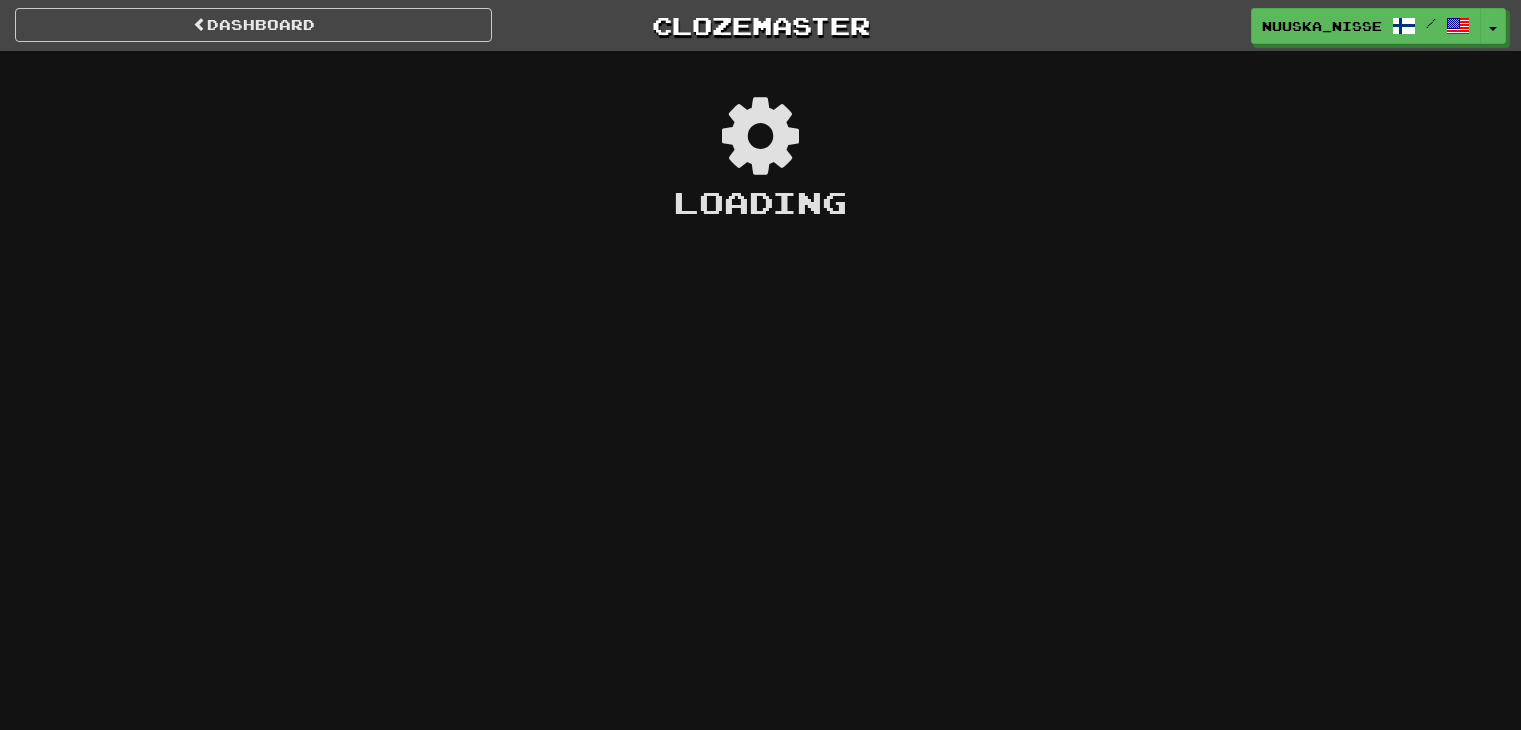 scroll, scrollTop: 0, scrollLeft: 0, axis: both 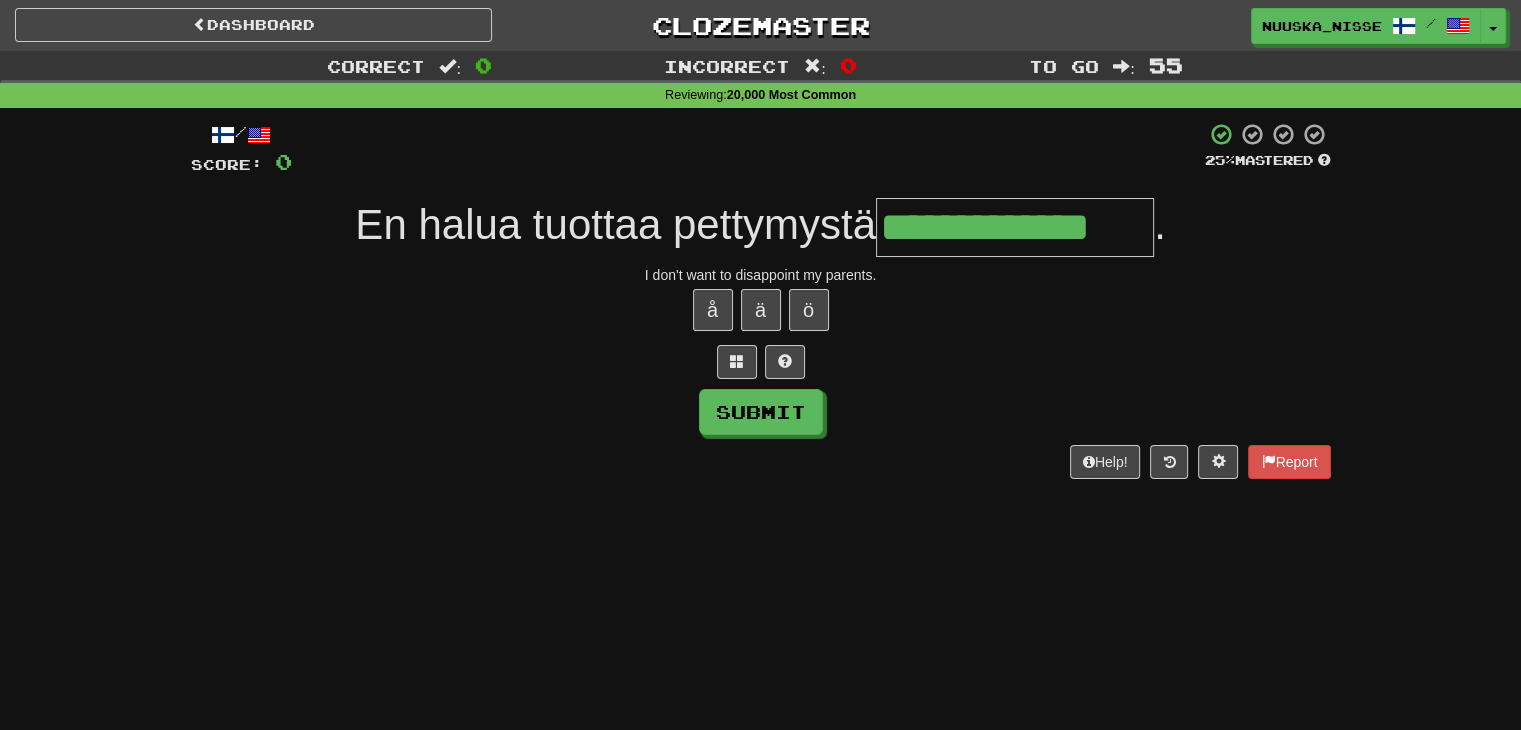 type on "**********" 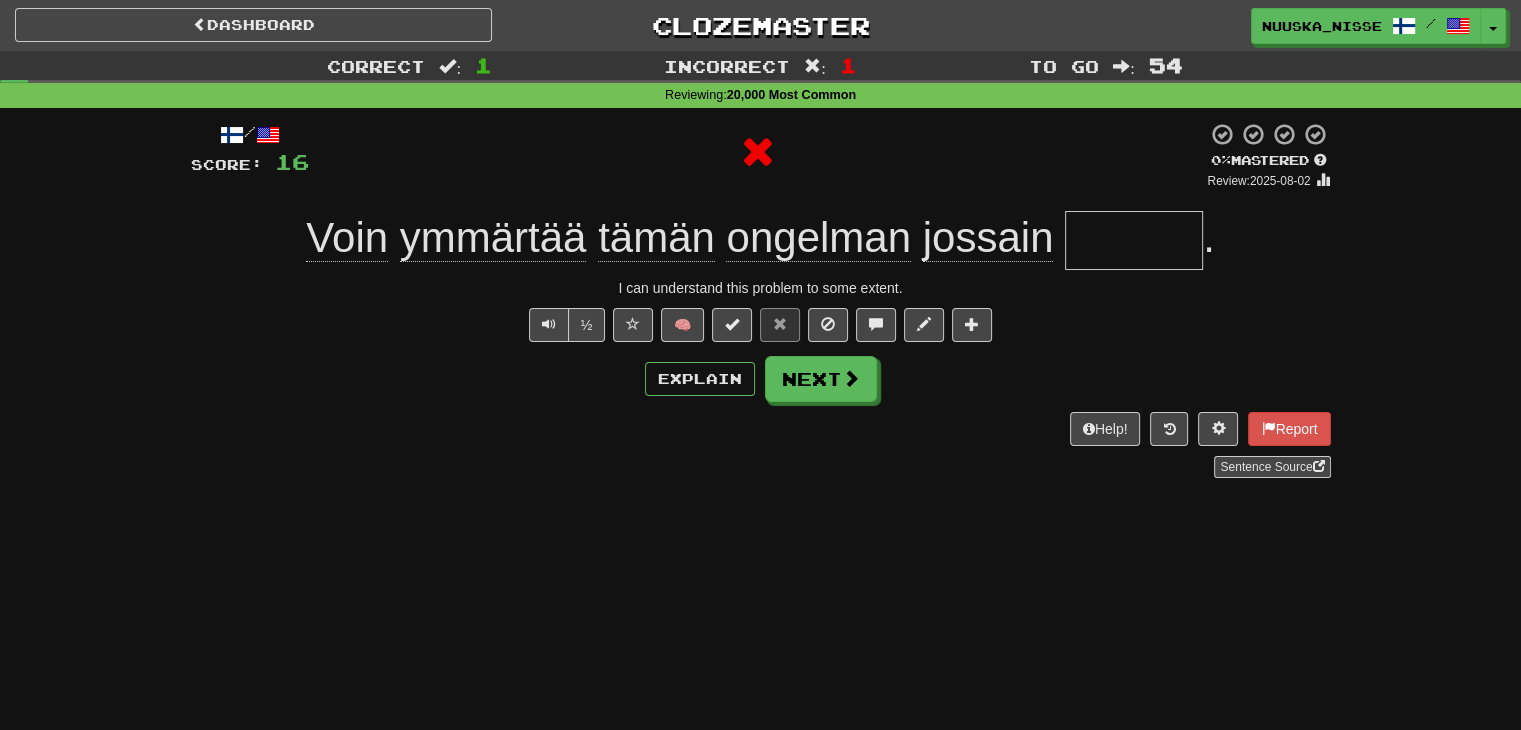 type on "******" 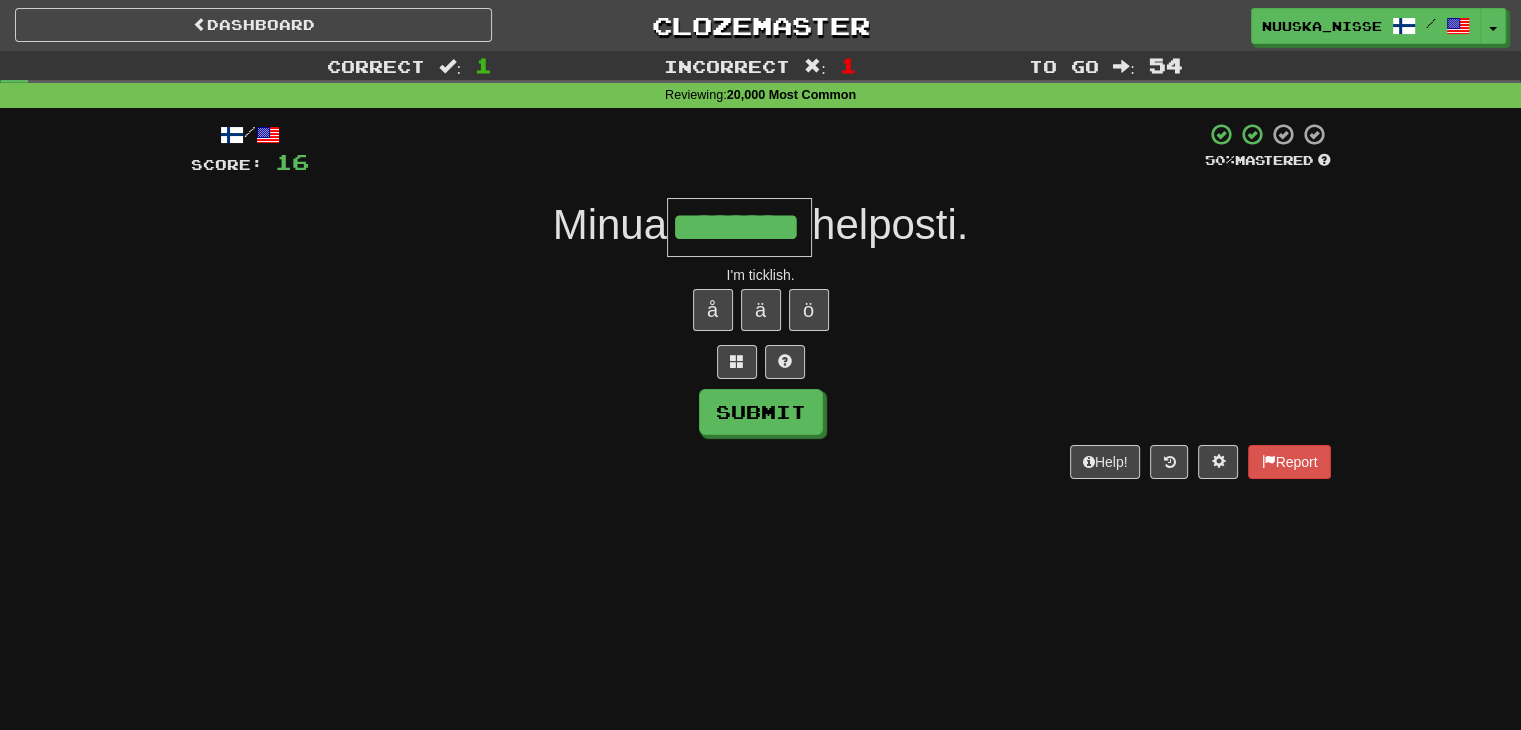 type on "********" 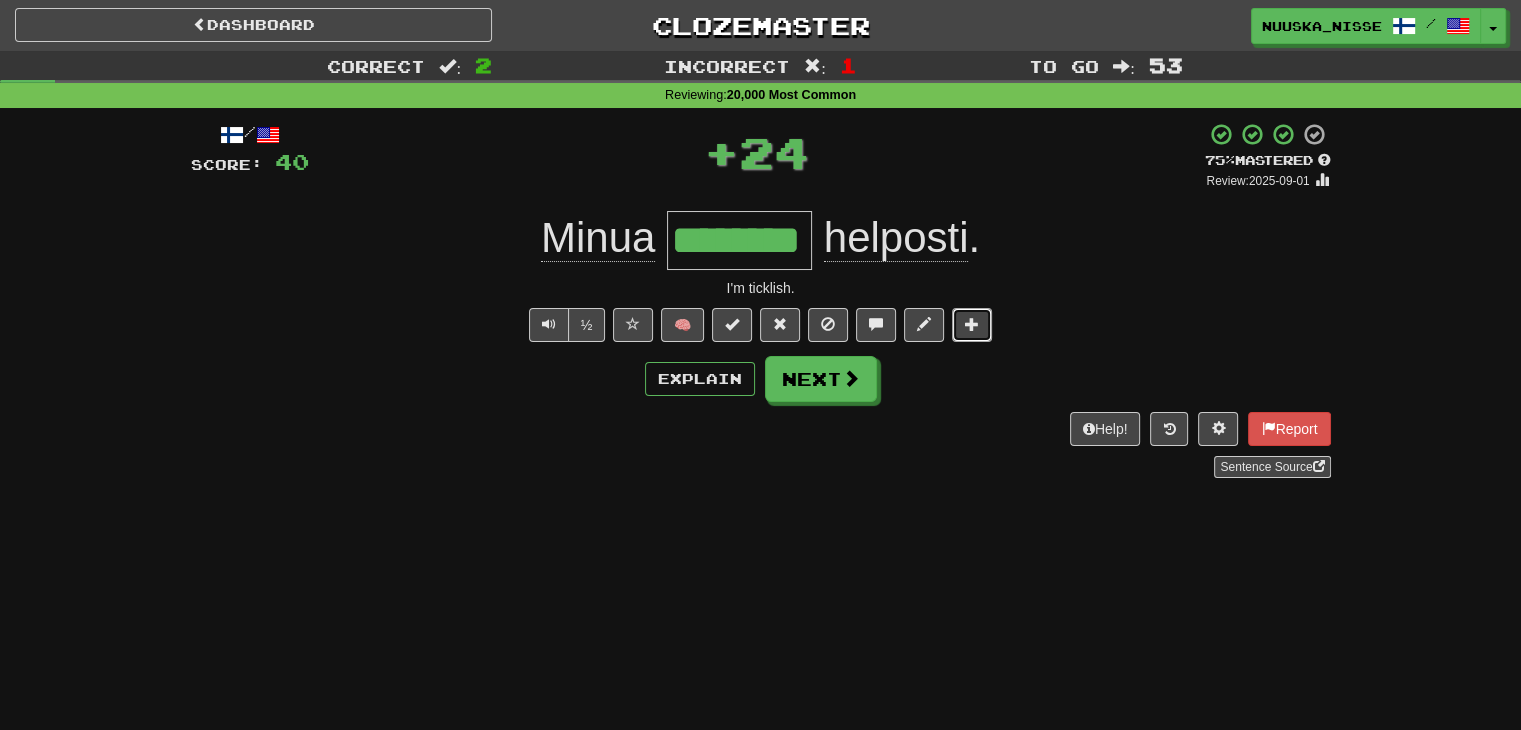 click at bounding box center [972, 325] 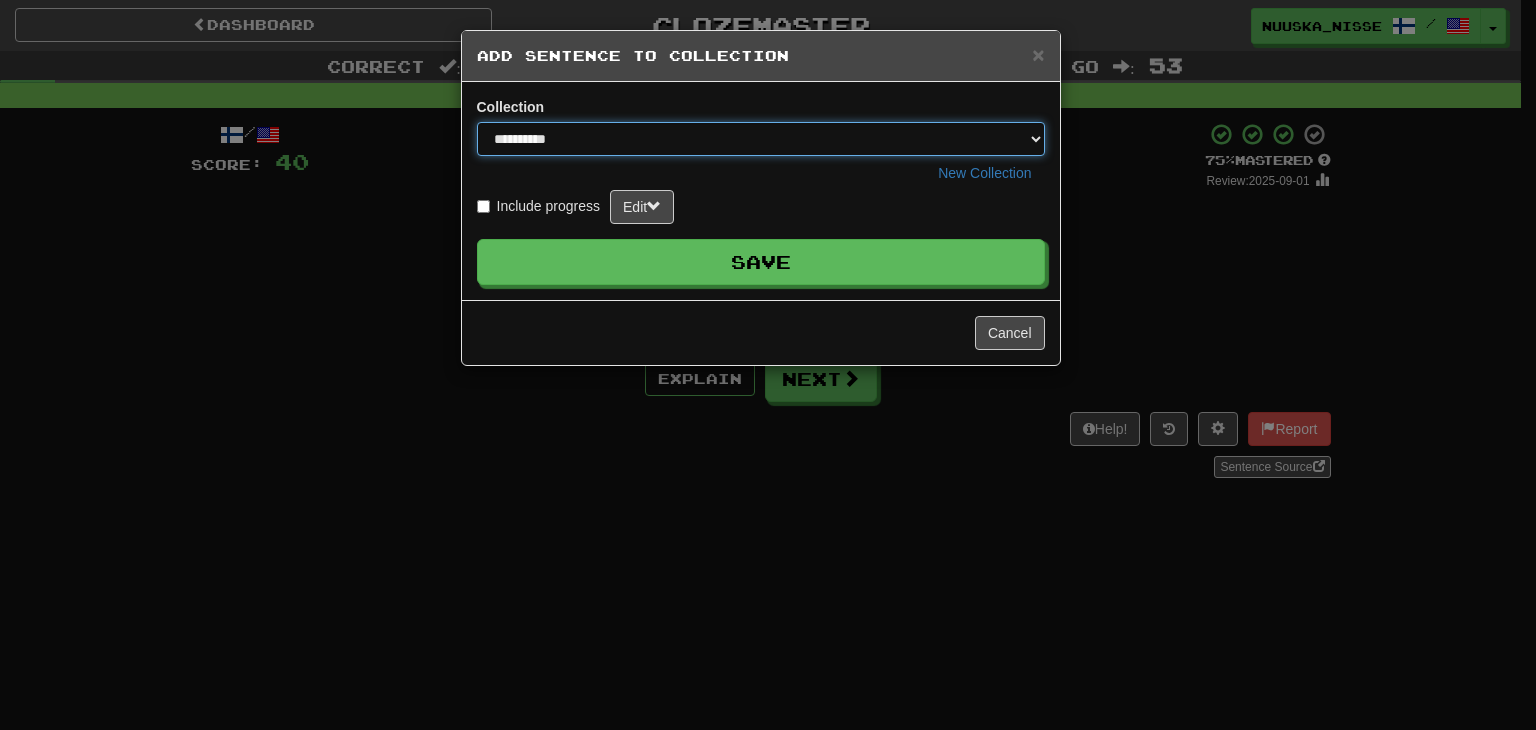 click on "**********" at bounding box center (761, 139) 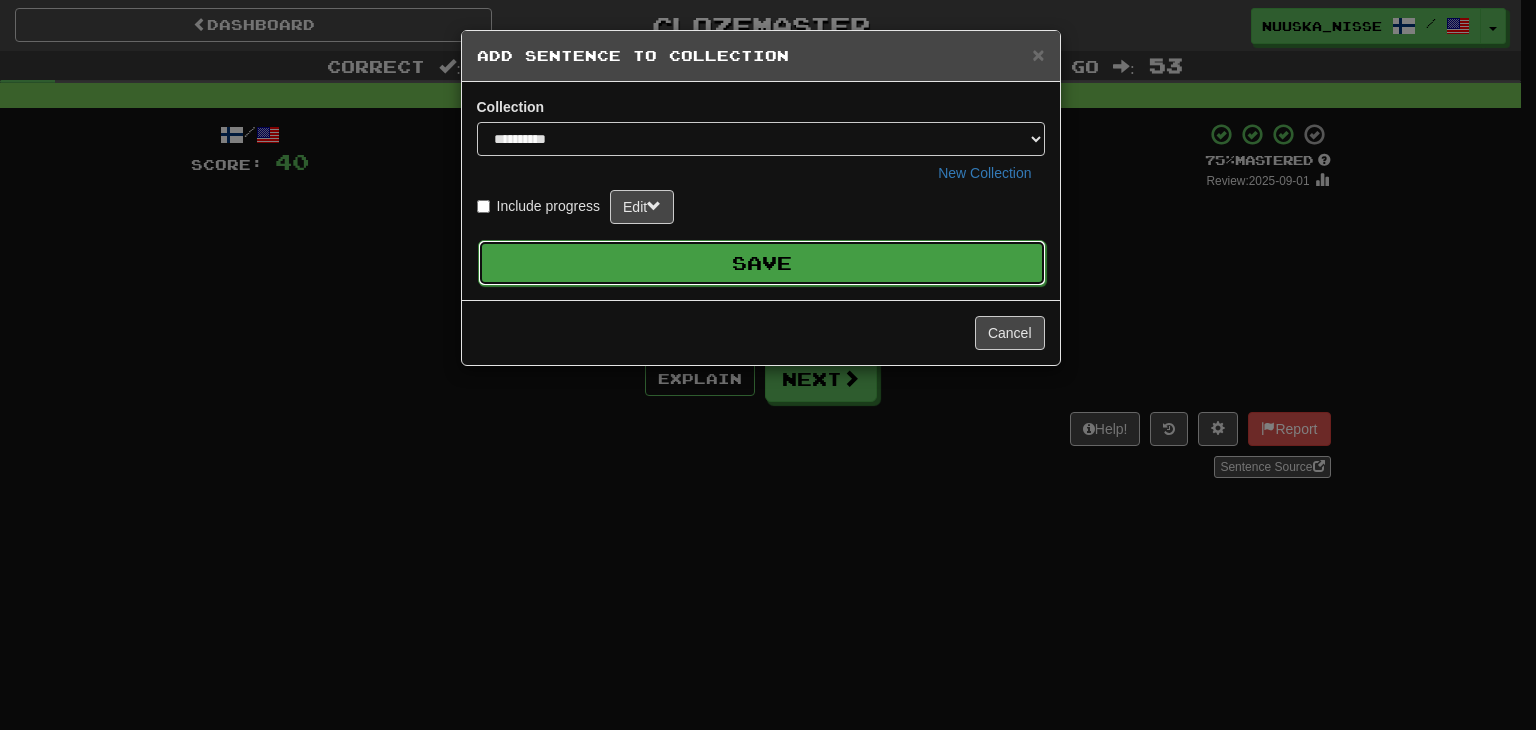 click on "Save" at bounding box center [762, 263] 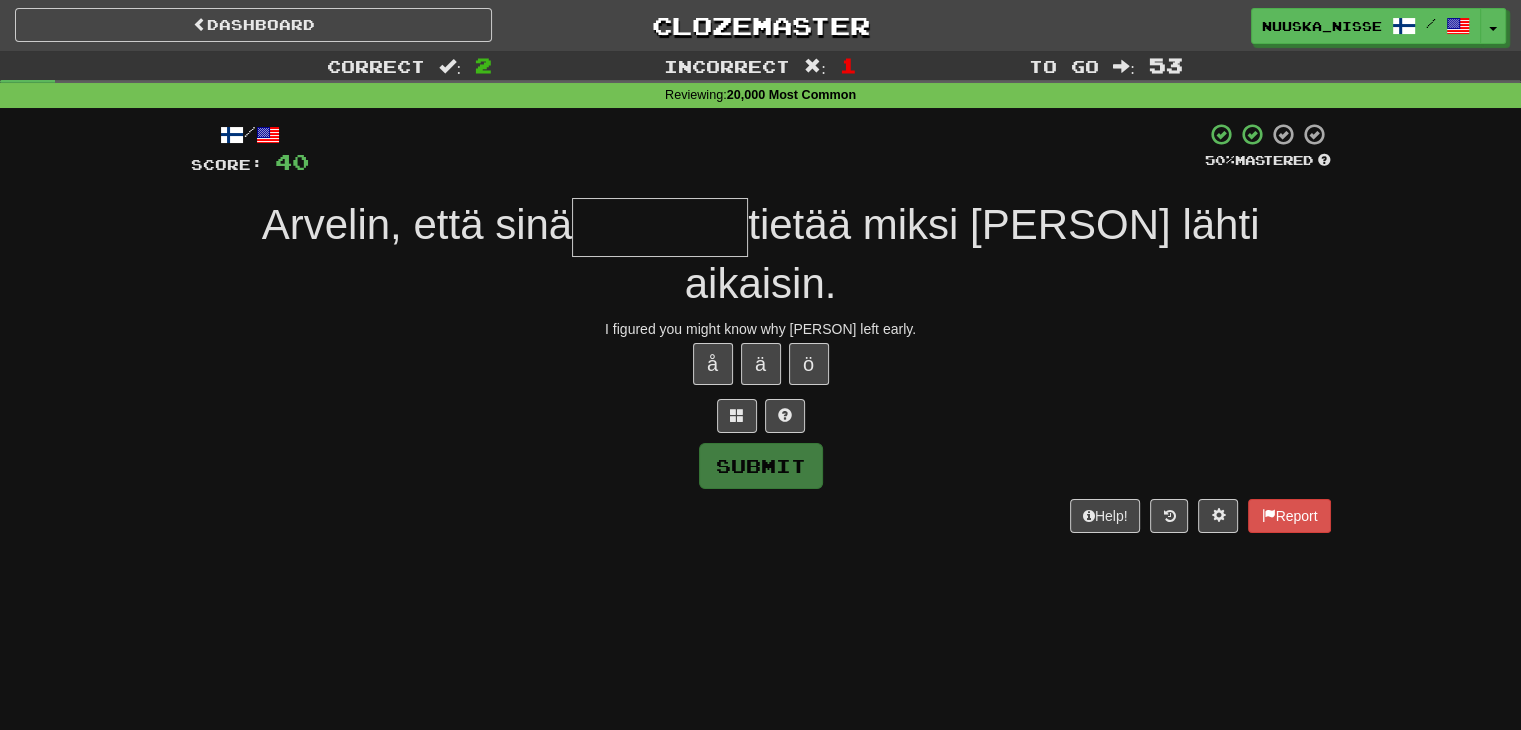 type on "*" 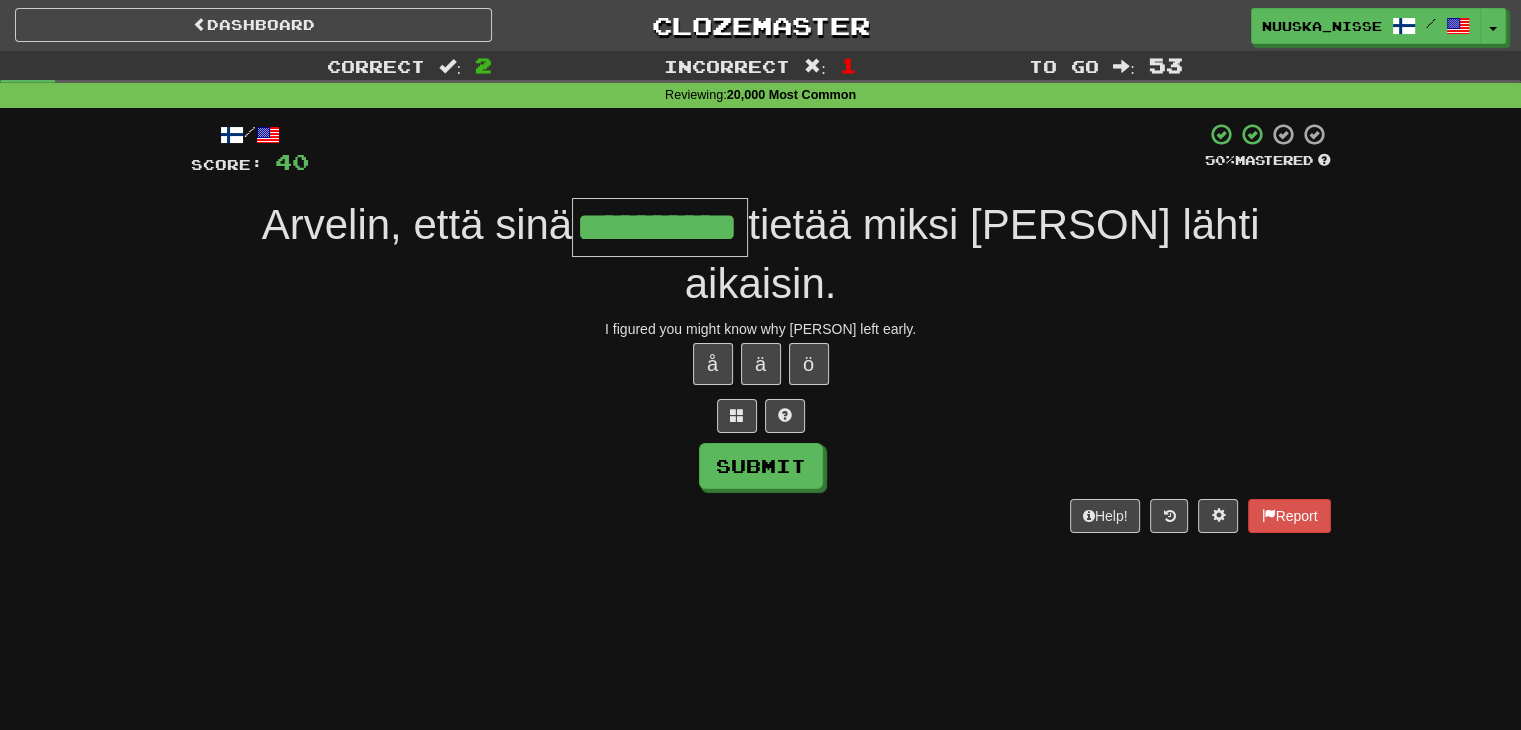 type on "**********" 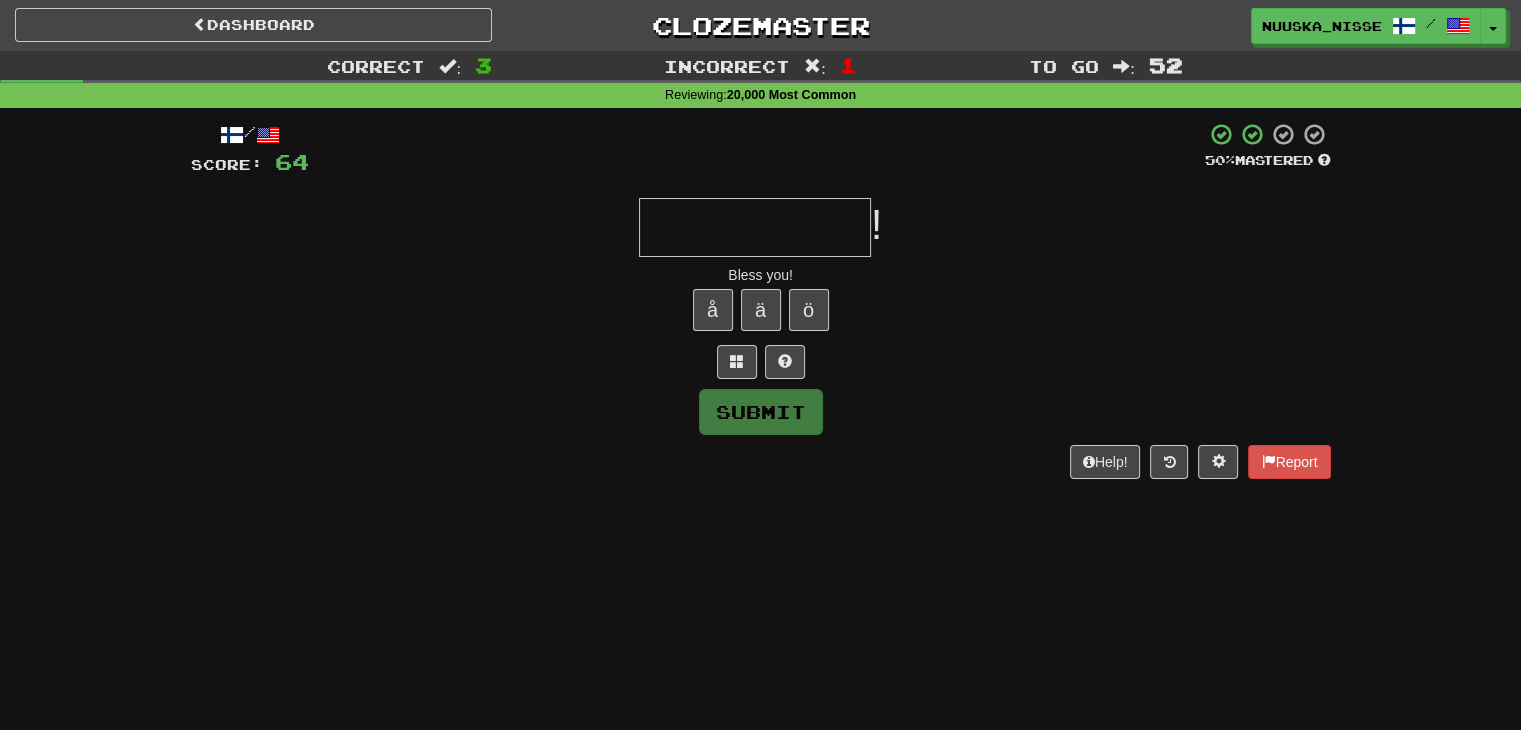 type on "*" 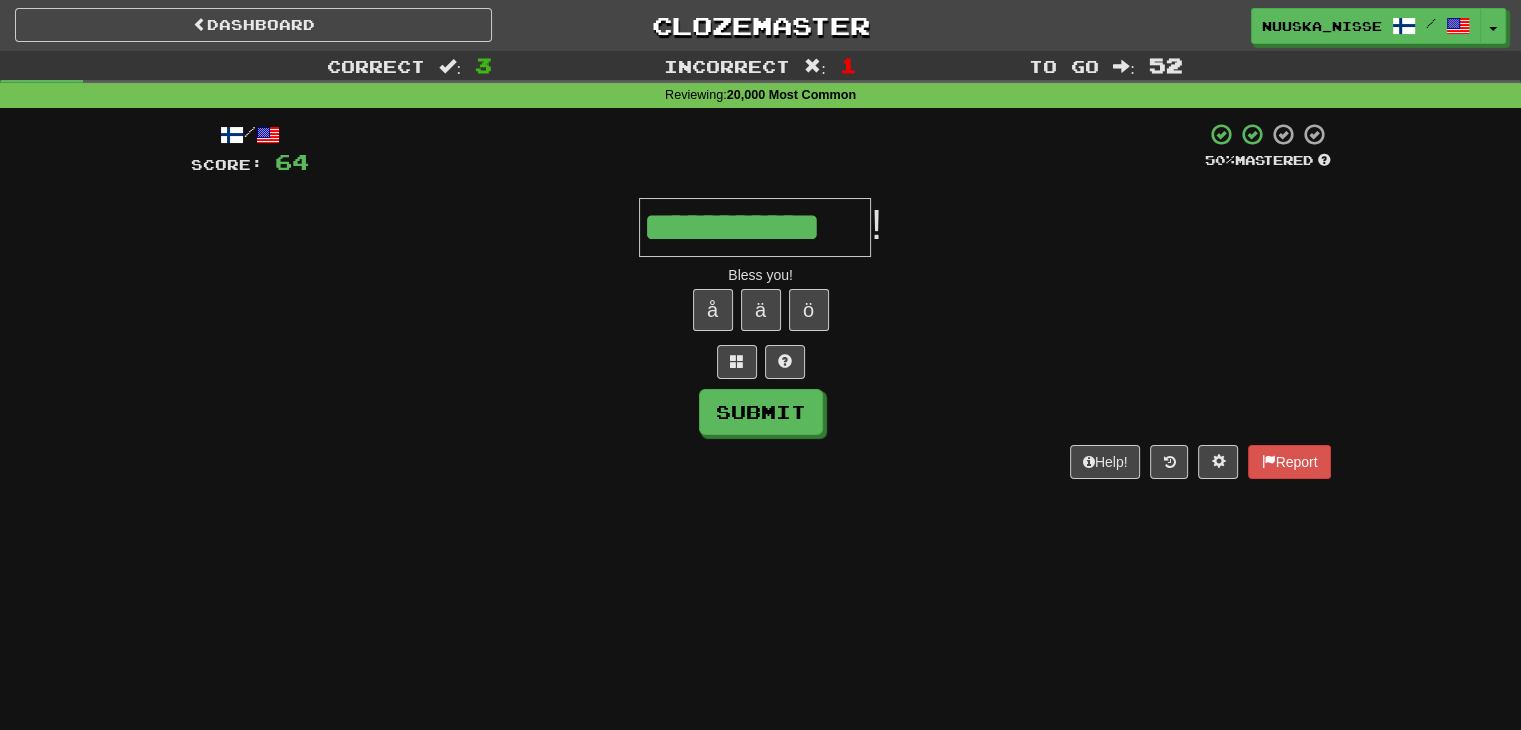 type on "**********" 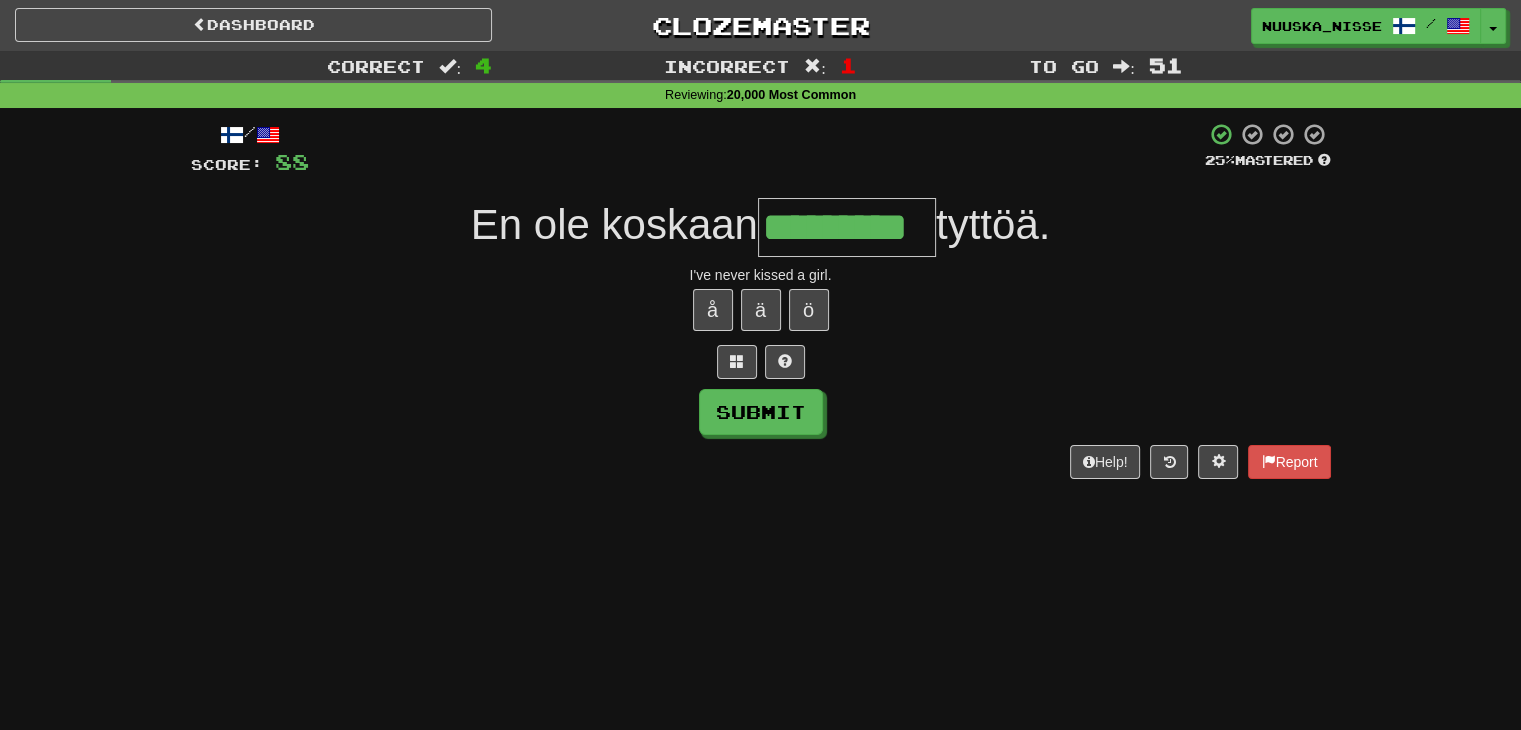 type on "*********" 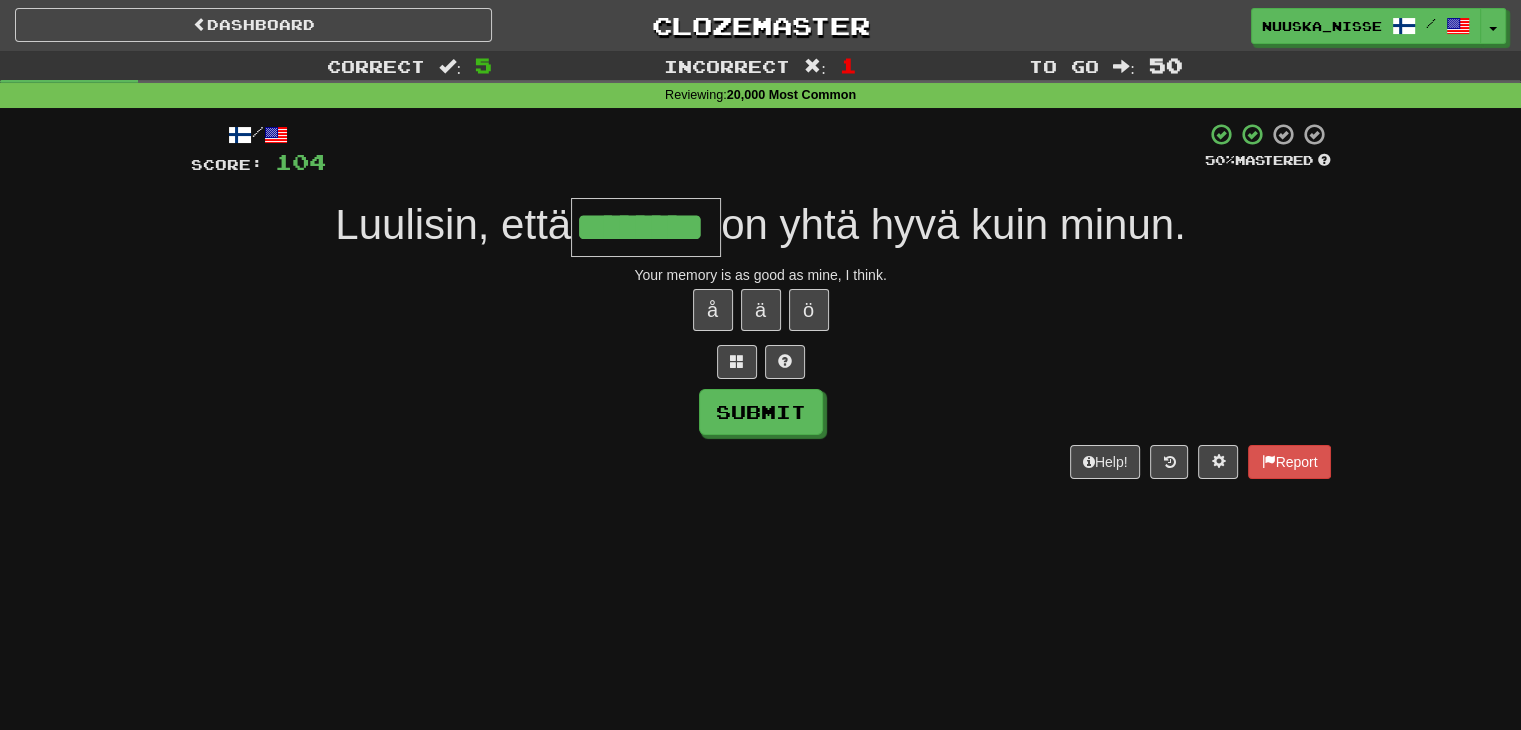 type on "********" 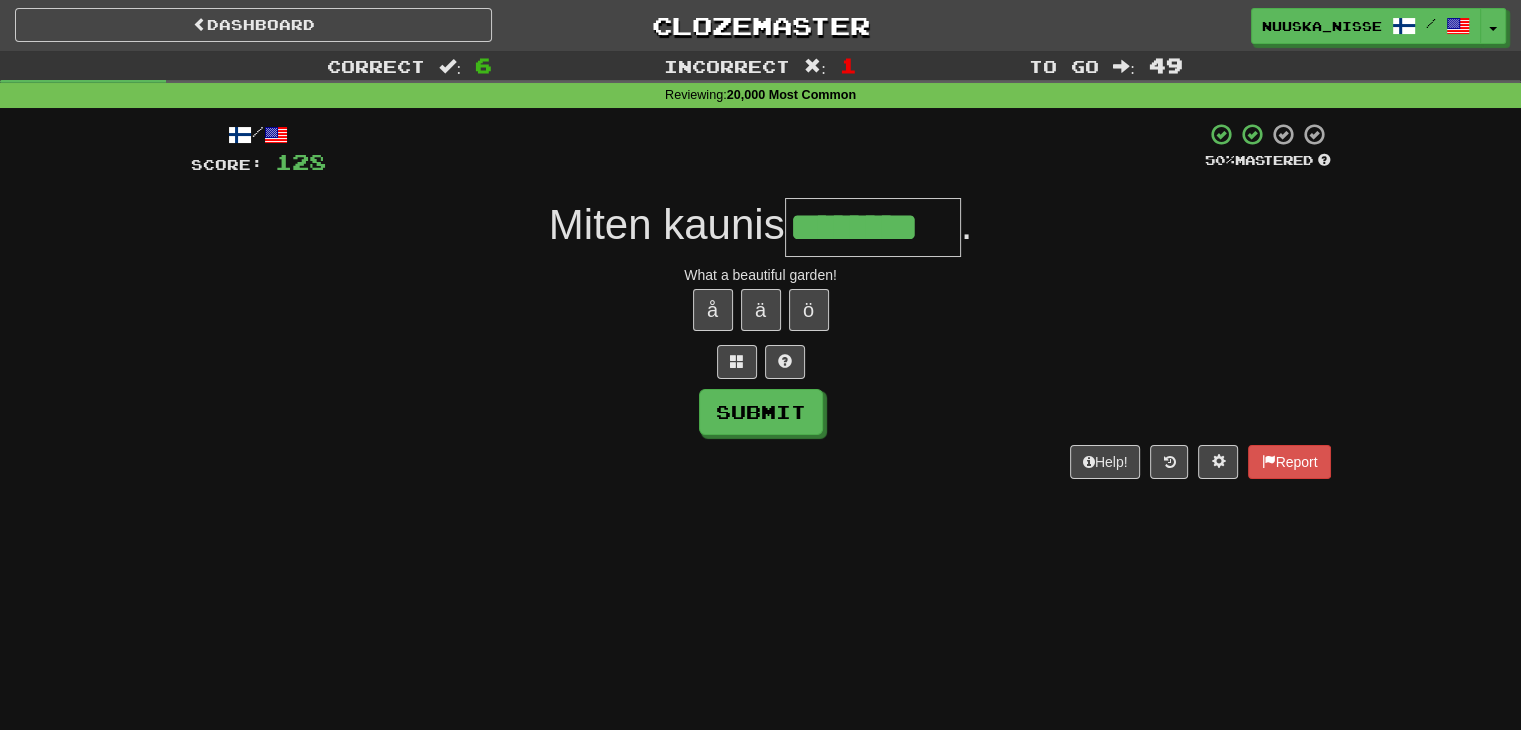 type on "********" 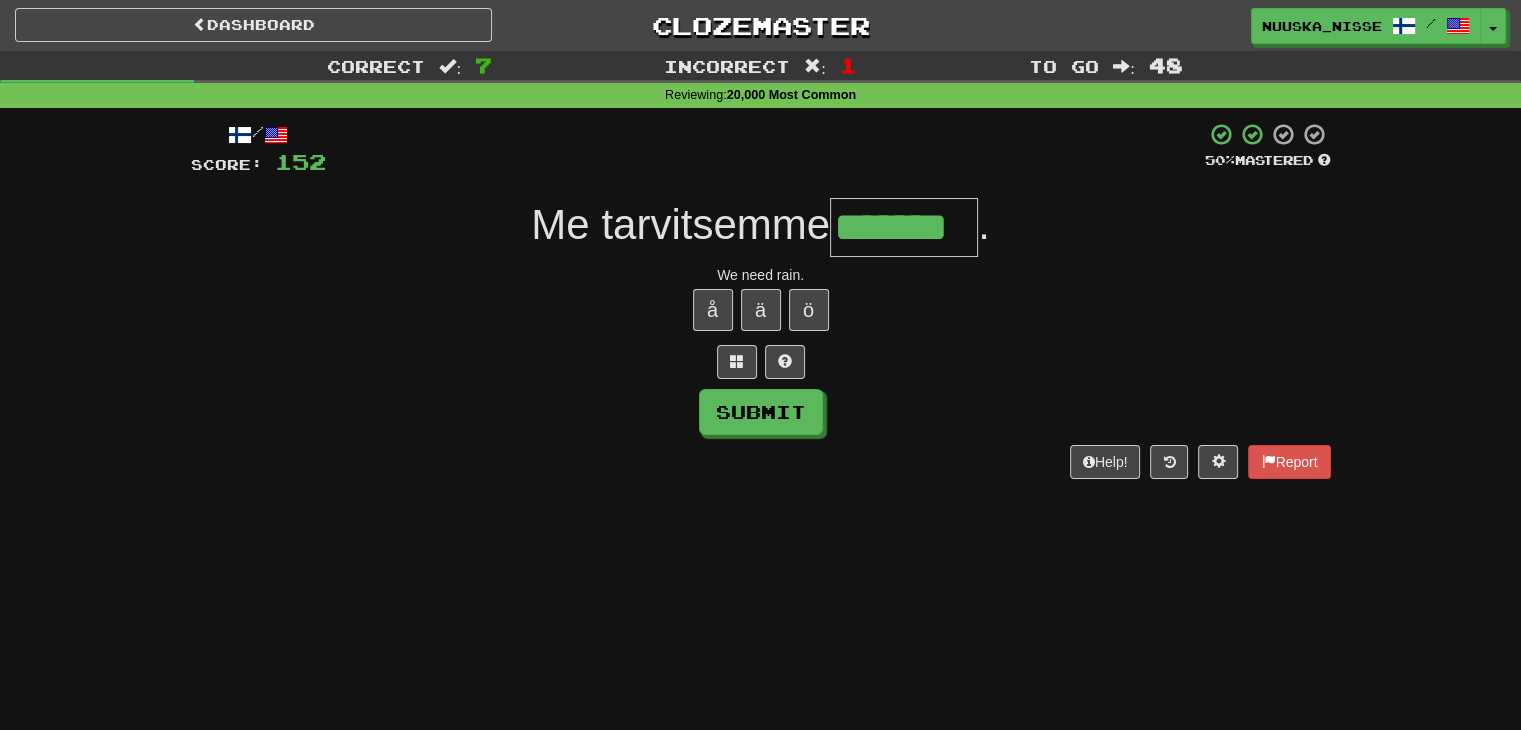 type on "*******" 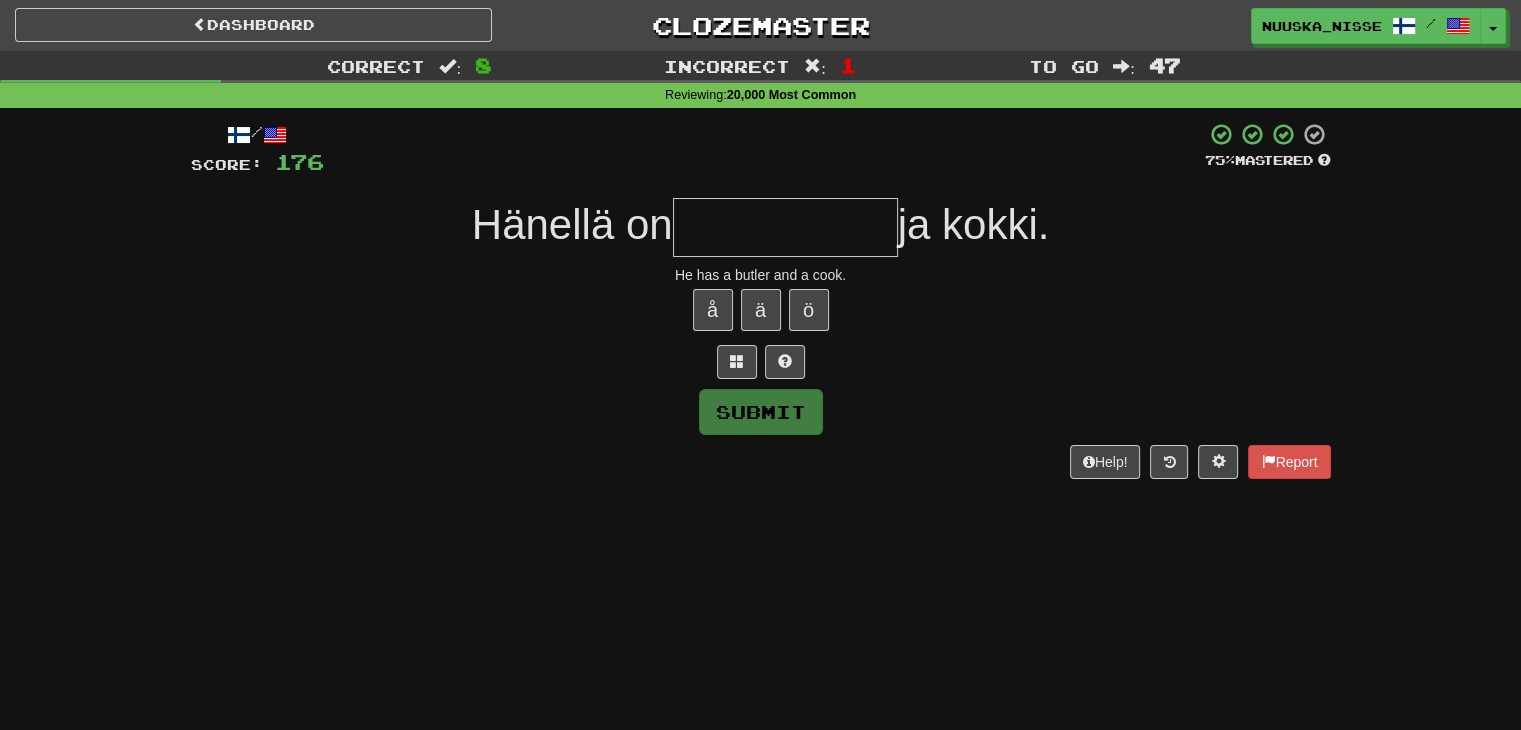 type on "*" 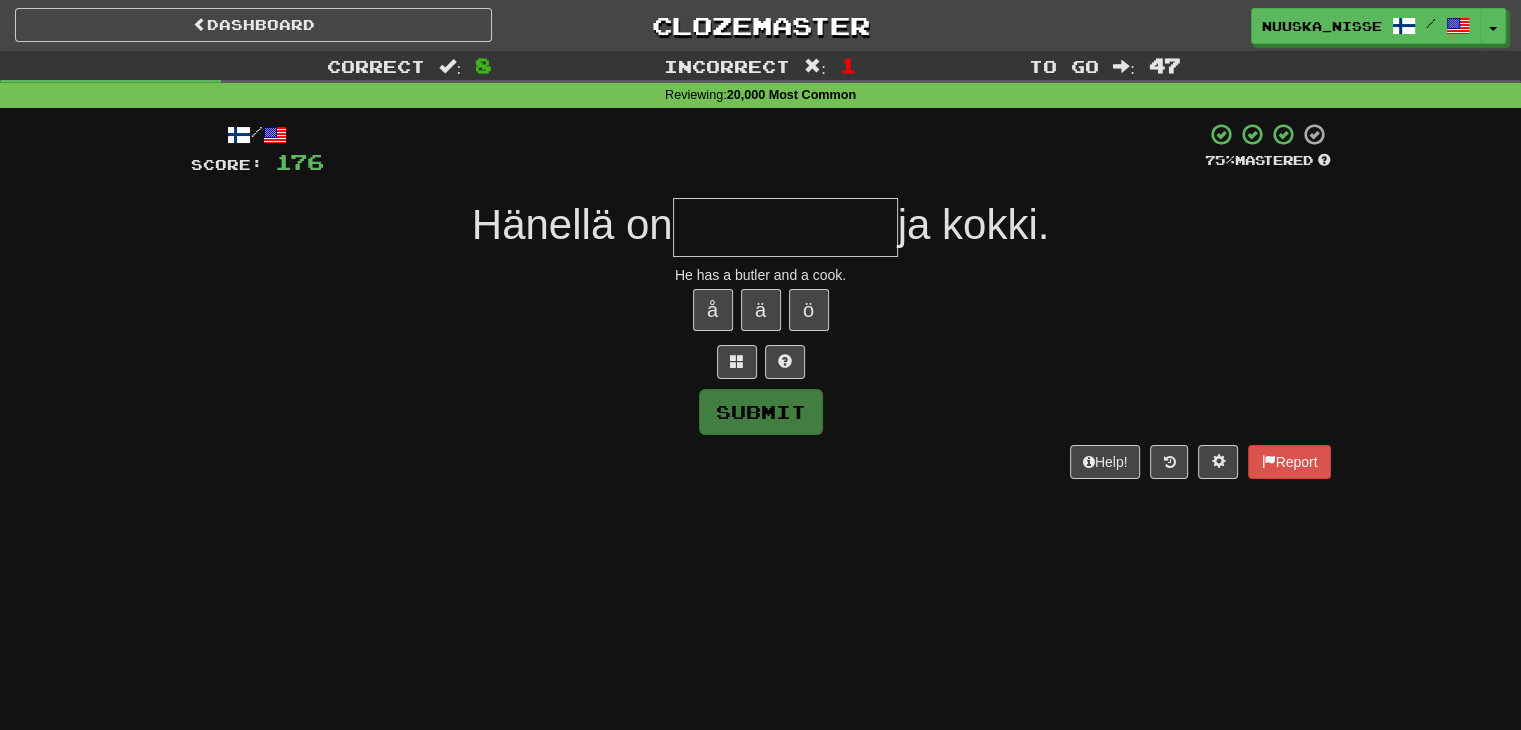type on "*" 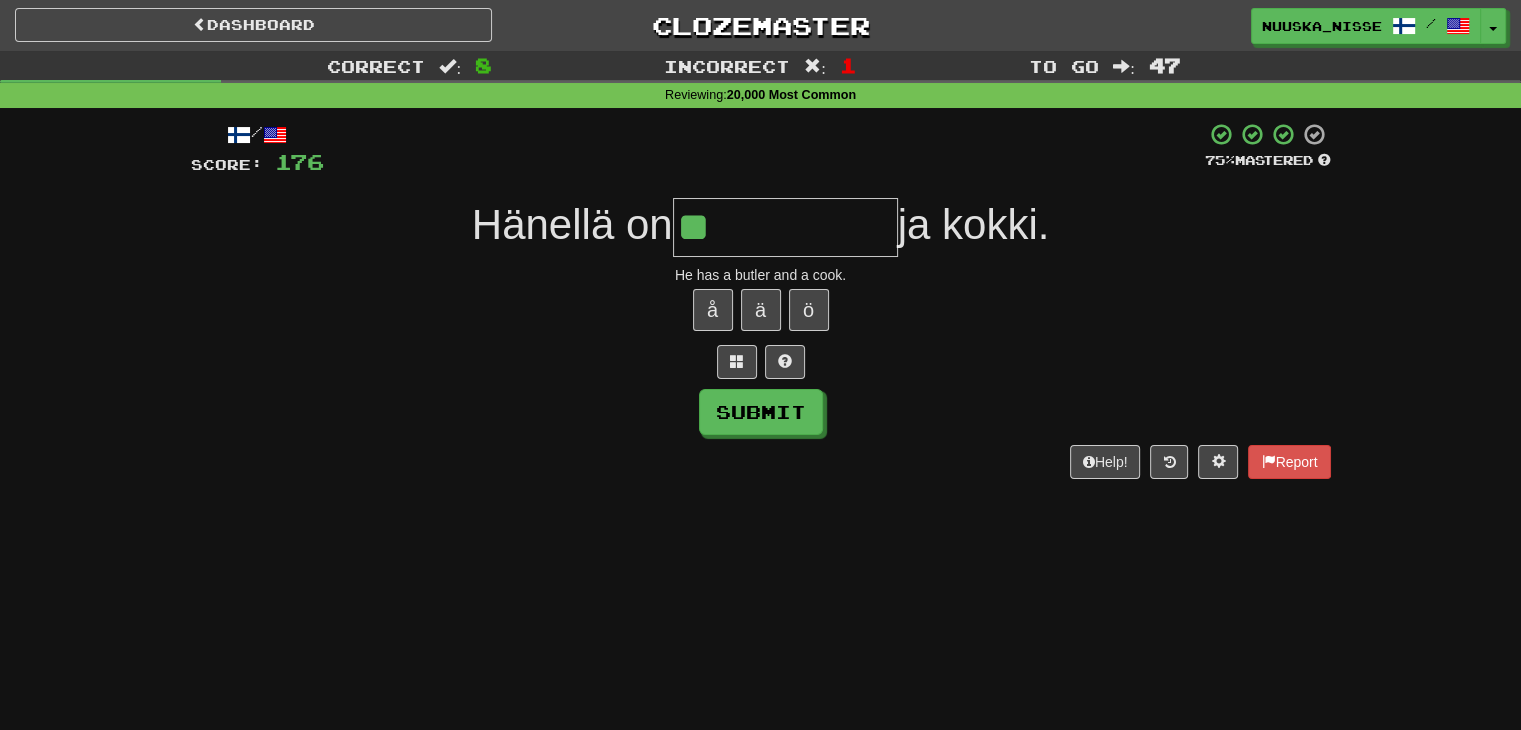 type on "**********" 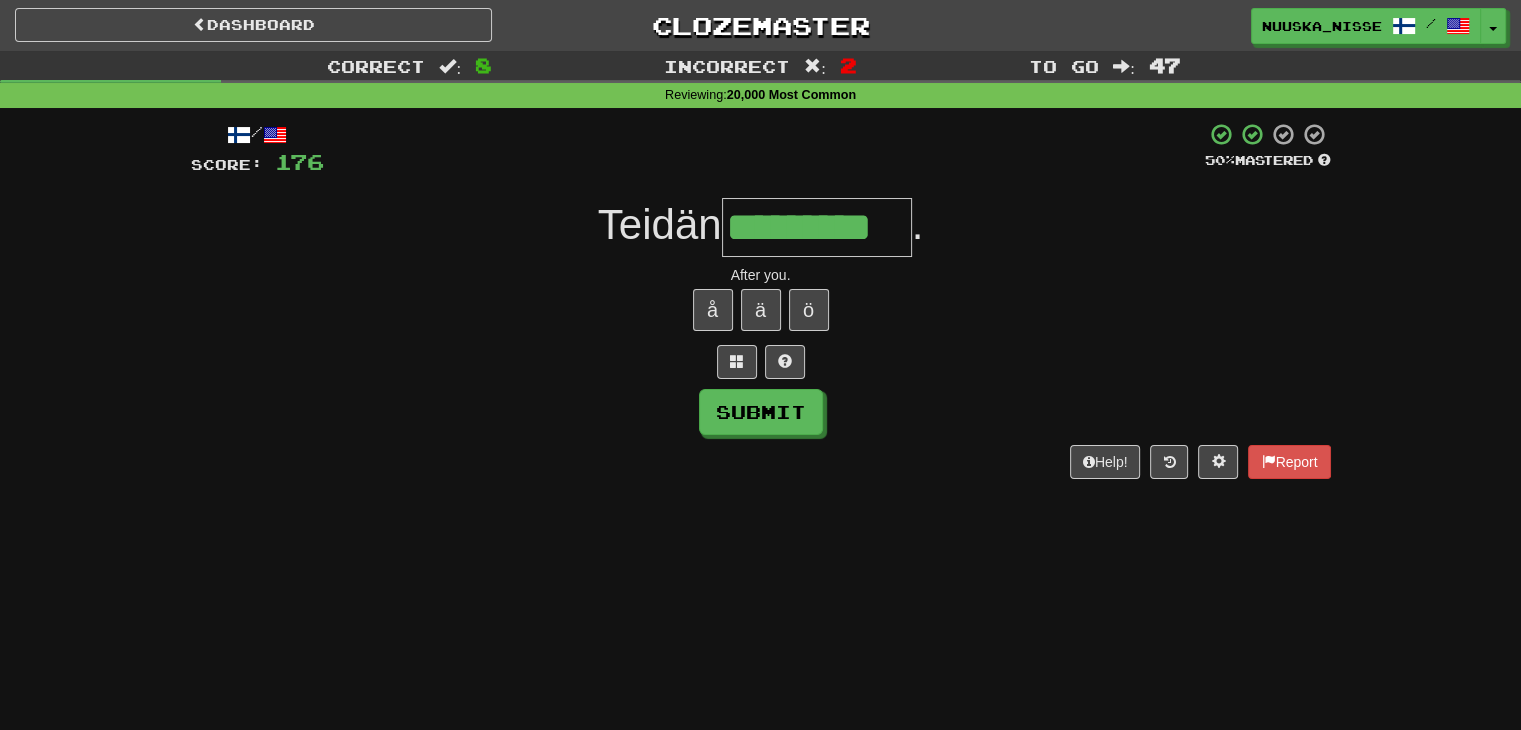 type on "*********" 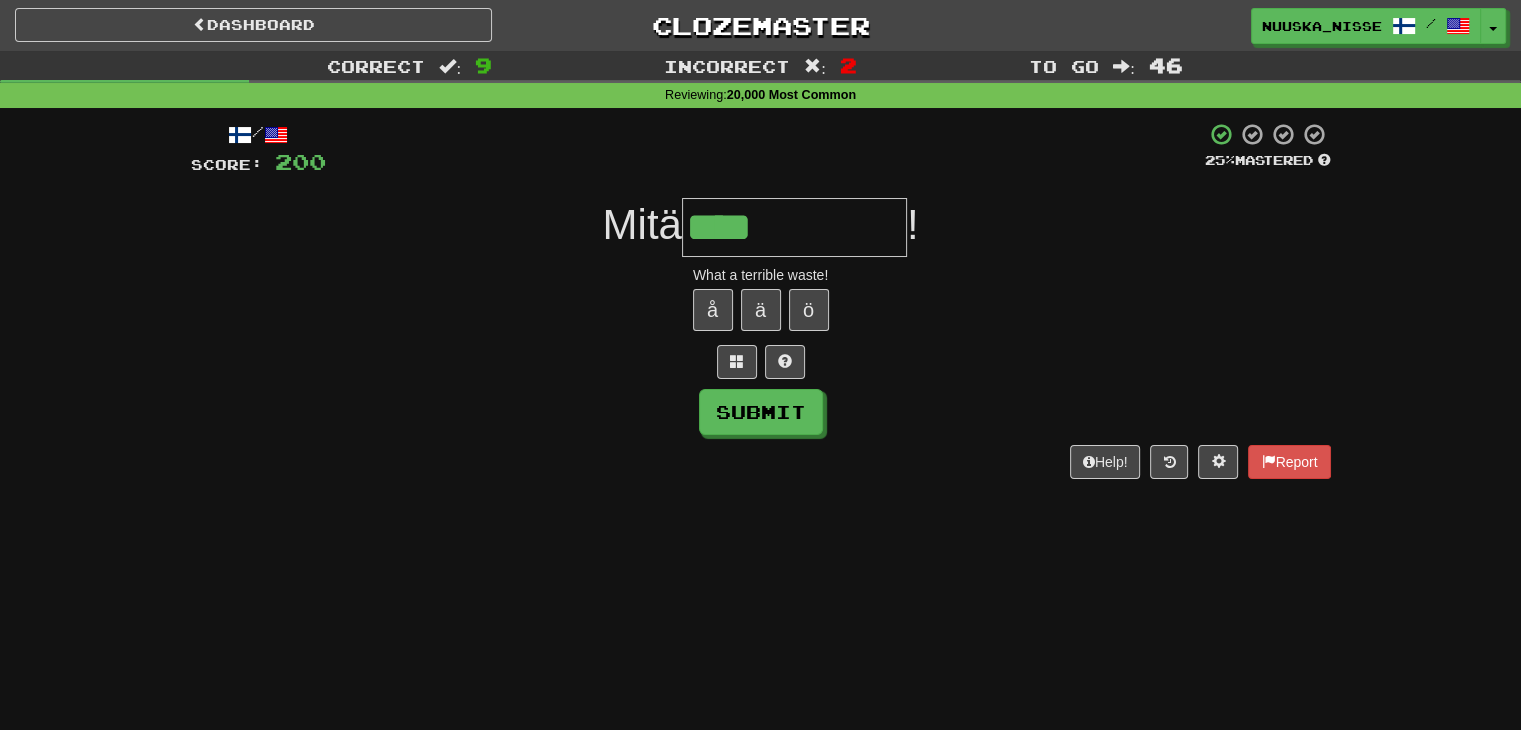 type on "**********" 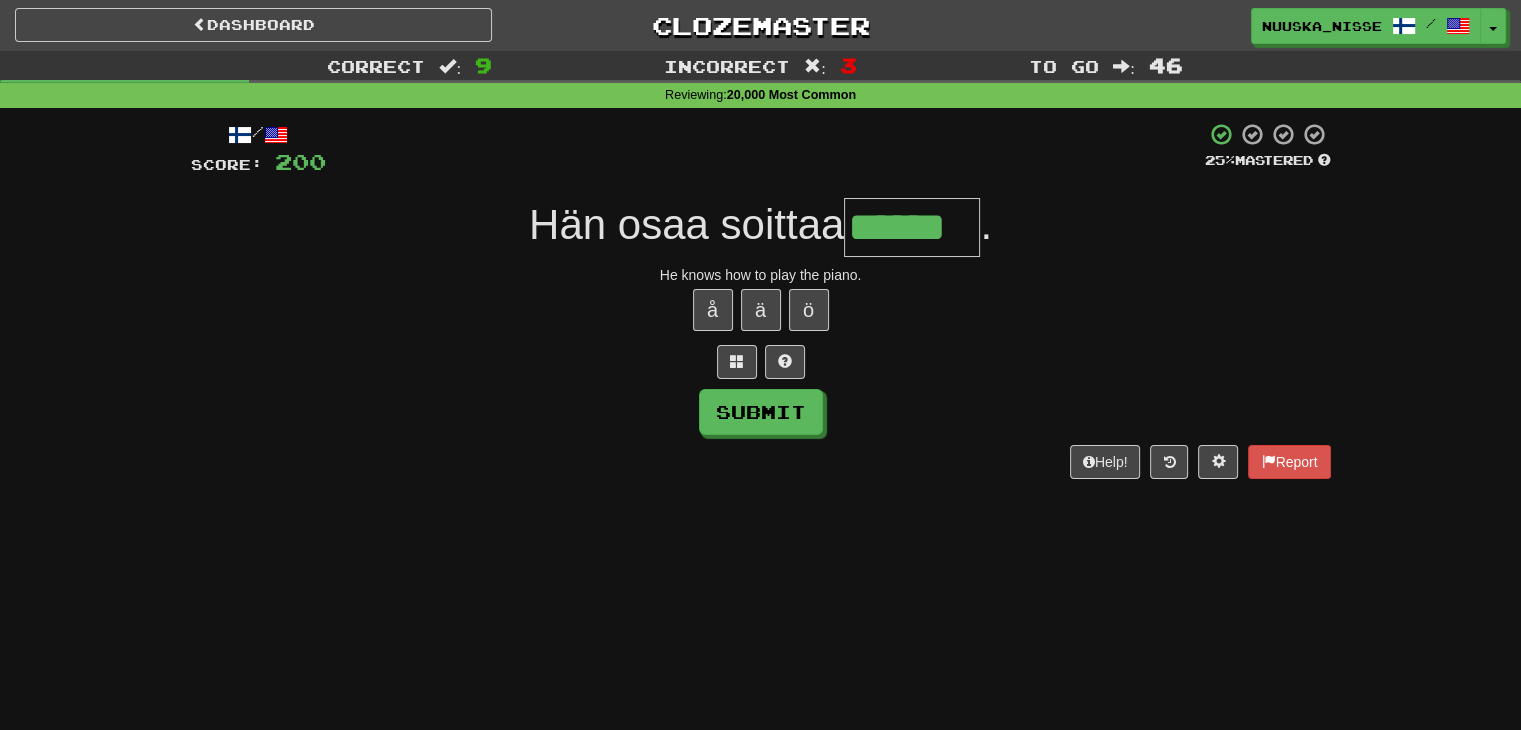 type on "******" 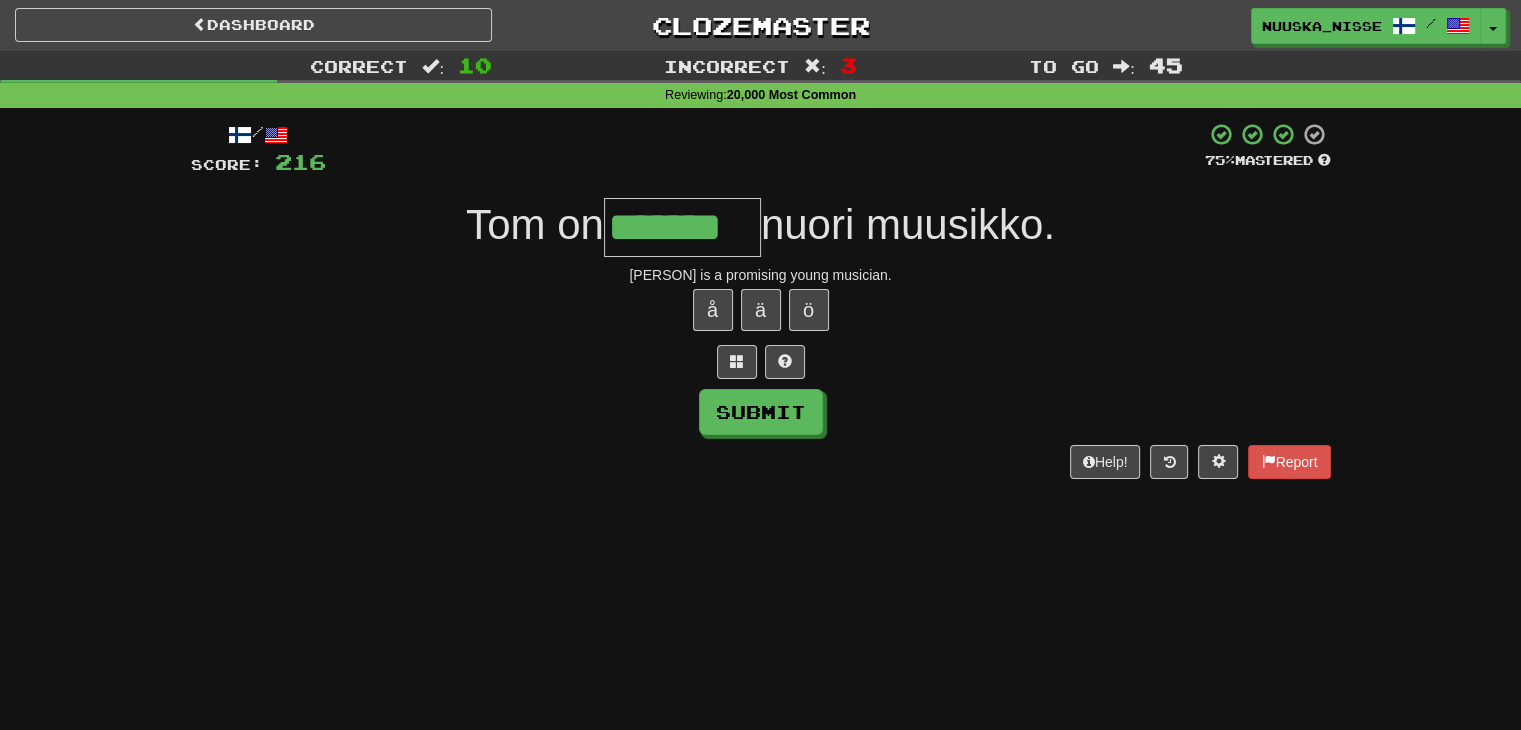 type on "*******" 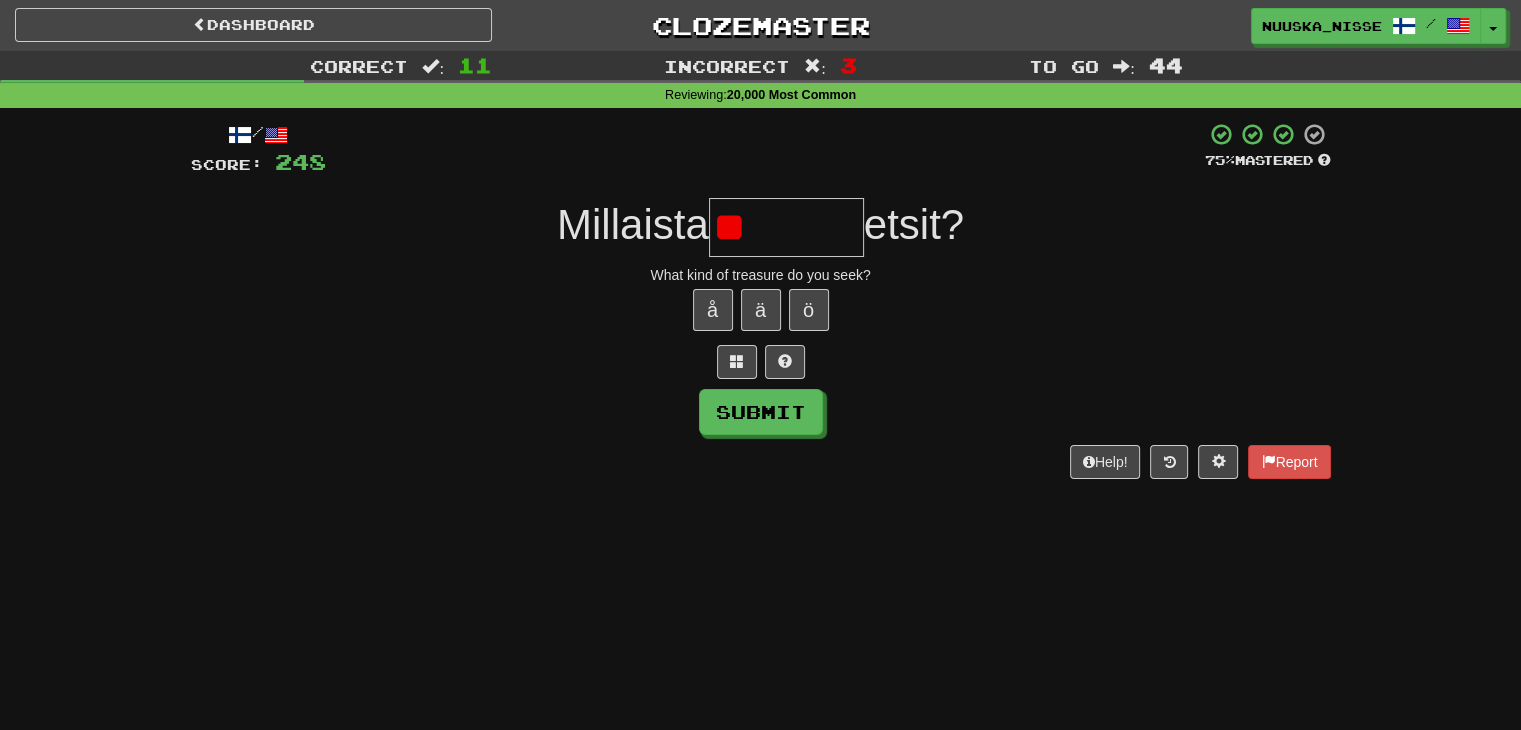 type on "*" 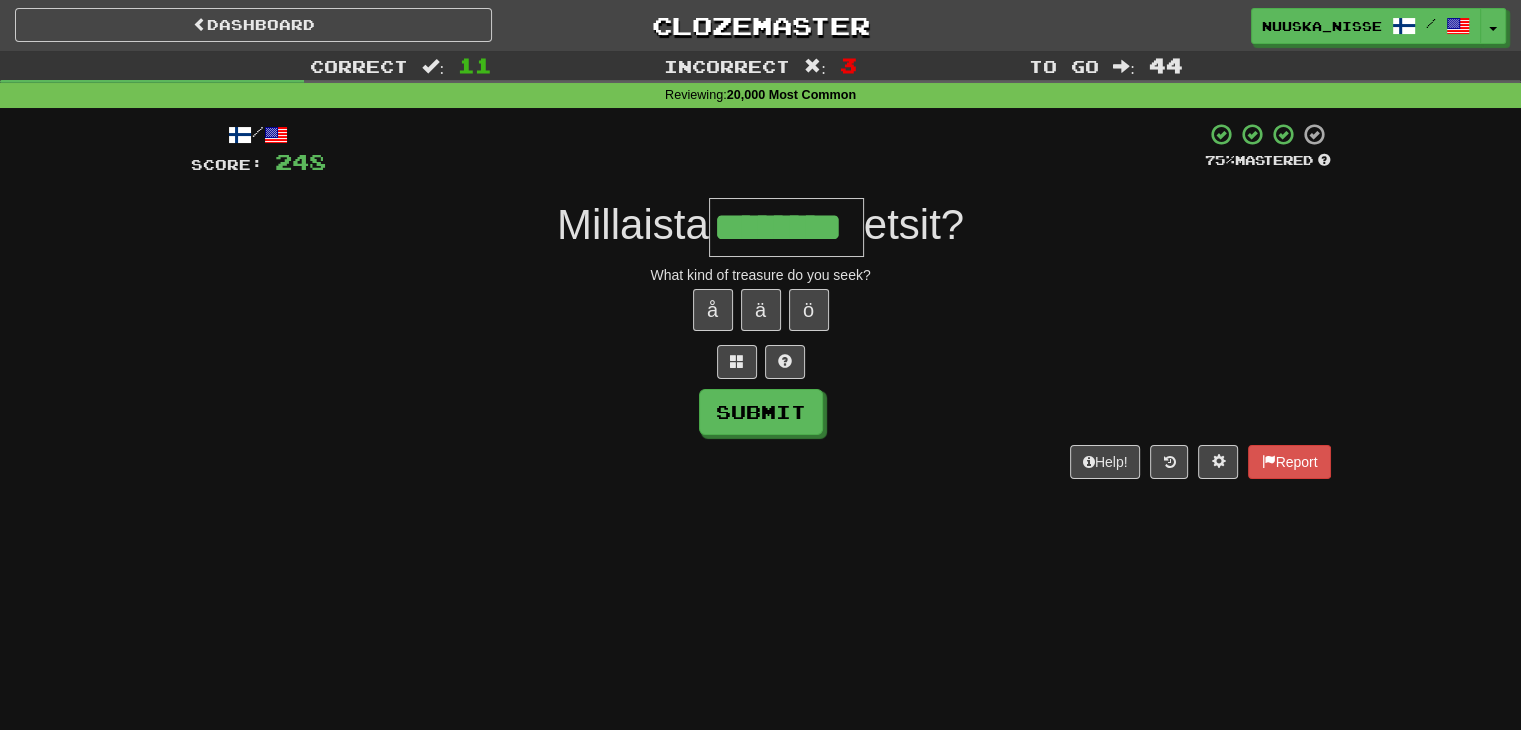 type on "********" 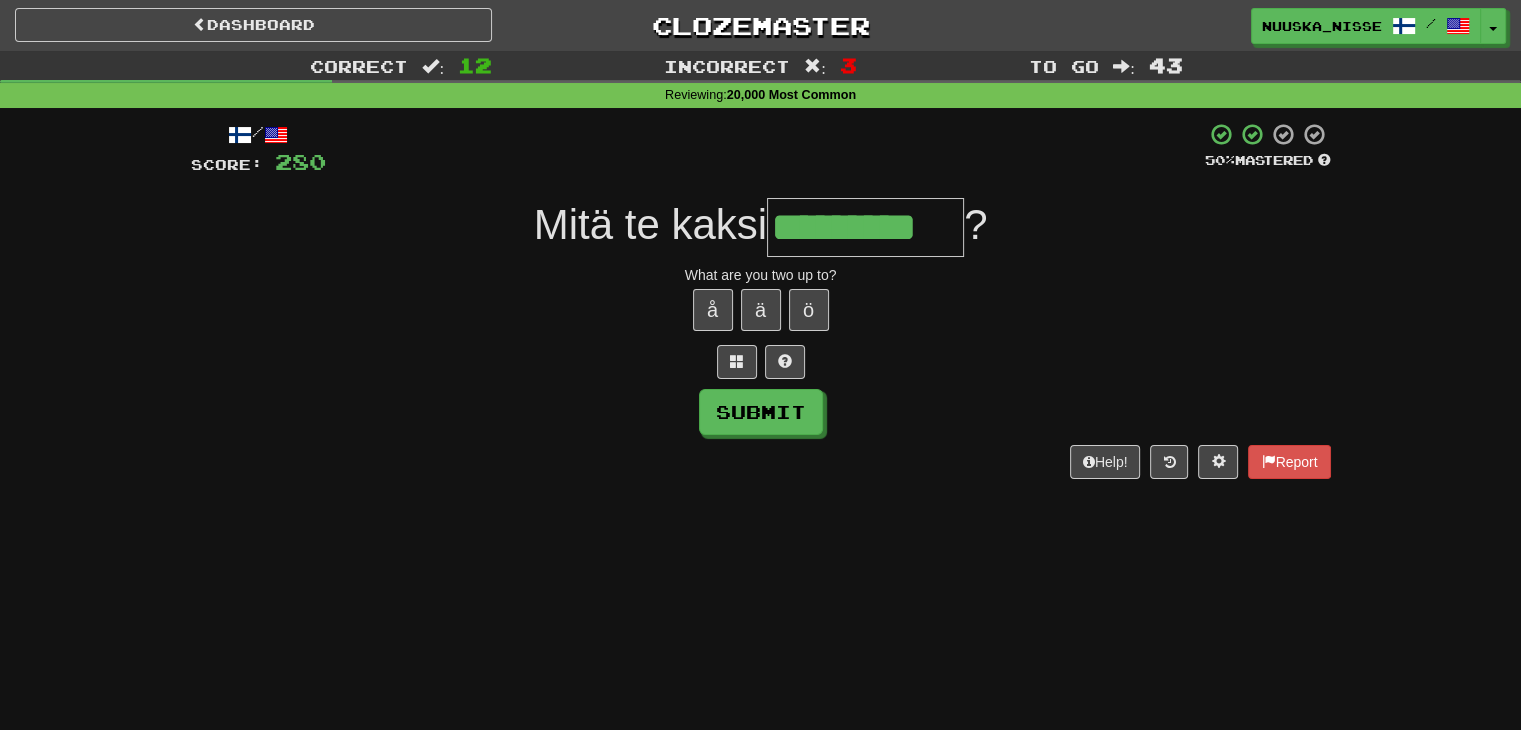 type on "*********" 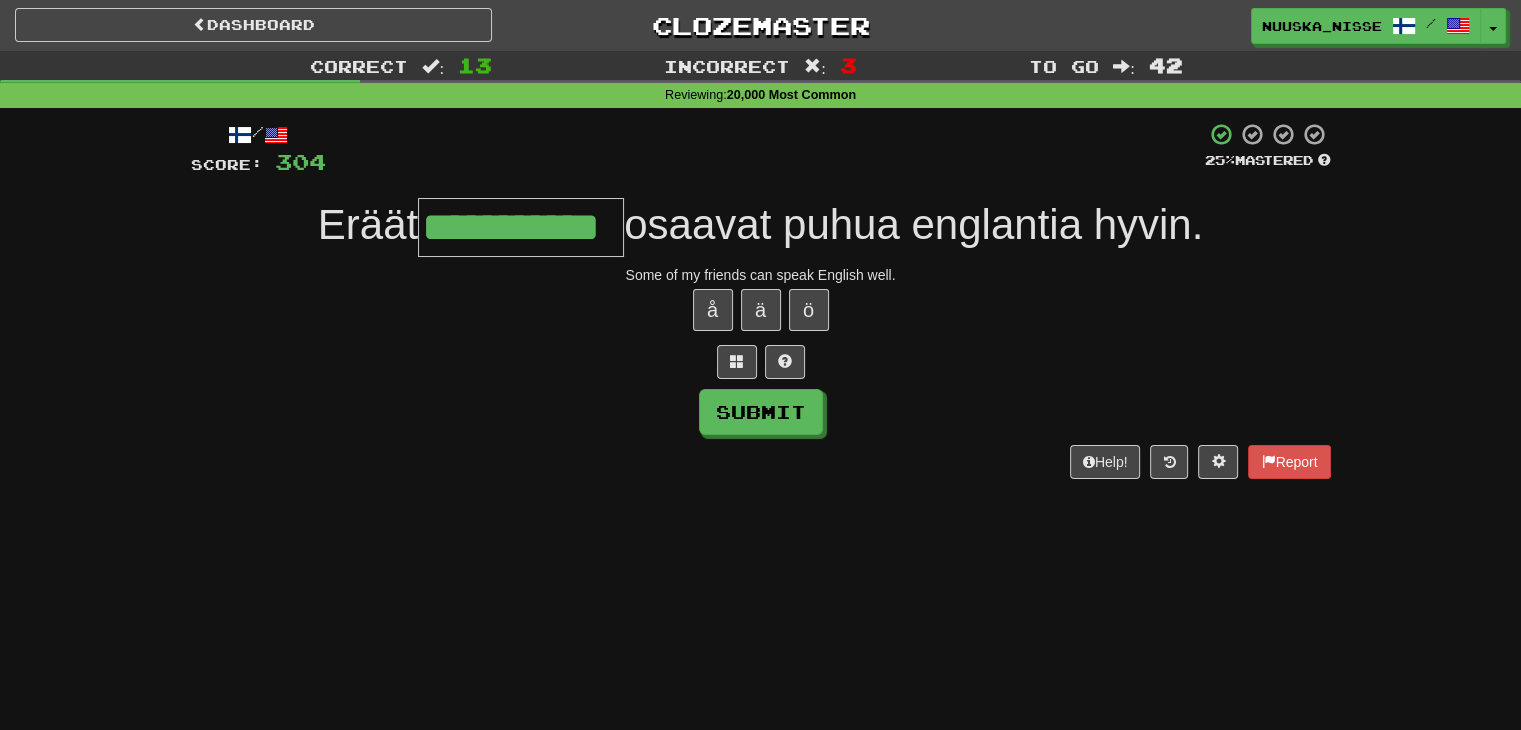 type on "**********" 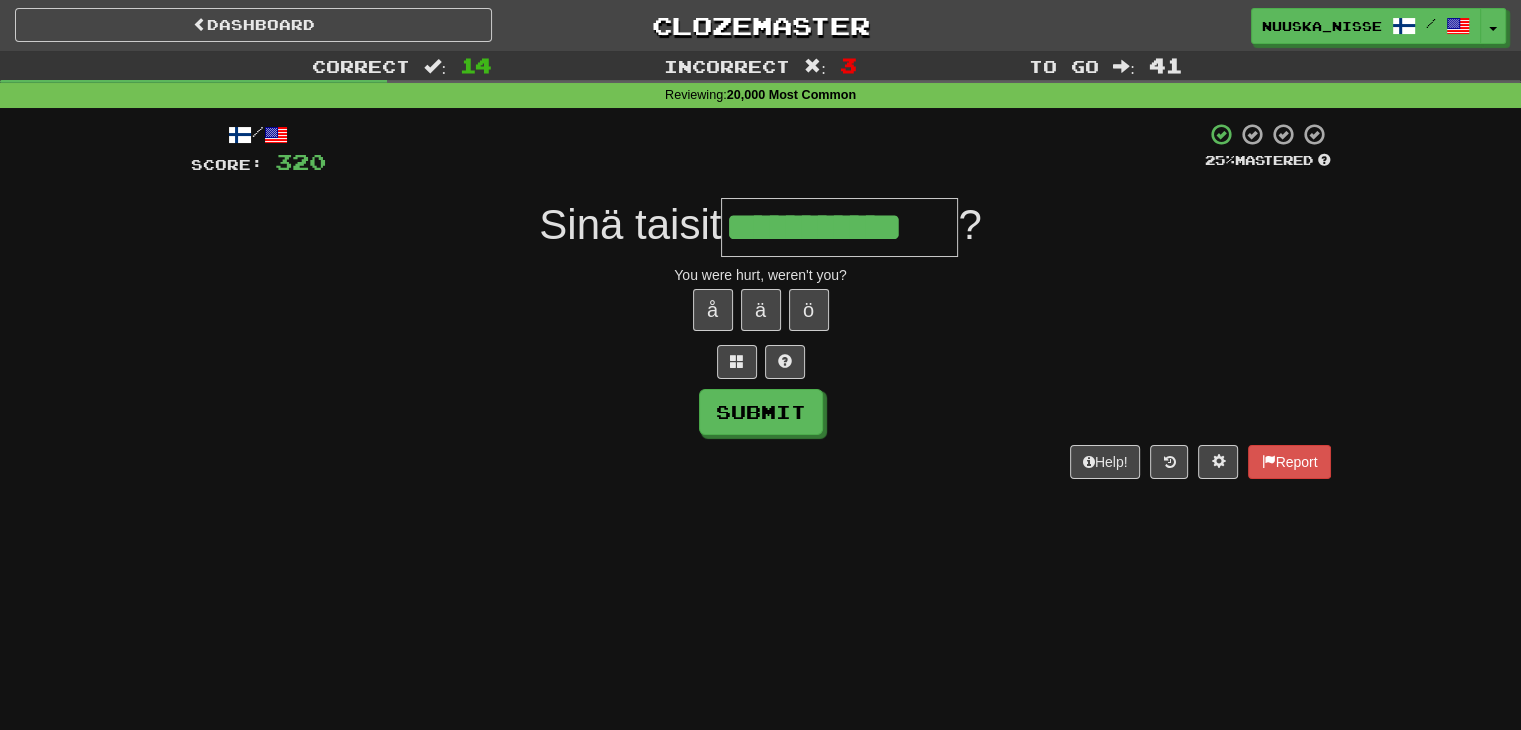 type on "**********" 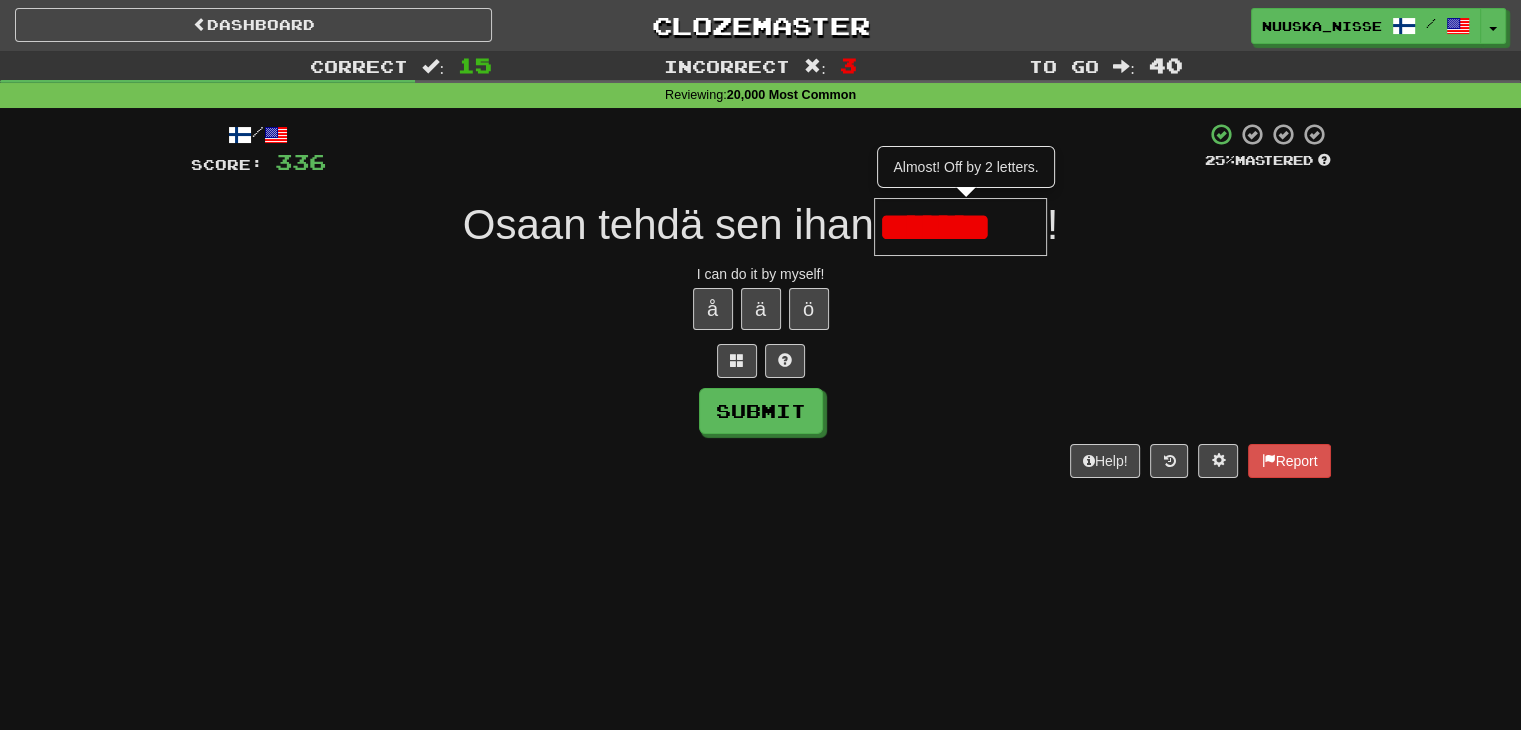 scroll, scrollTop: 0, scrollLeft: 0, axis: both 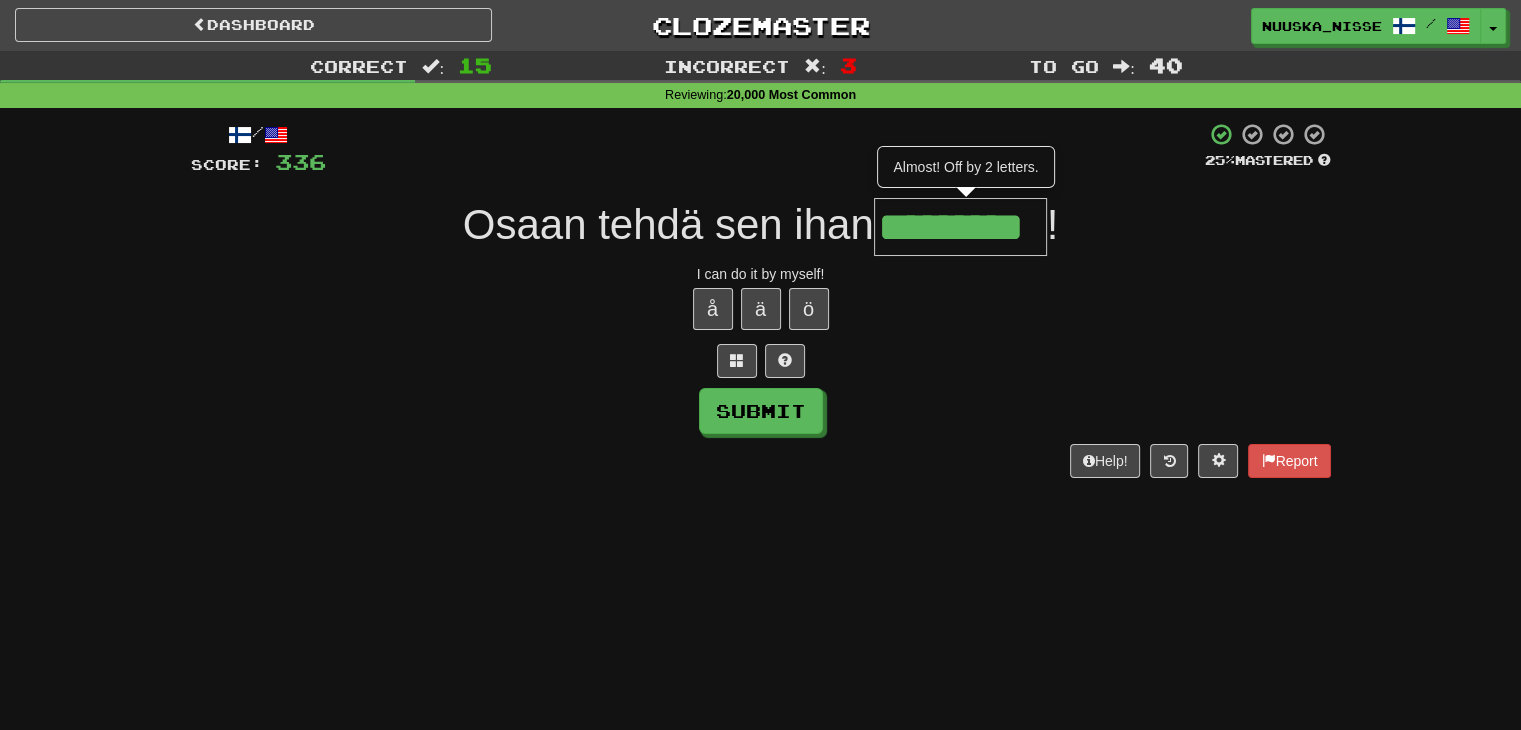 type on "*********" 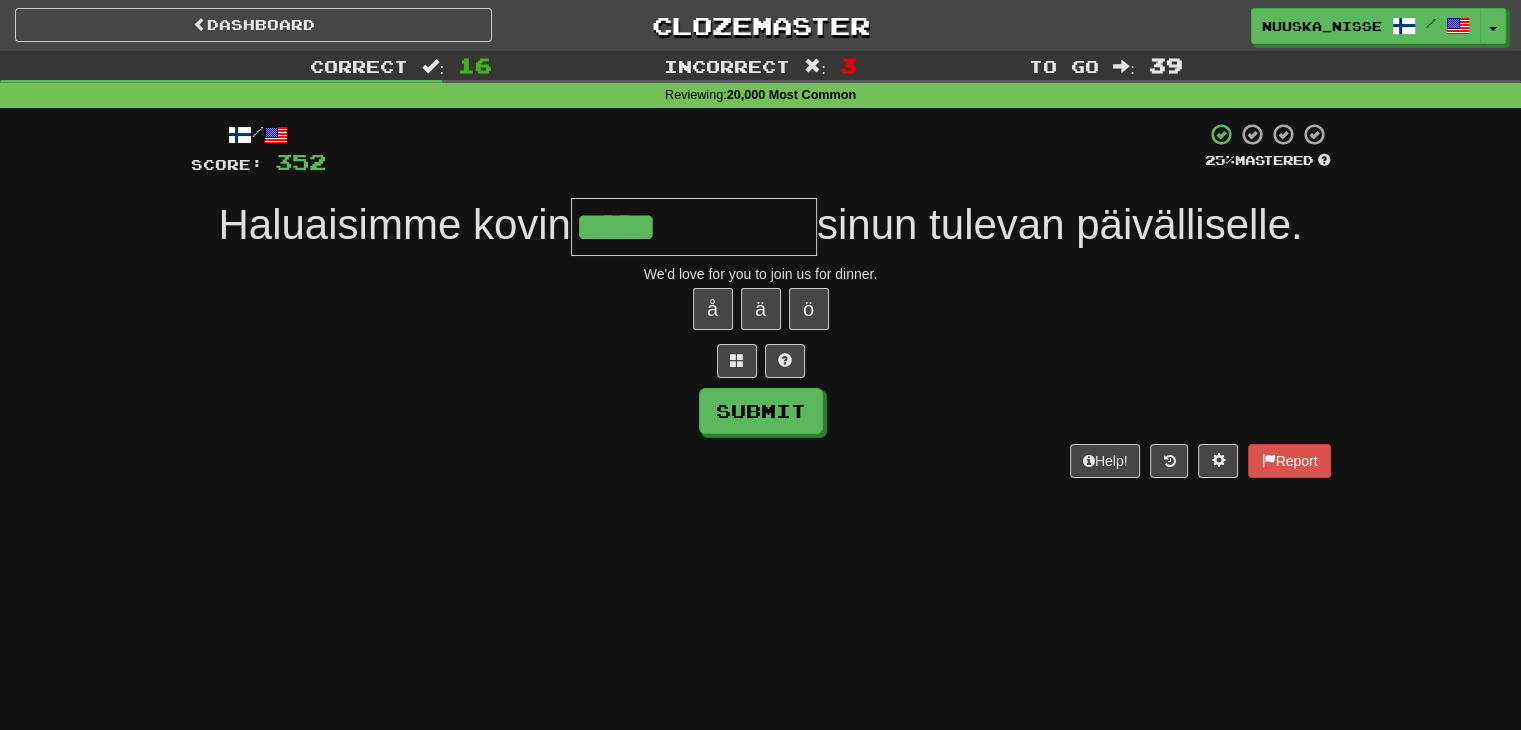 type on "**********" 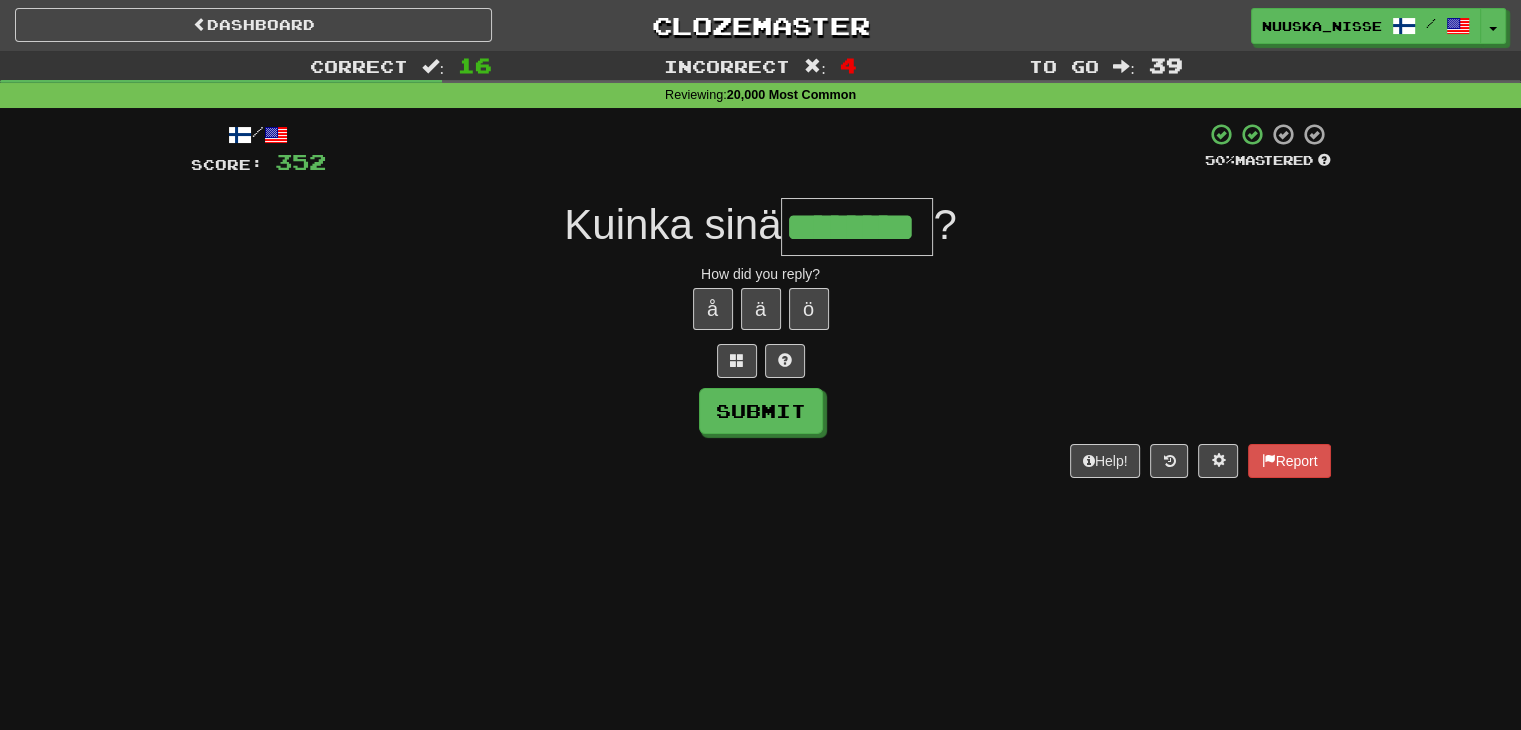 type on "********" 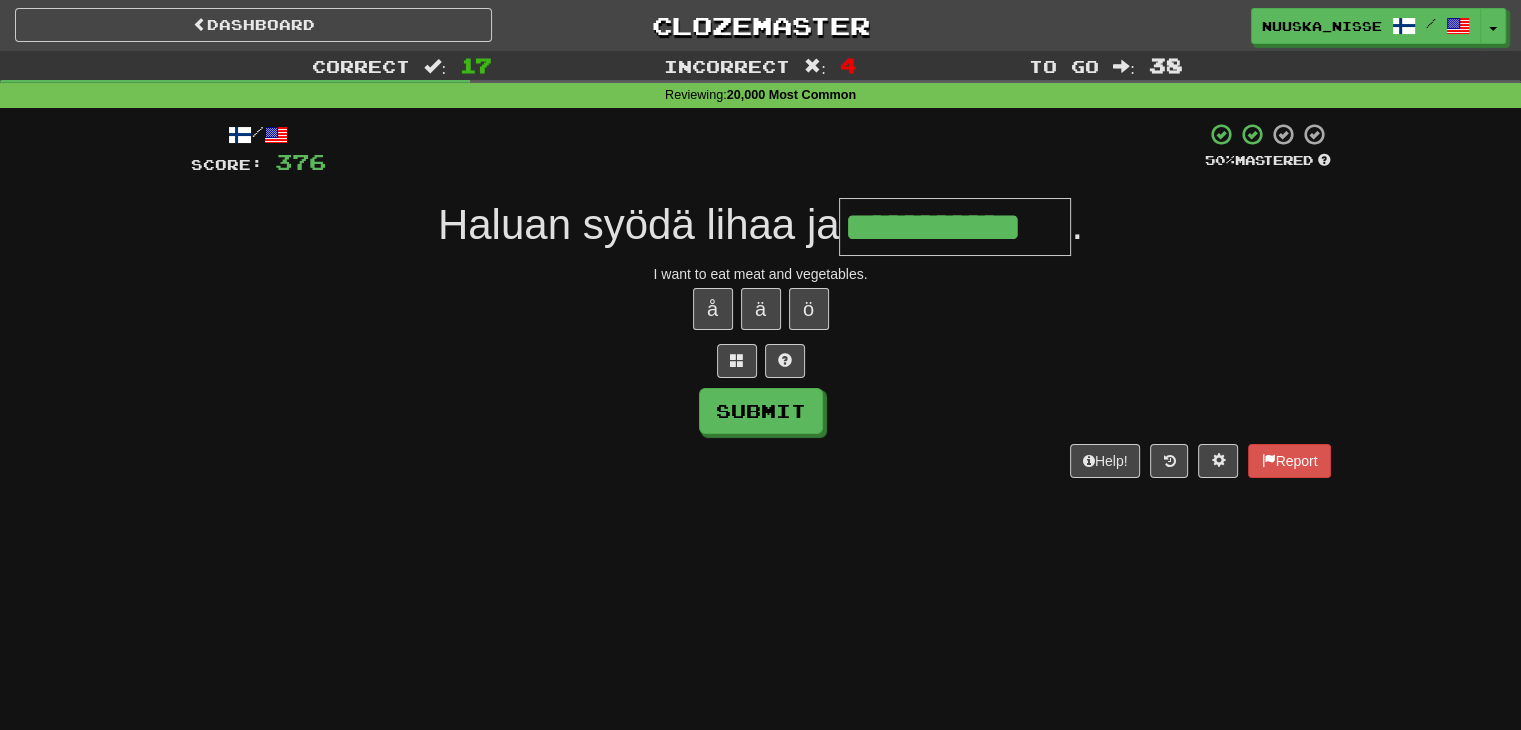 type on "**********" 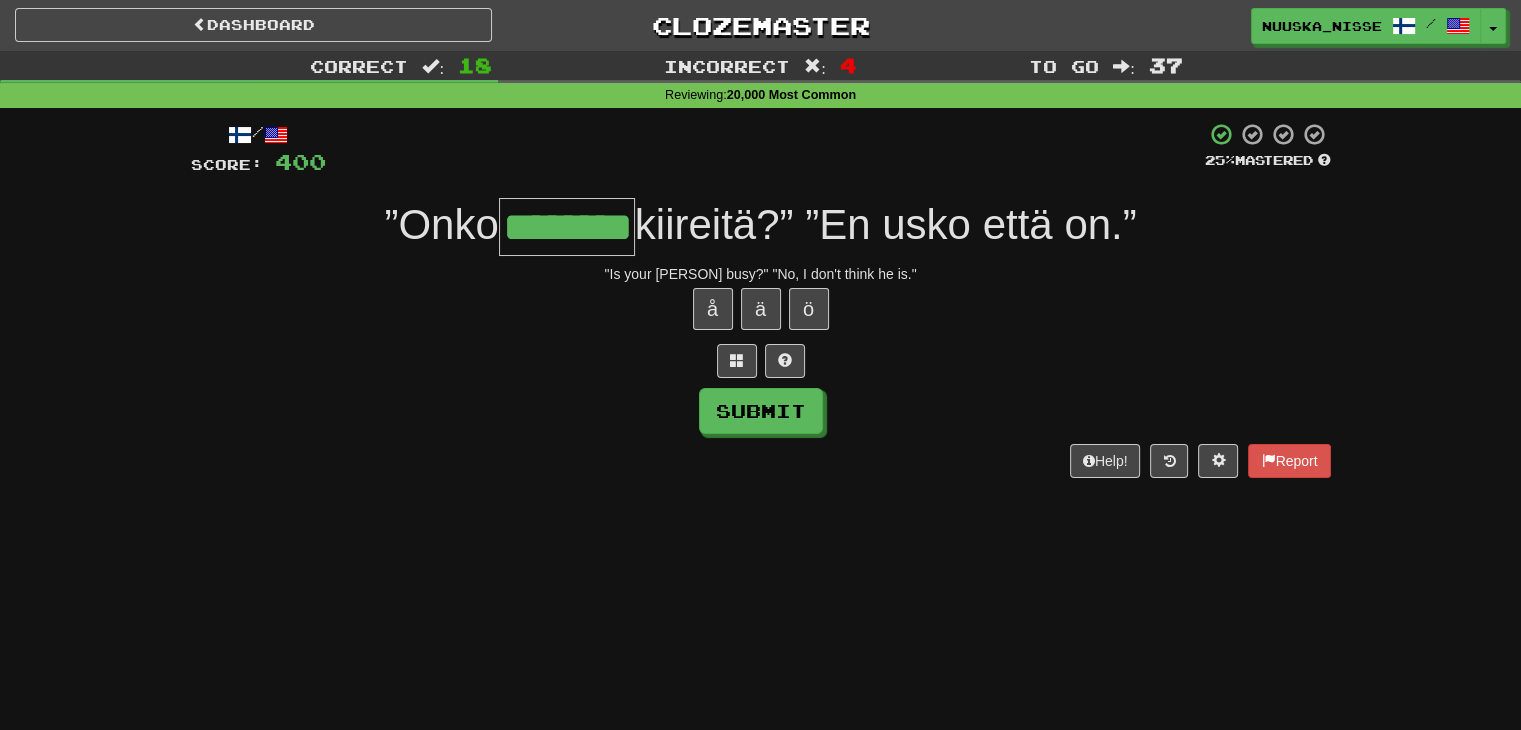 type on "********" 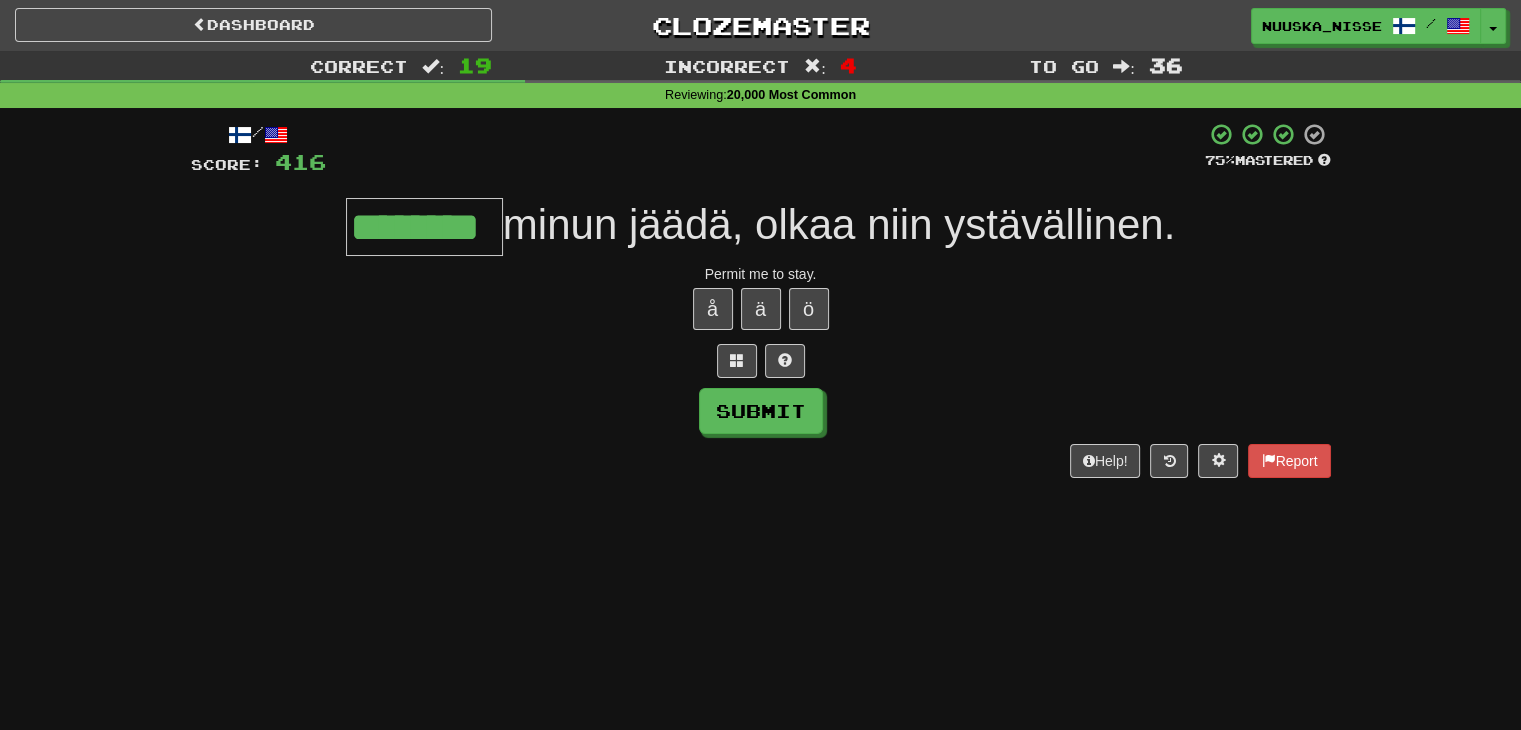 type on "********" 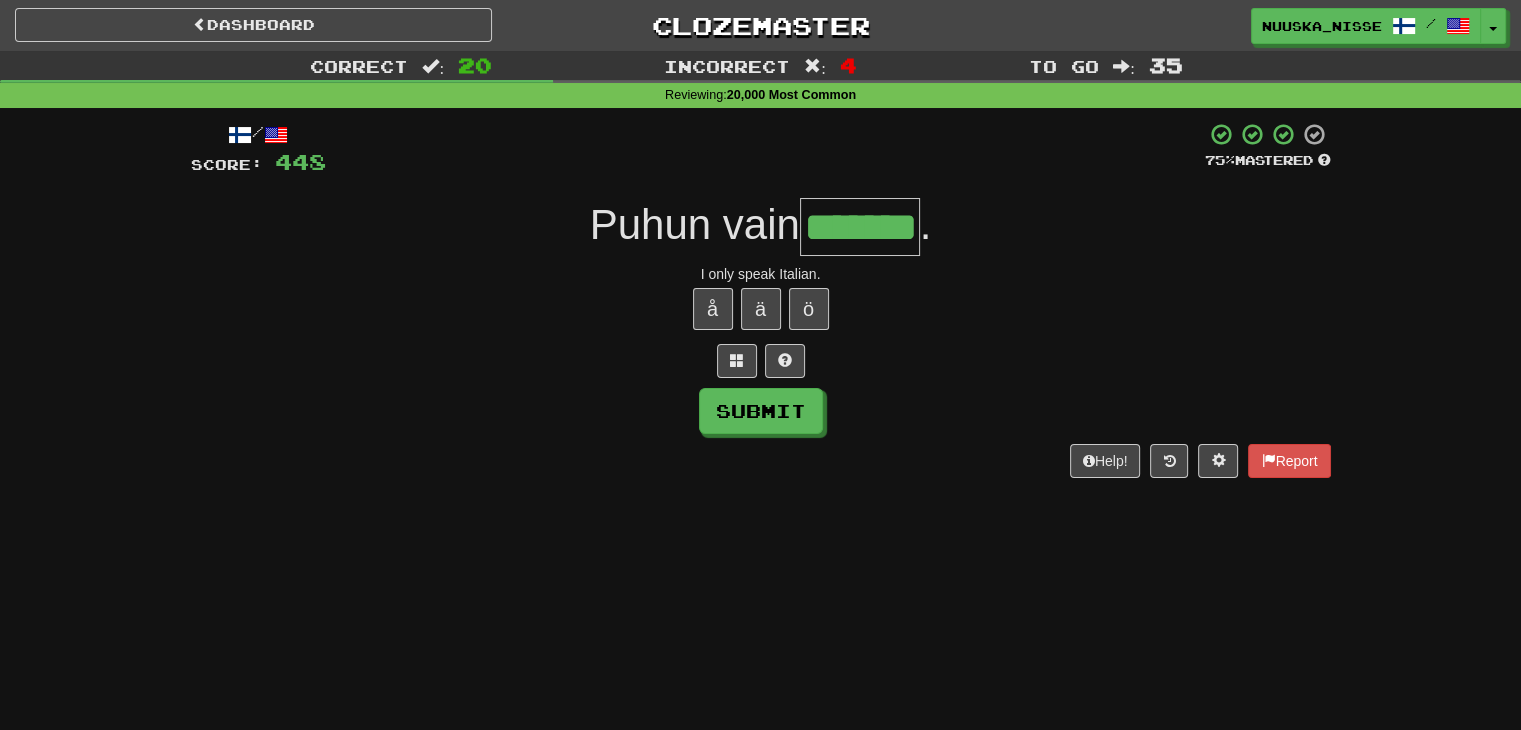 type on "*******" 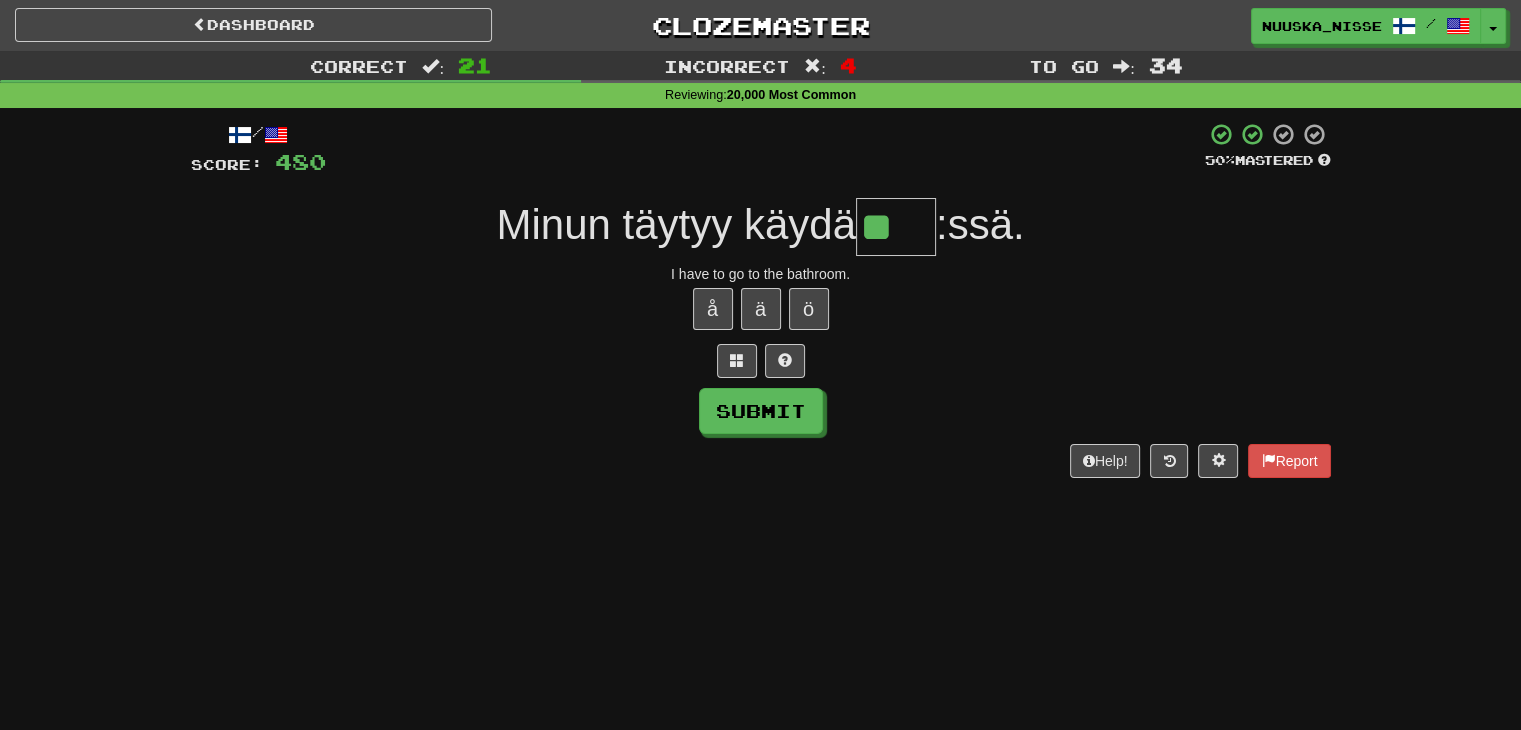 type on "**" 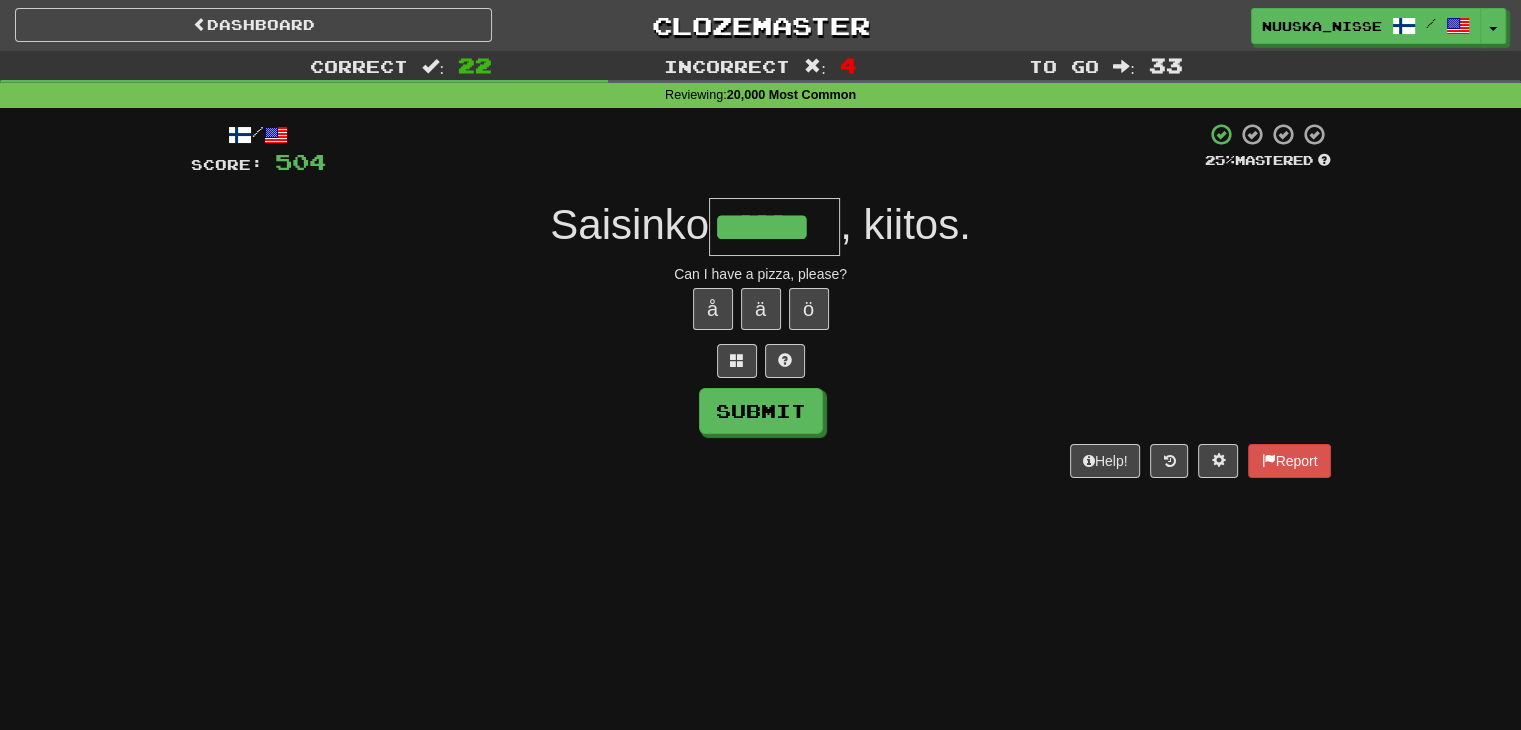 type on "******" 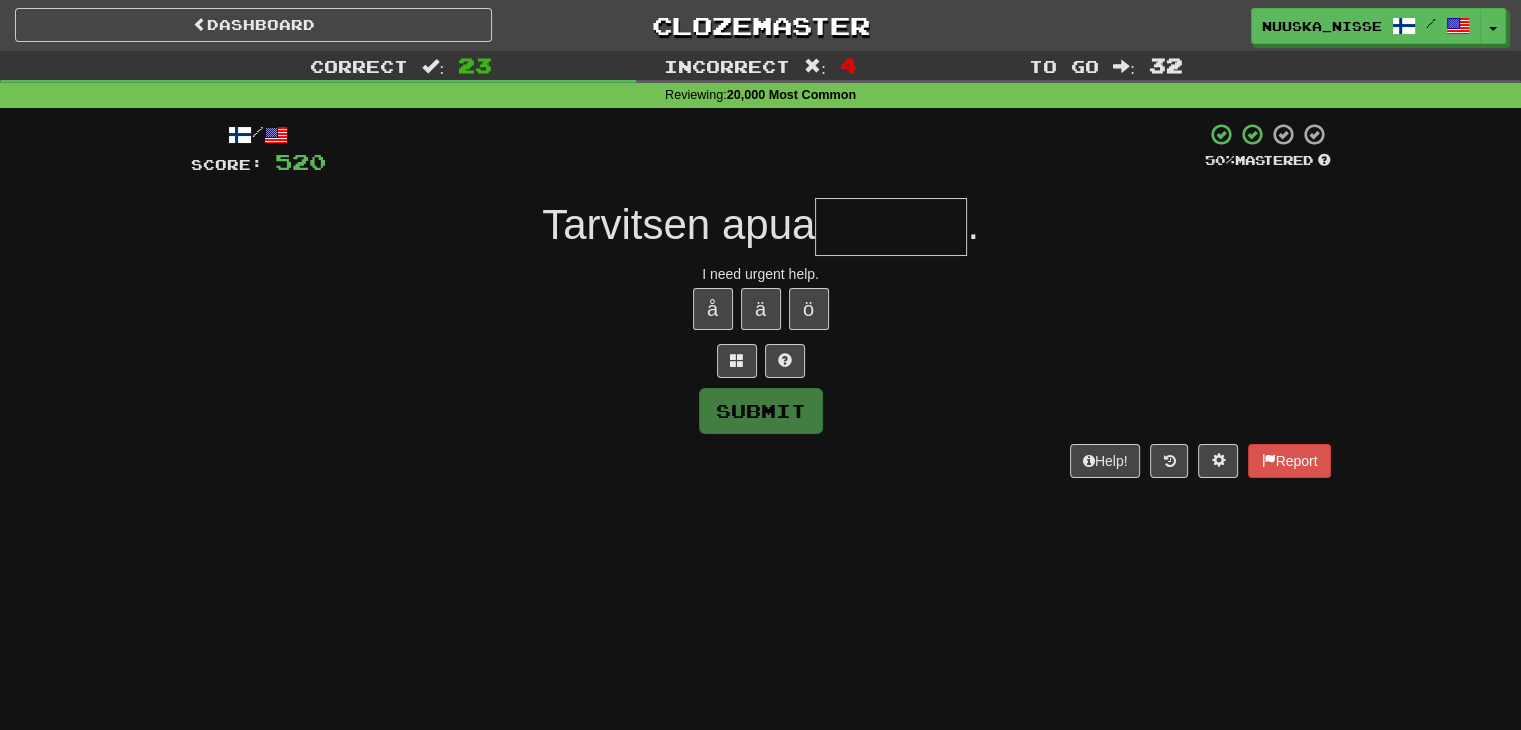 type on "*" 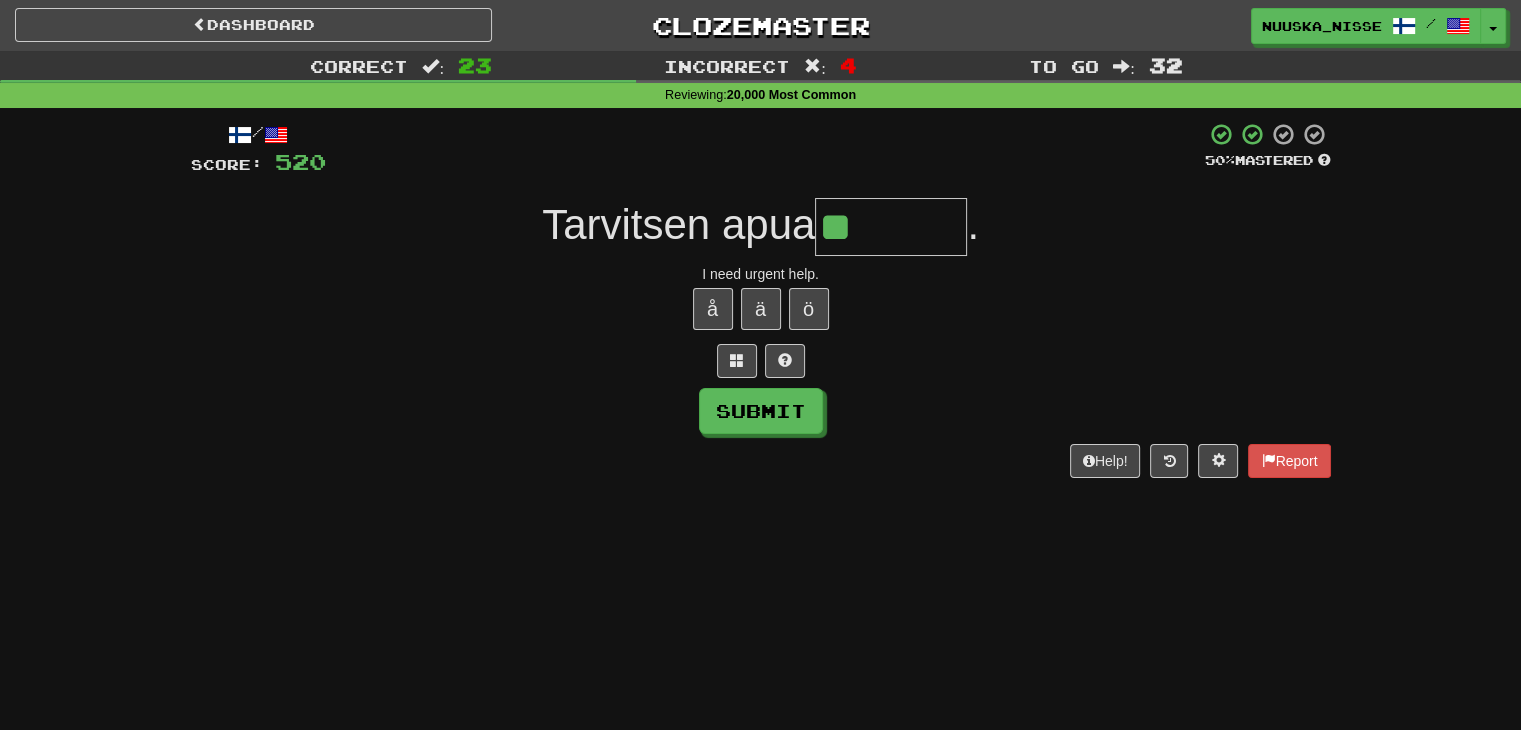 type on "********" 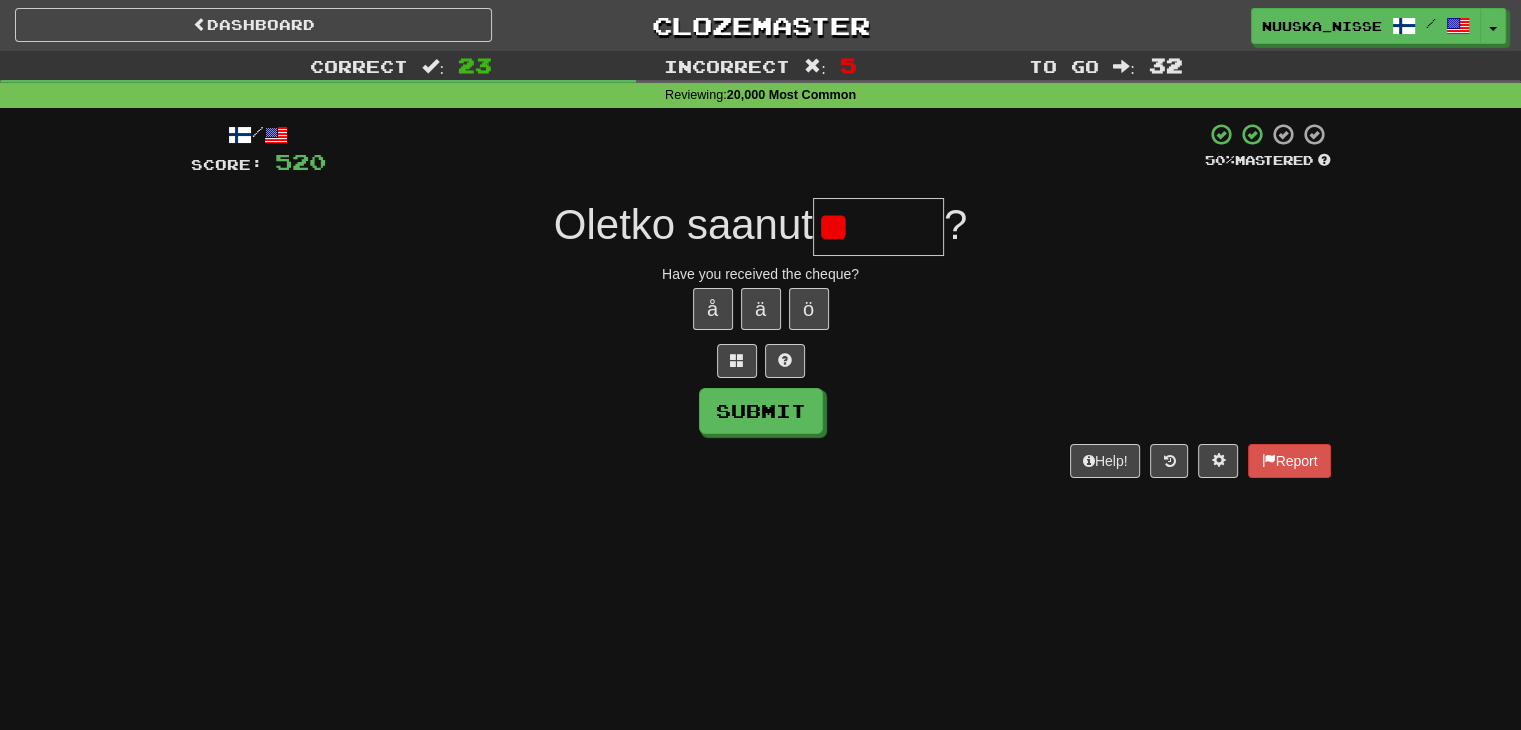 type on "*" 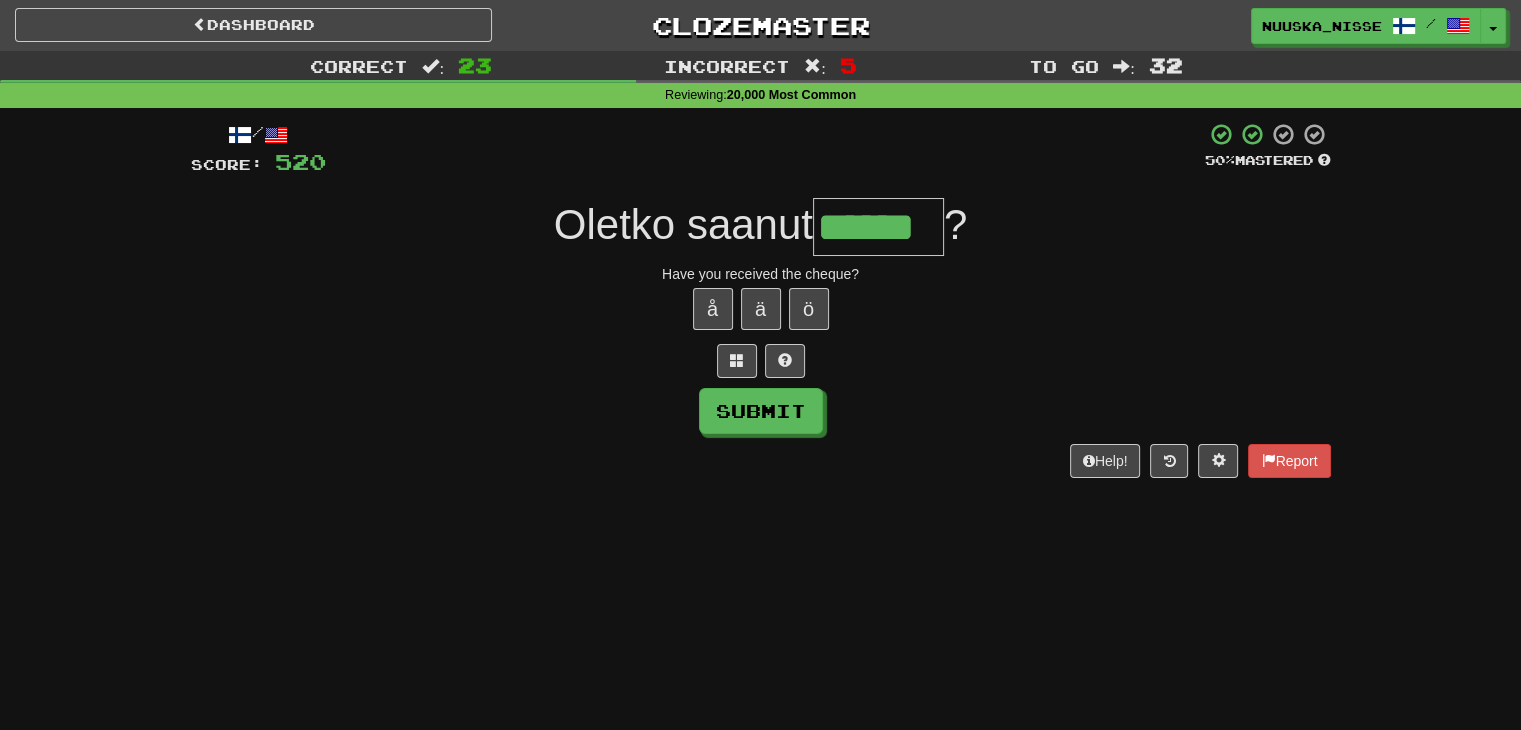 type on "******" 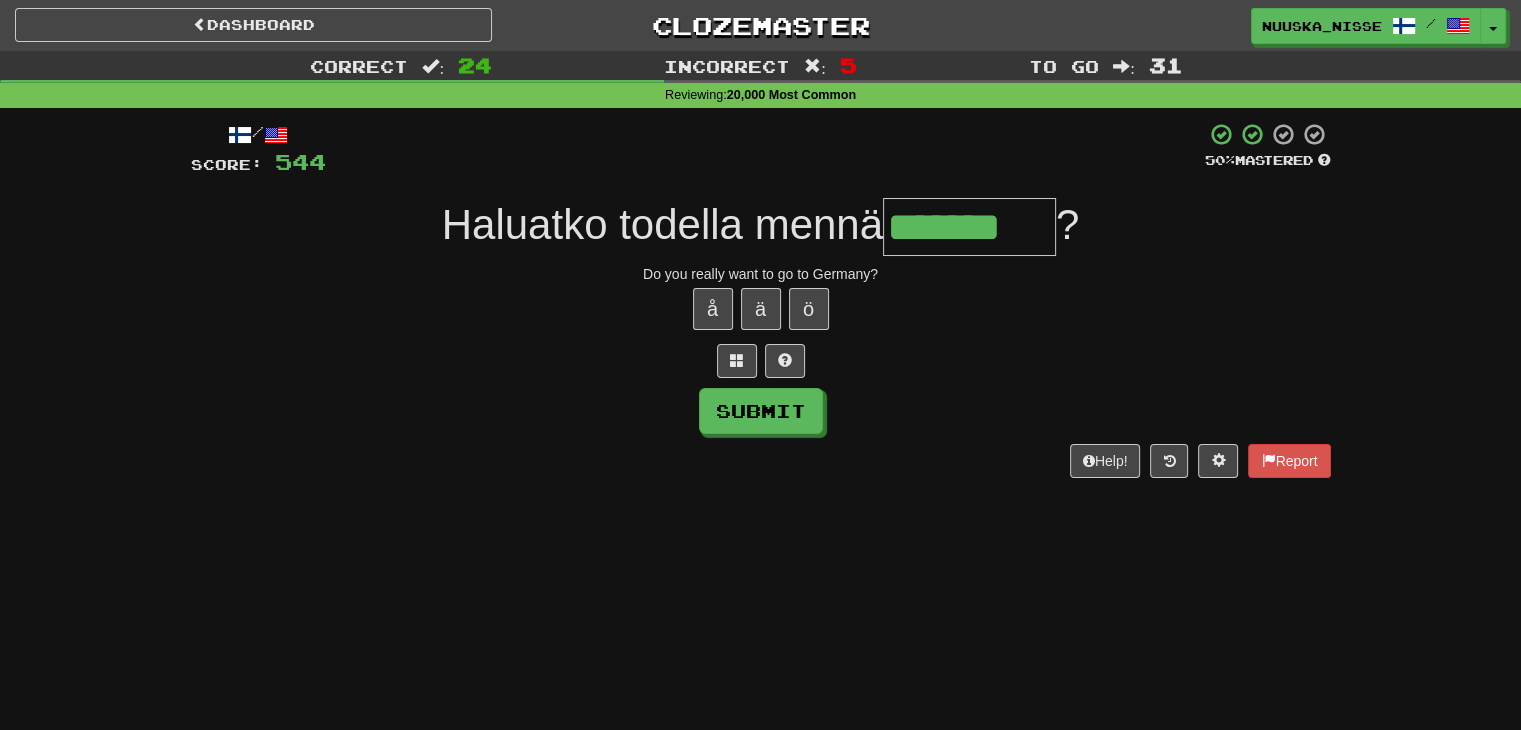 type on "*******" 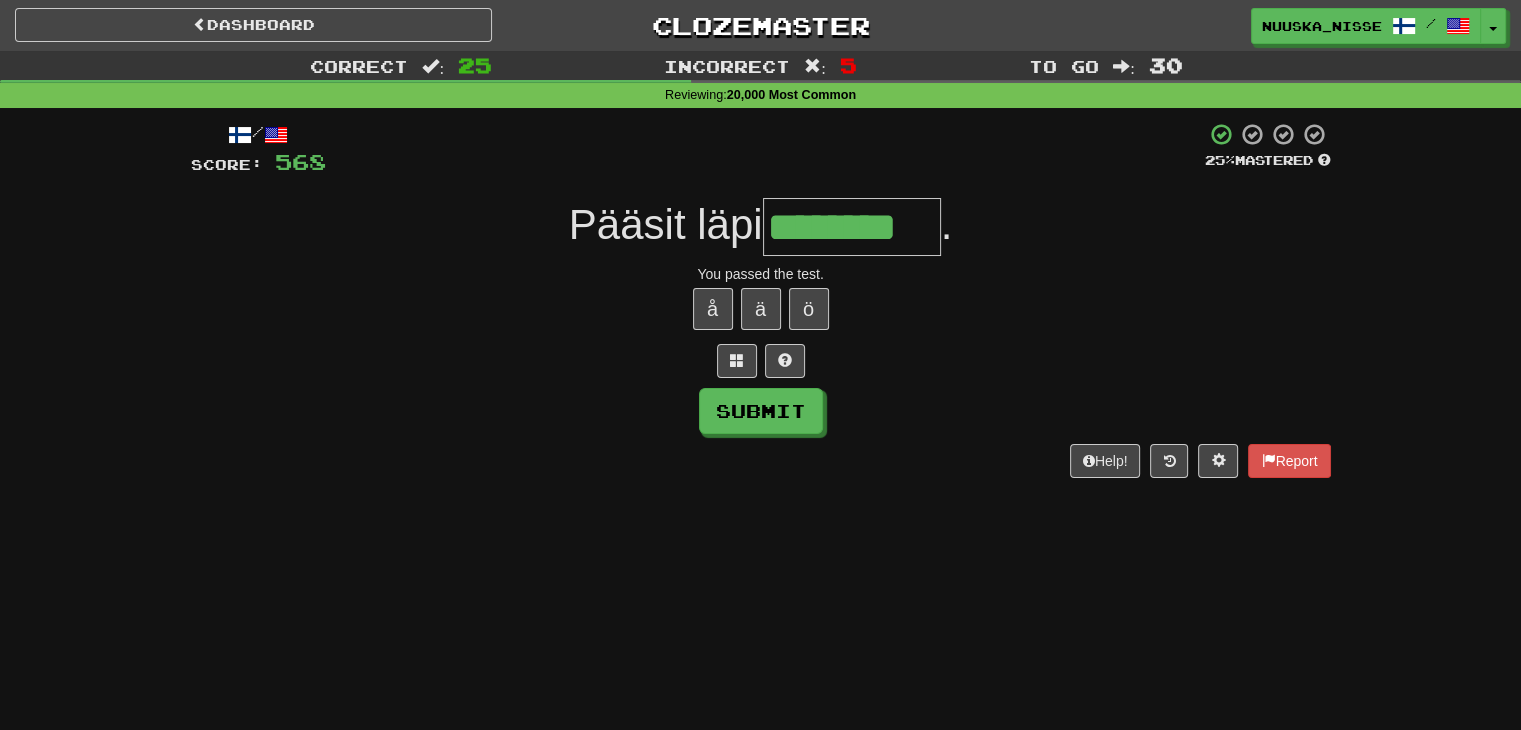 type on "********" 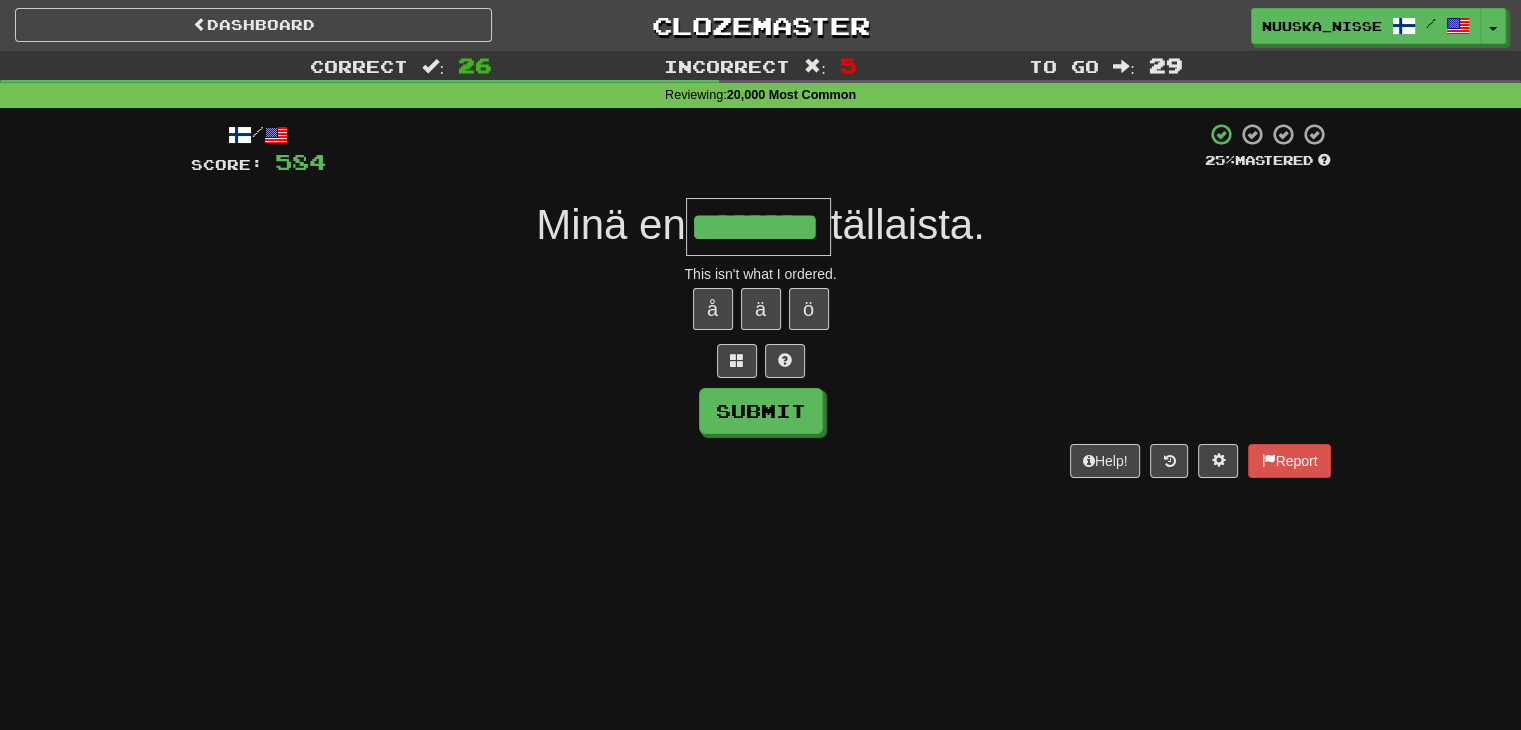 type on "********" 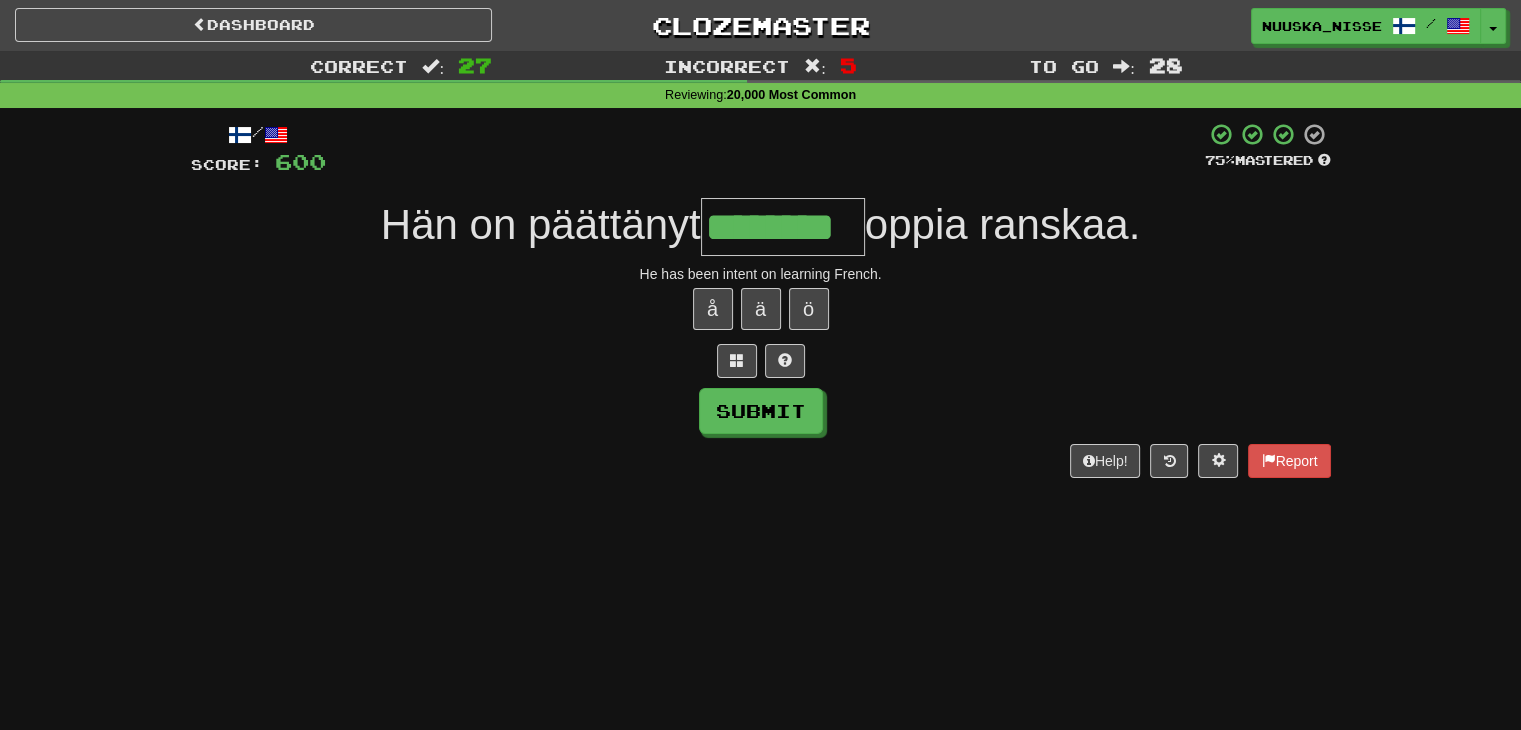 type on "********" 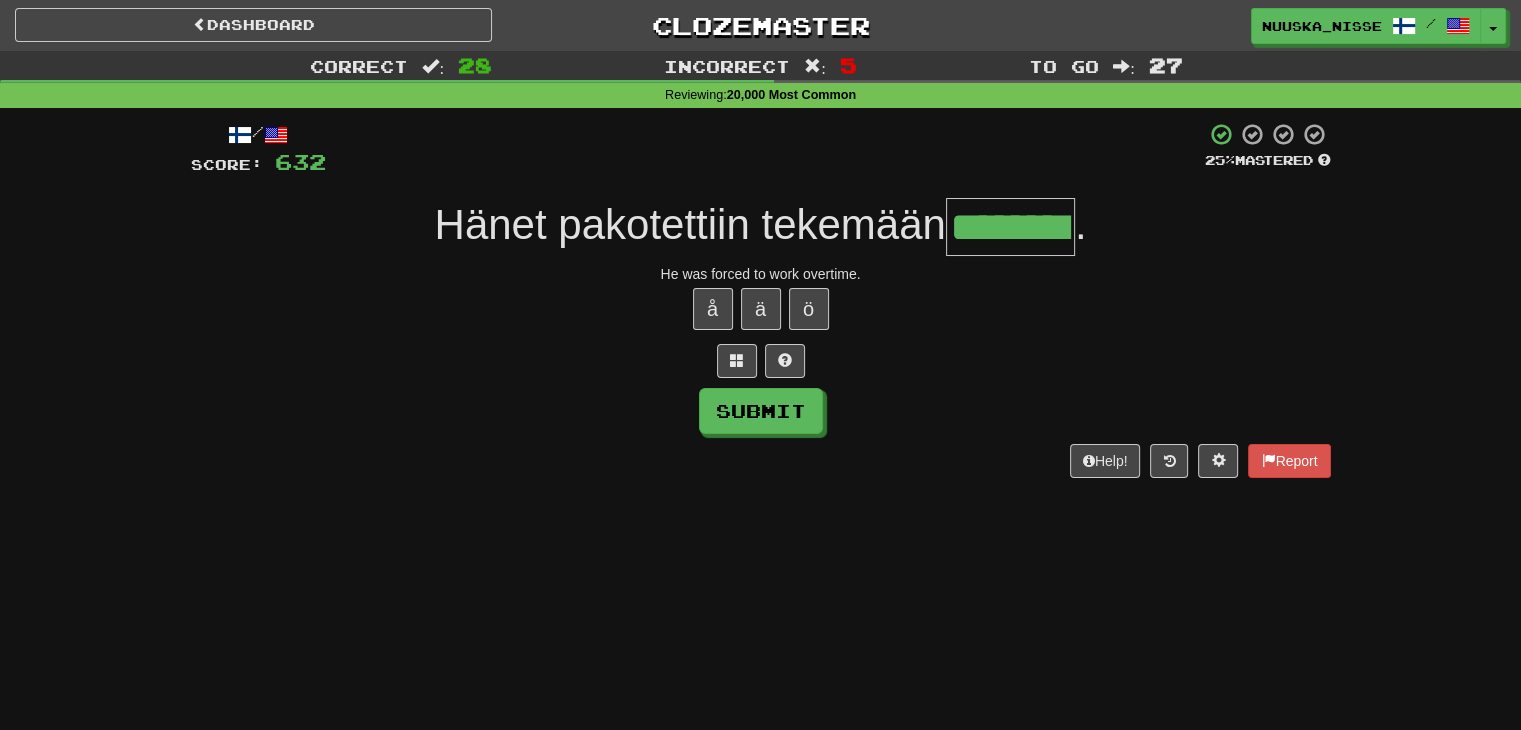 type on "********" 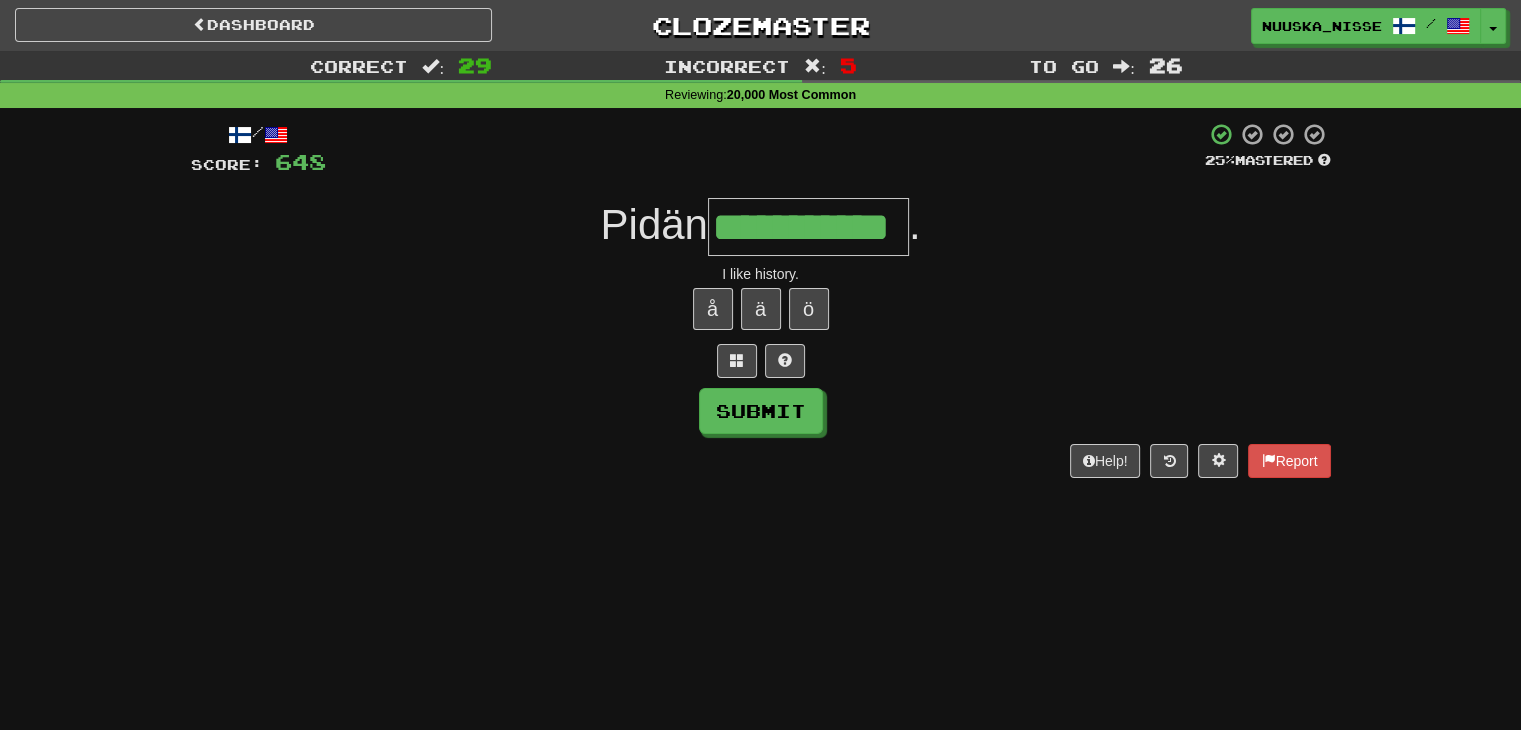 type on "**********" 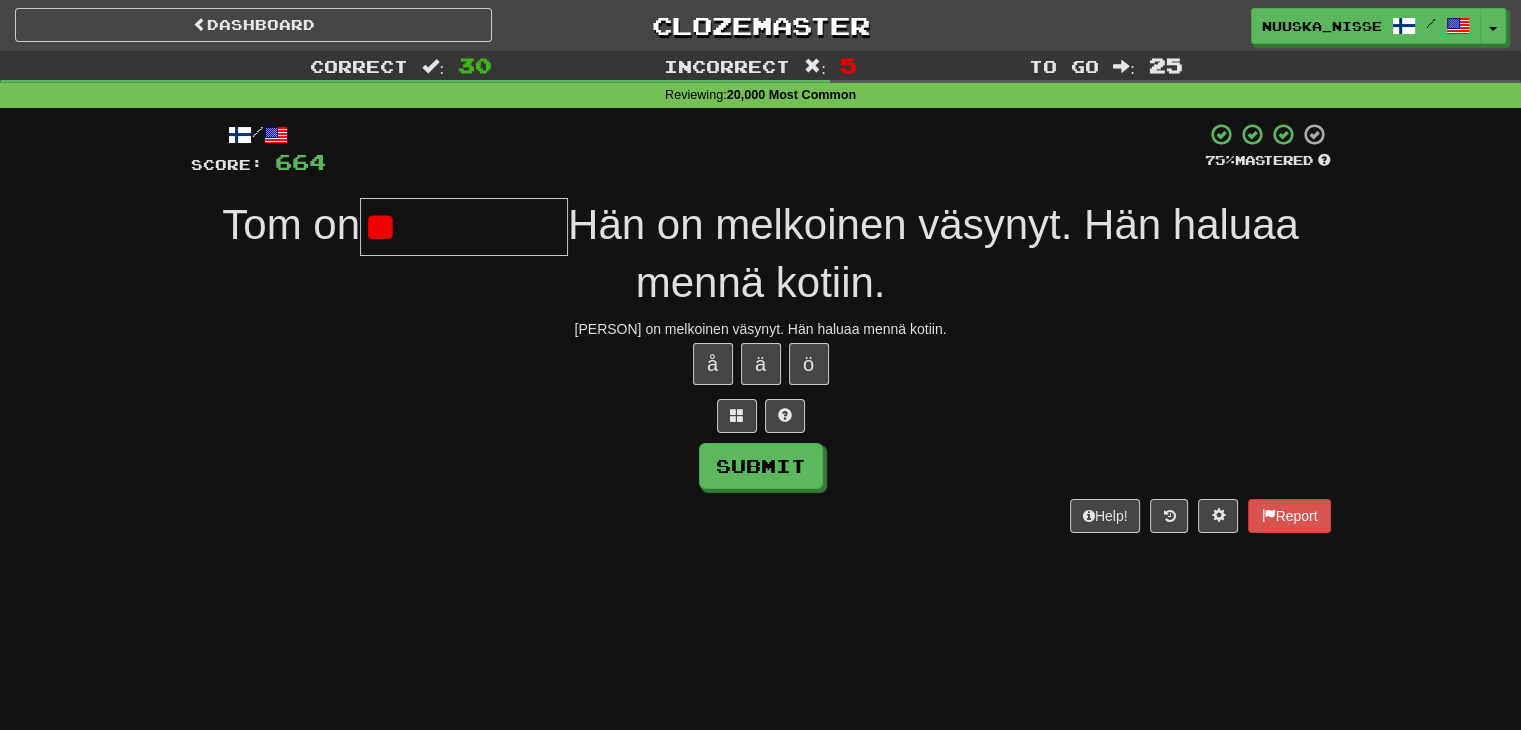 type on "*" 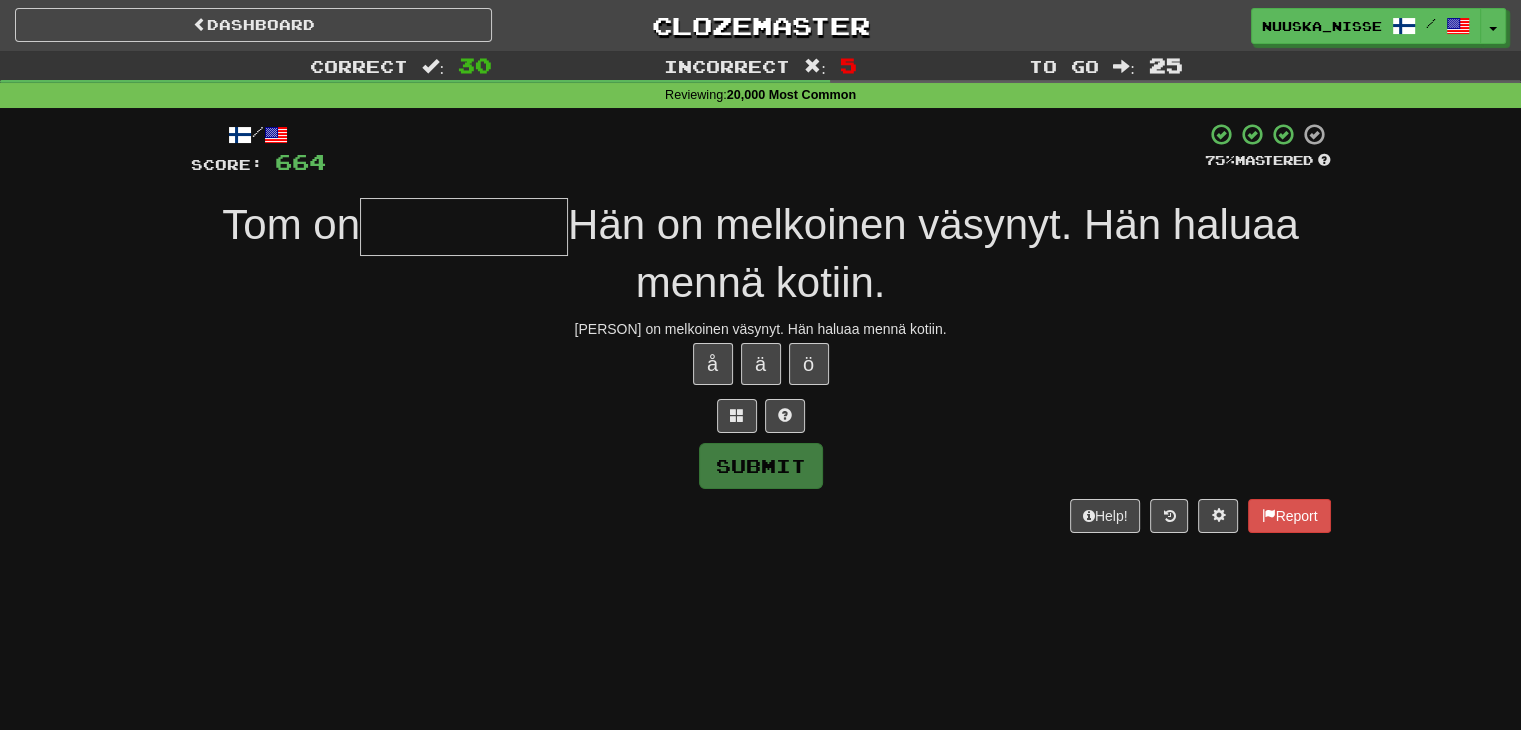 type on "*" 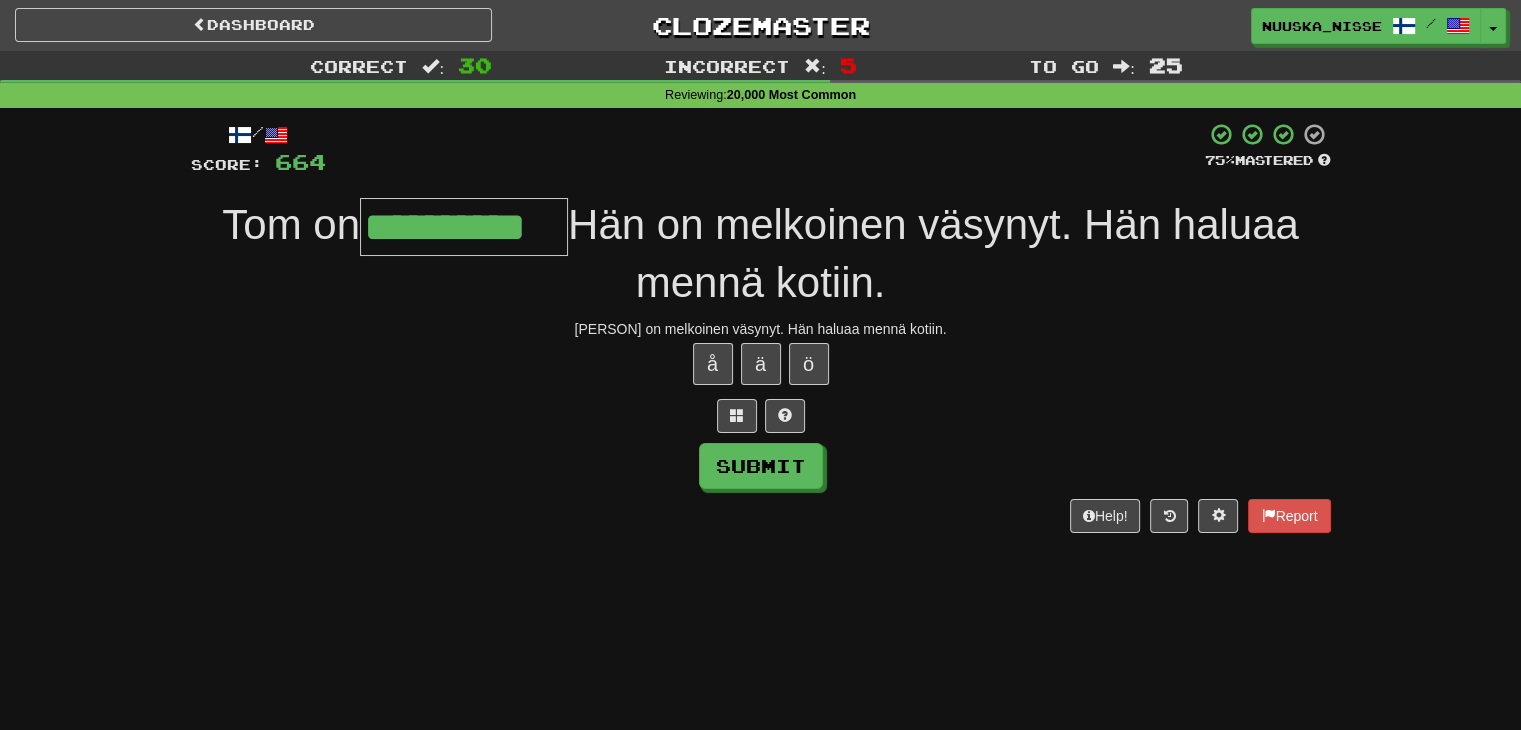 type on "**********" 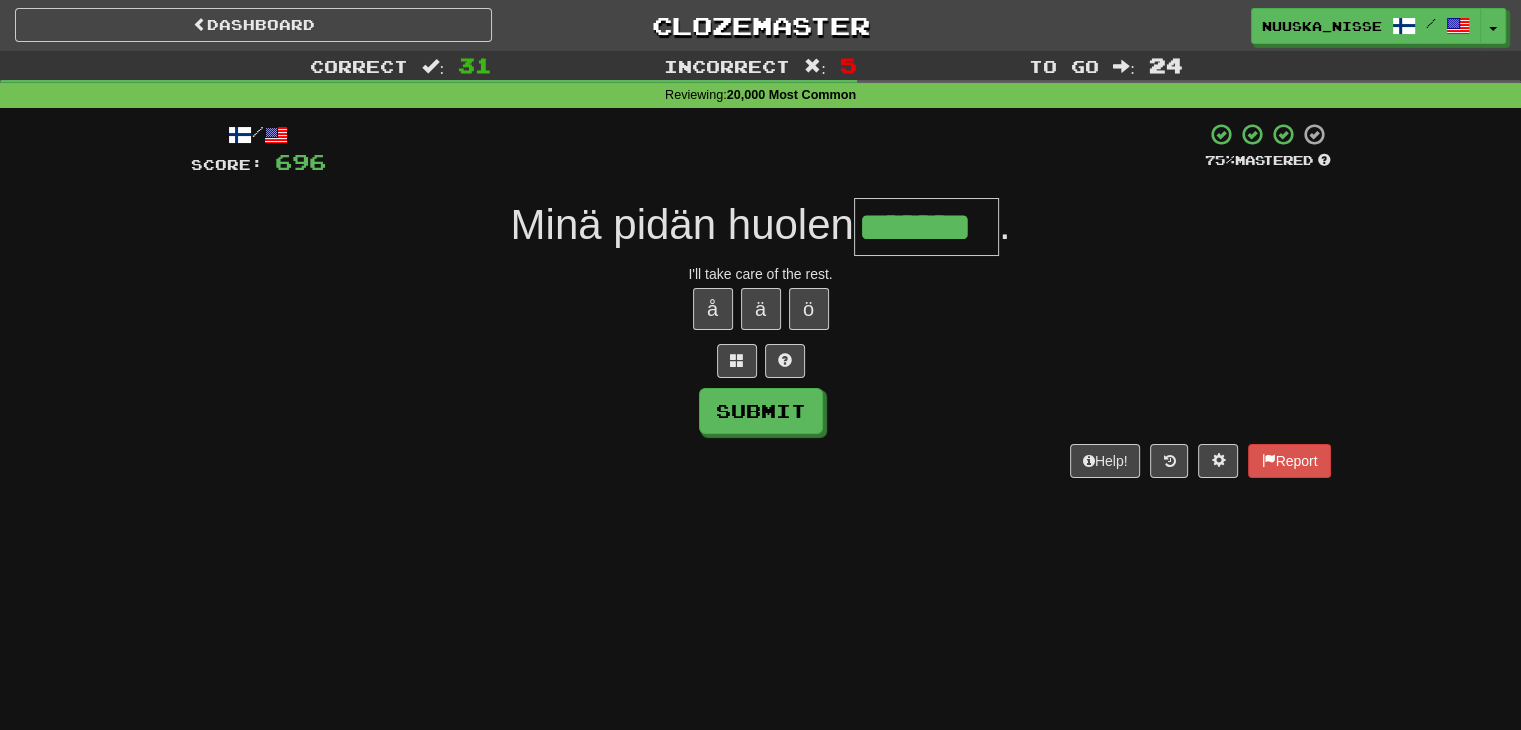 type on "*******" 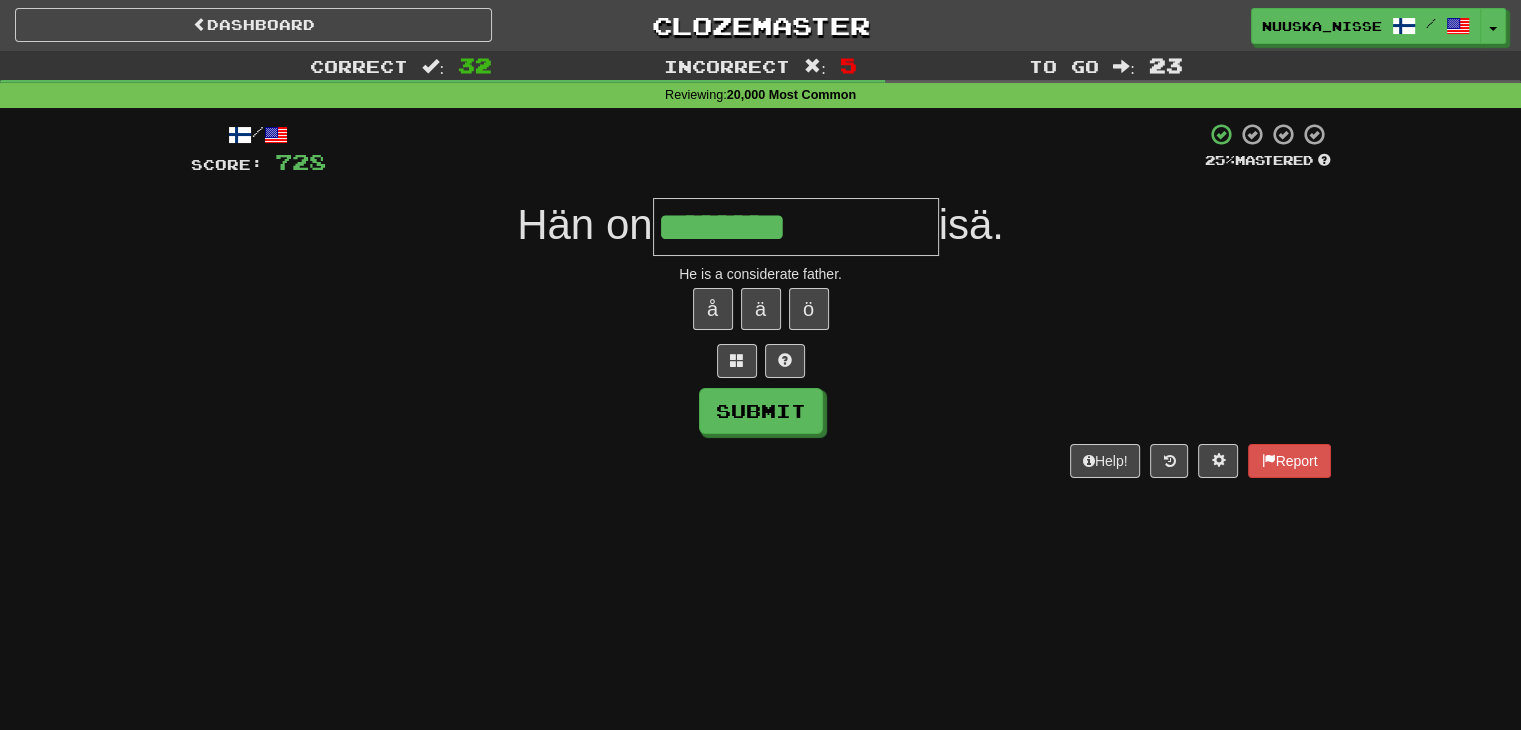 type on "**********" 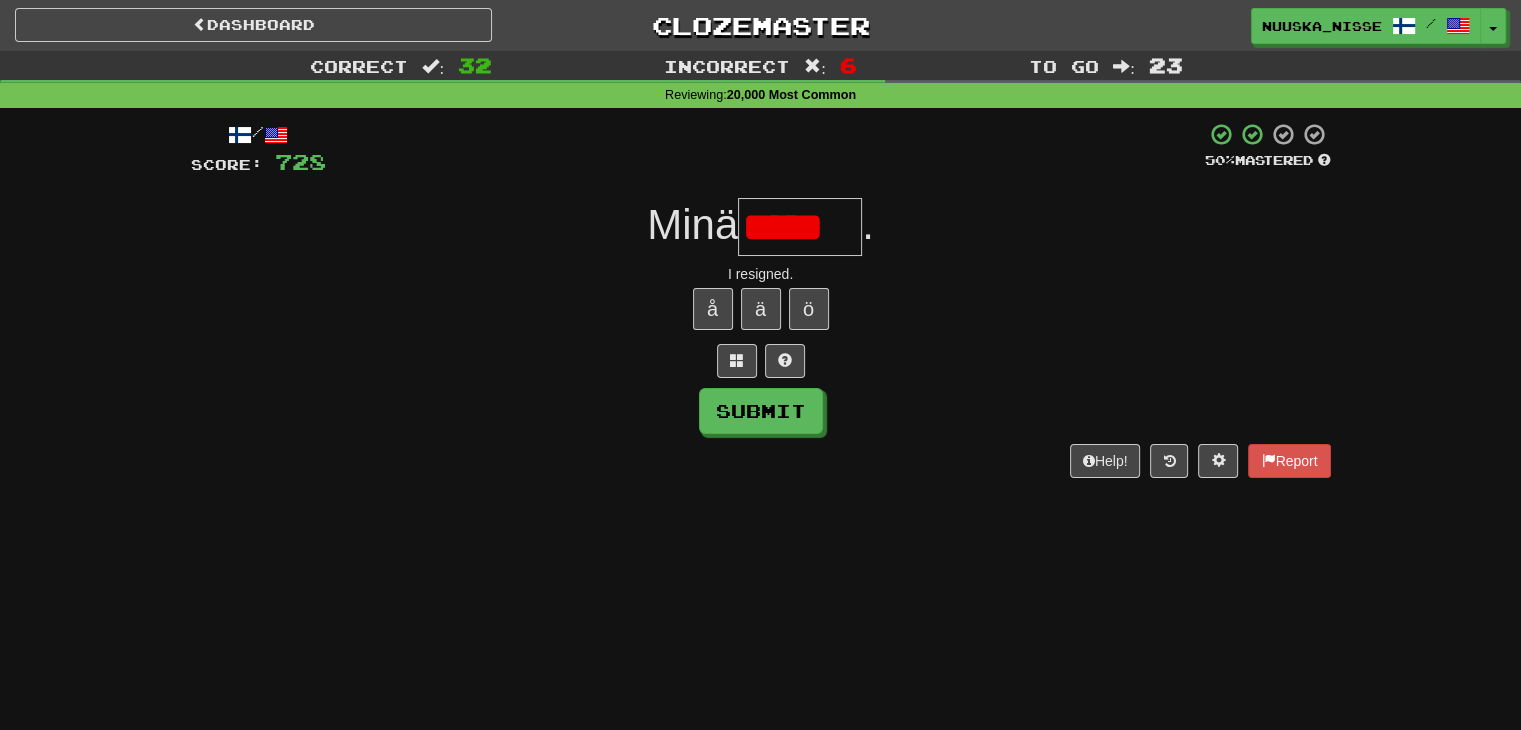 scroll, scrollTop: 0, scrollLeft: 0, axis: both 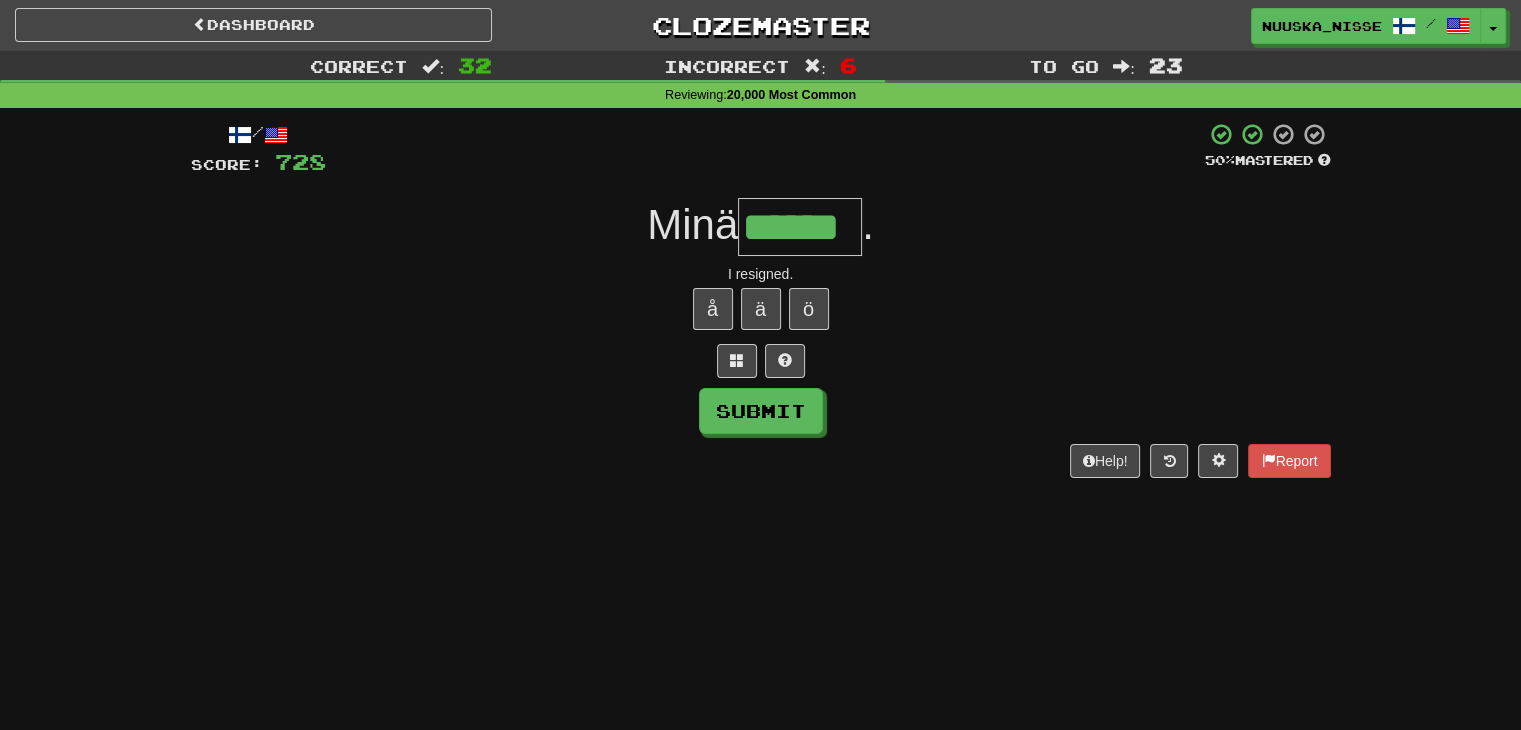 type on "******" 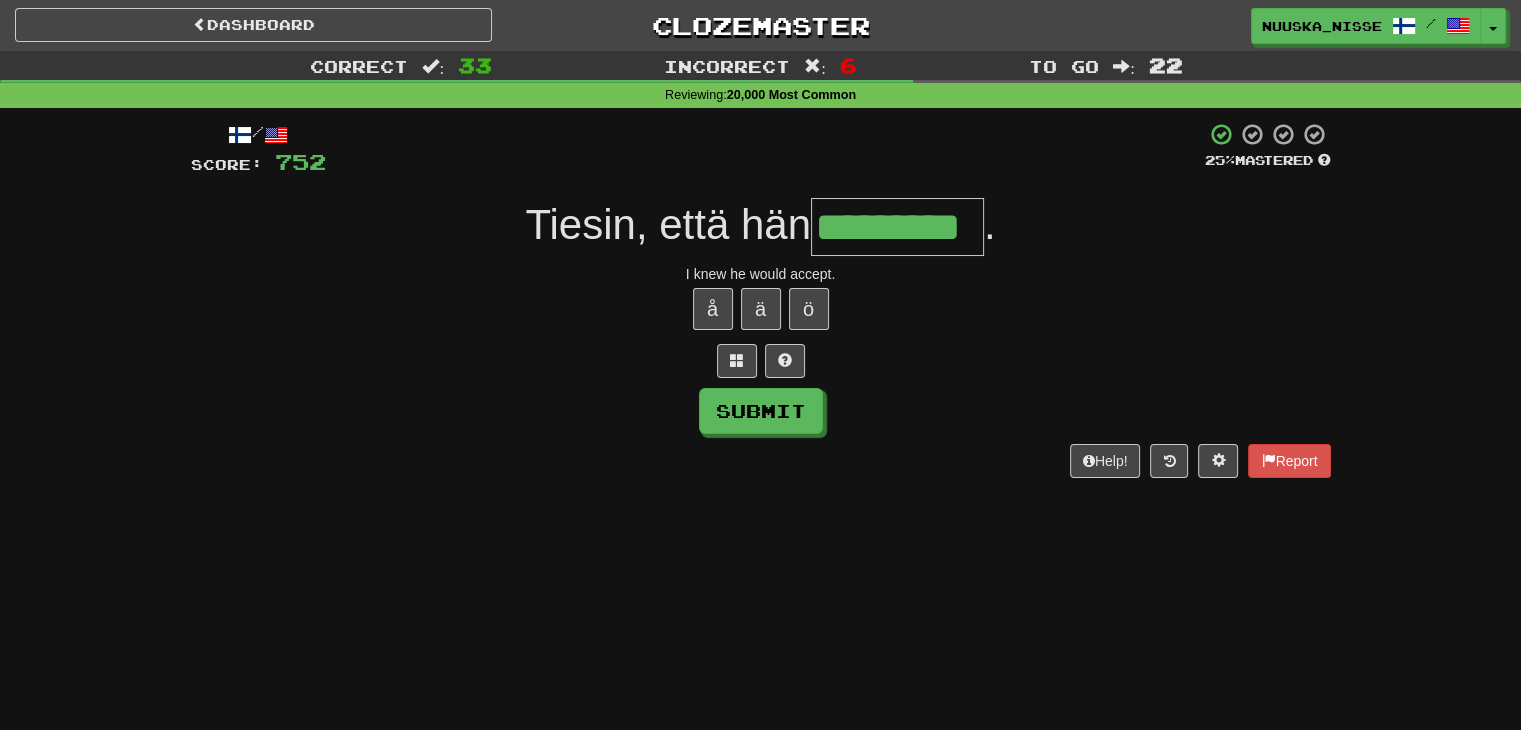 type on "*********" 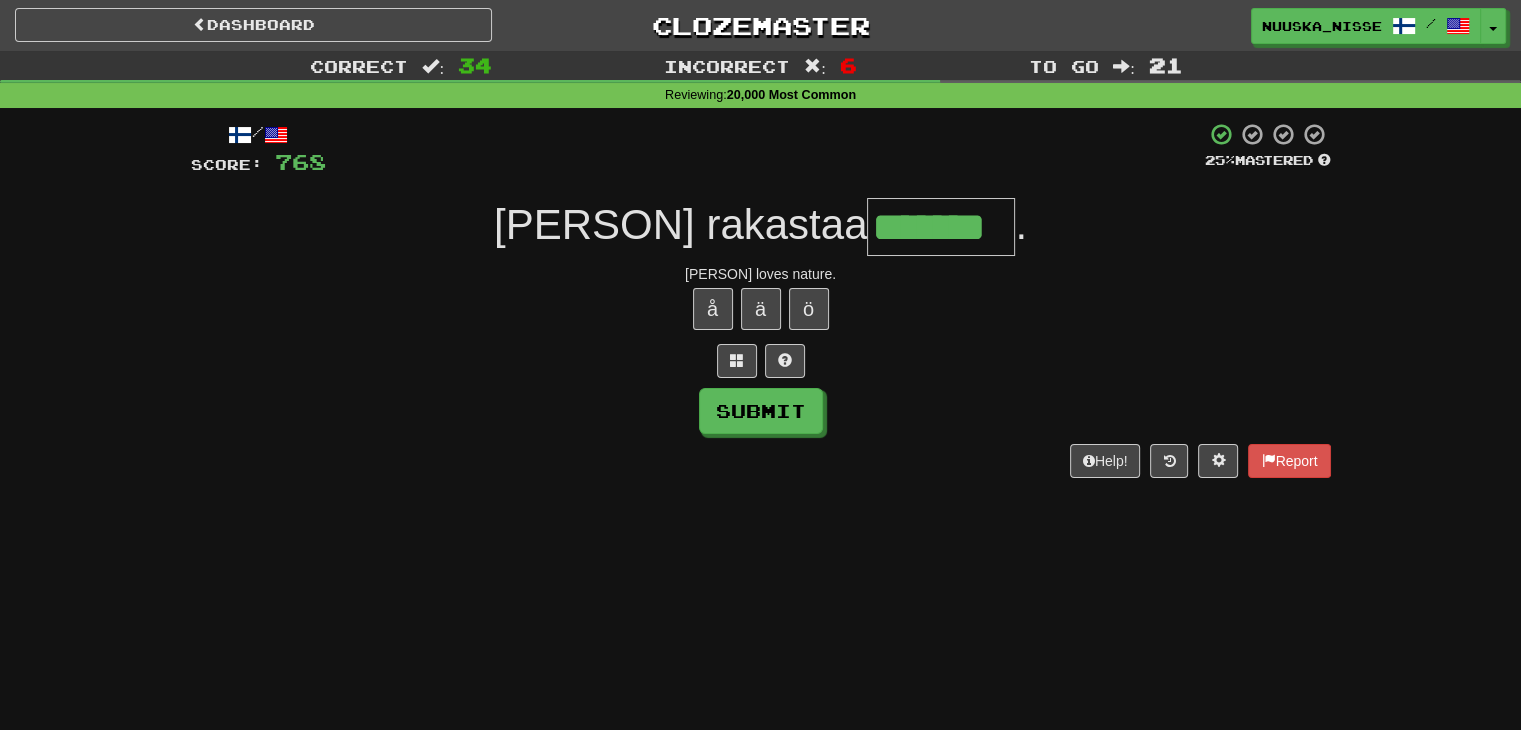 type on "*******" 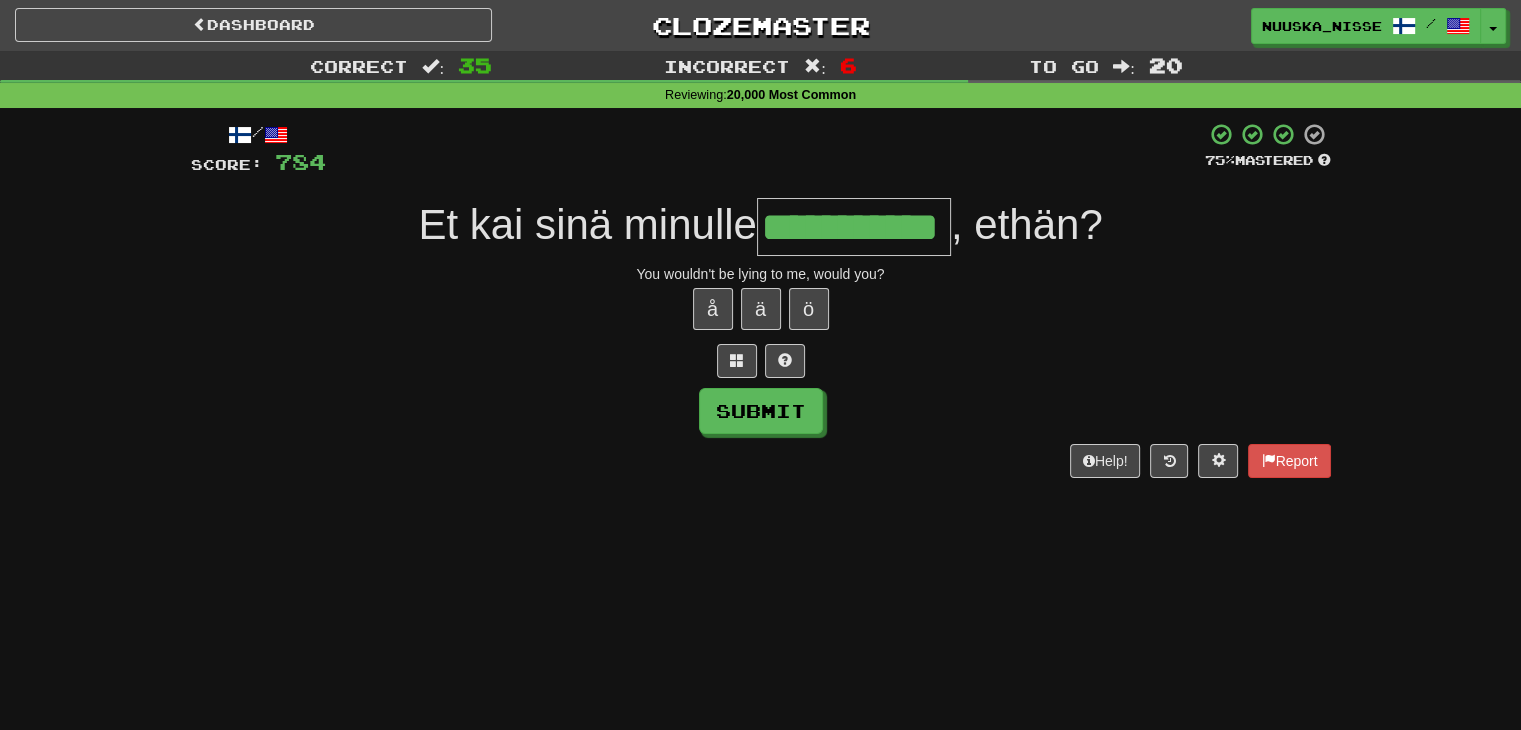 type on "**********" 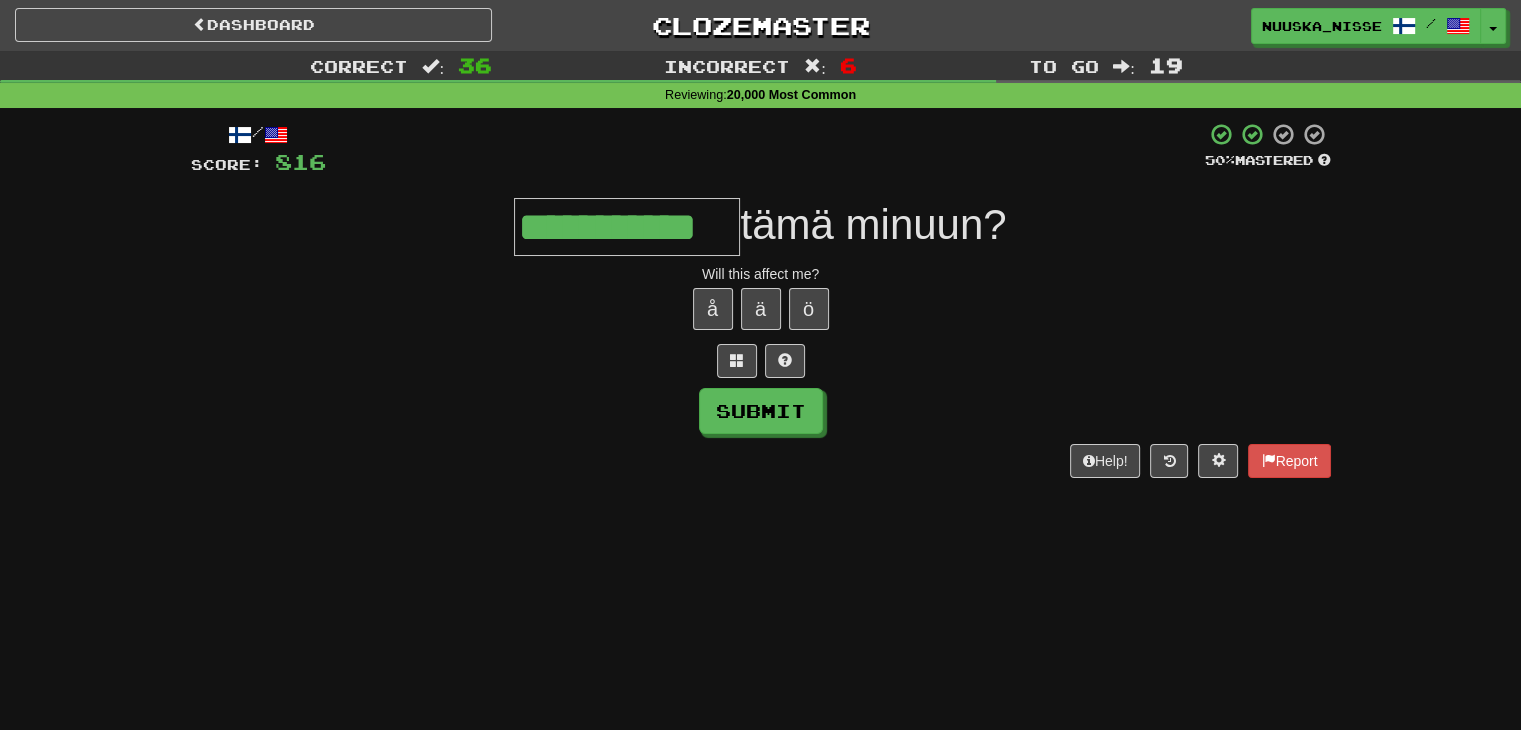type on "**********" 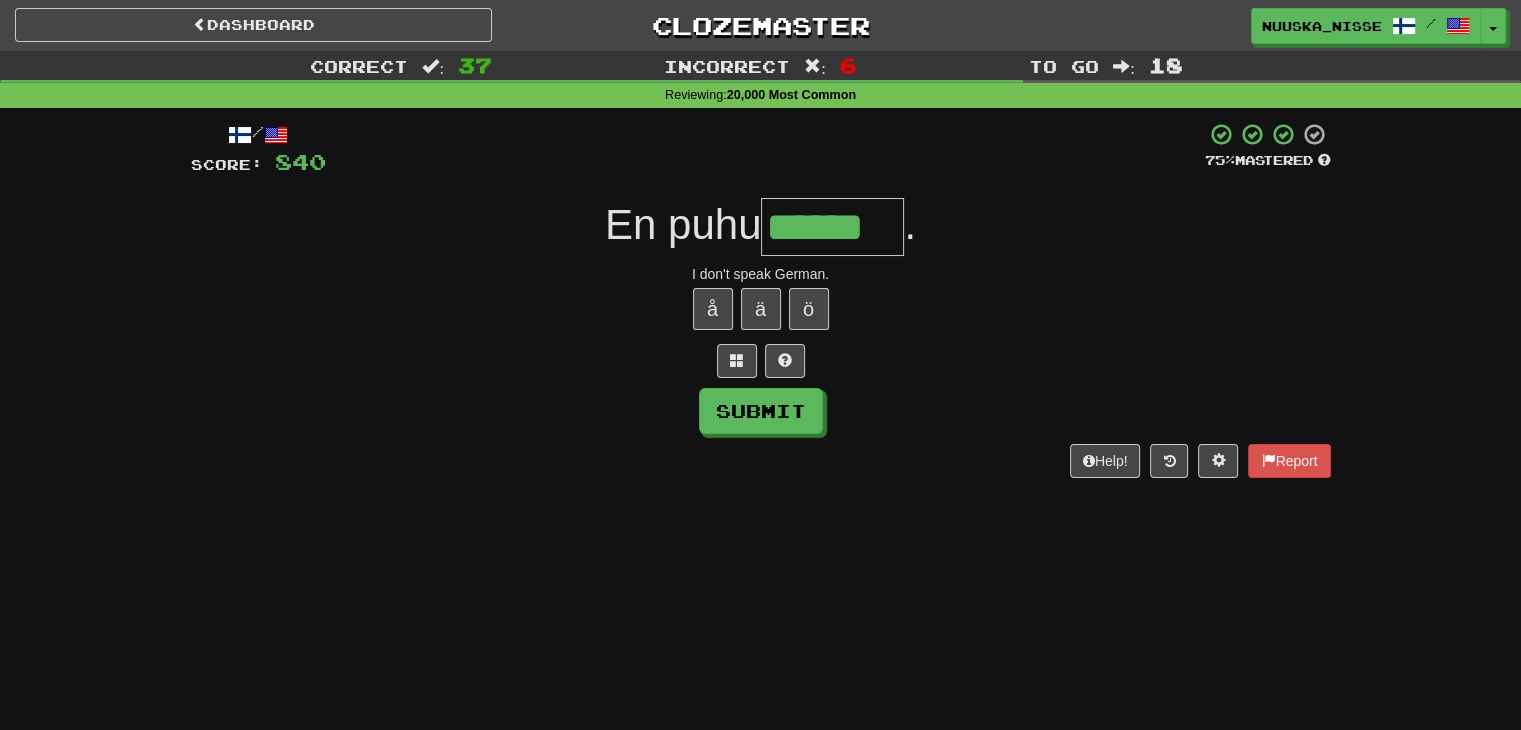 type on "******" 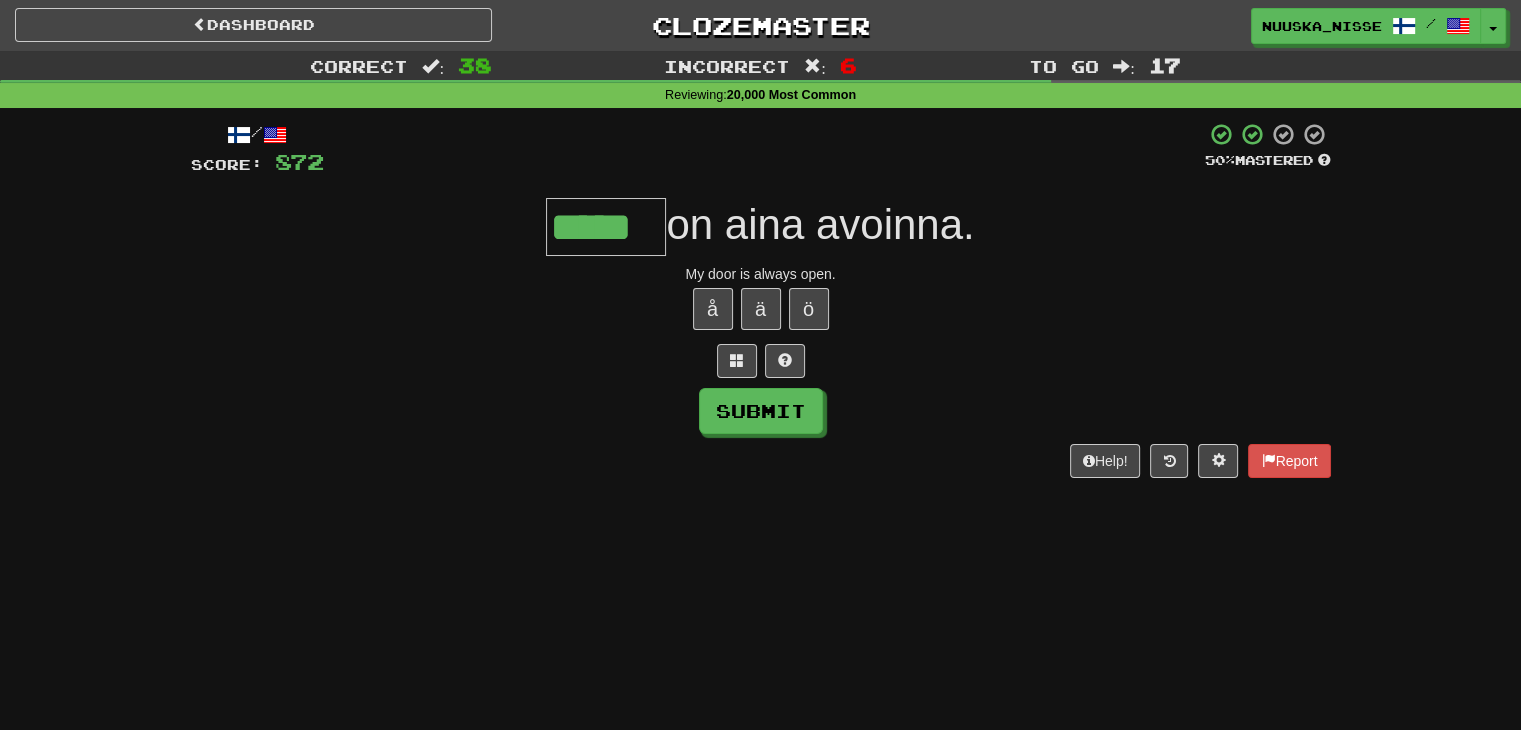 type on "*****" 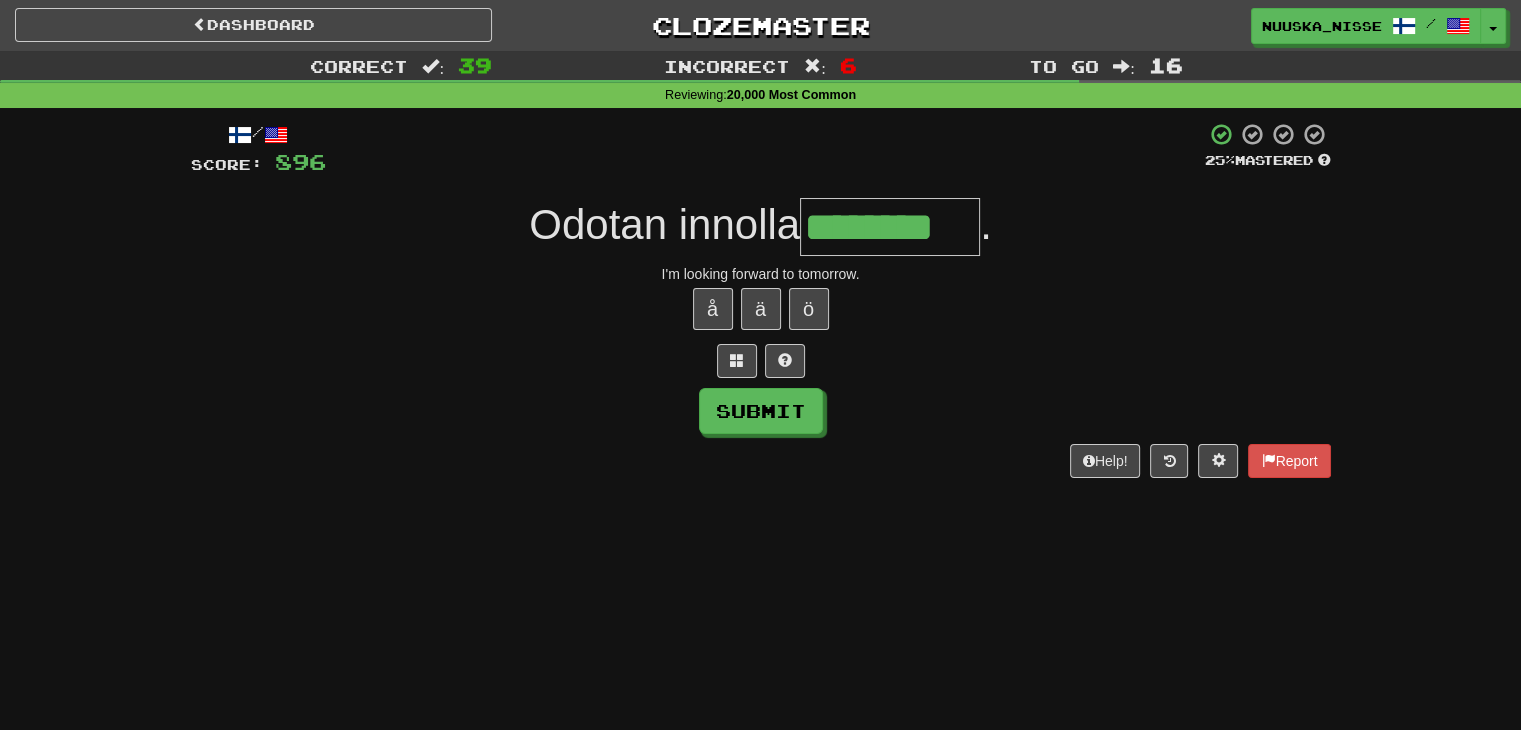 type on "********" 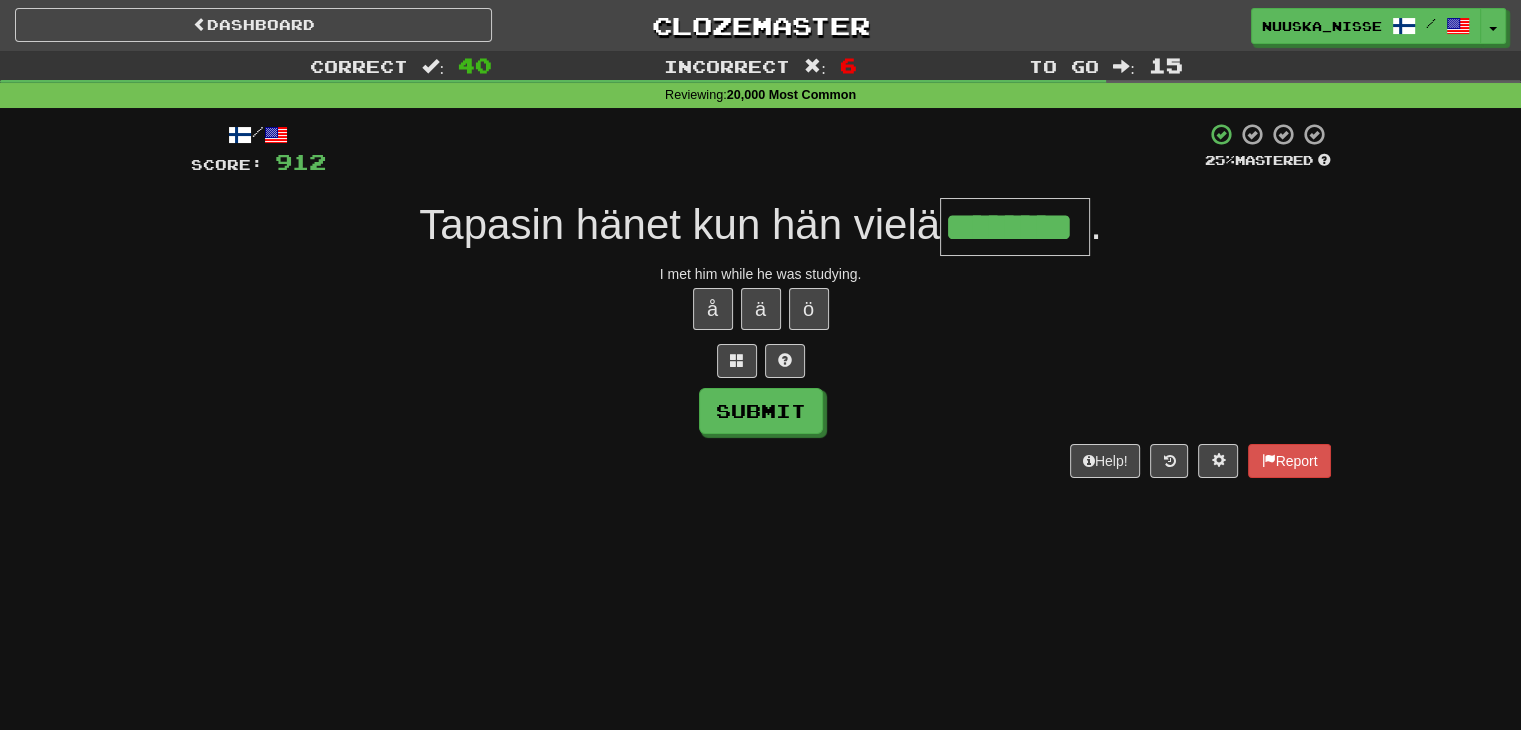 type on "********" 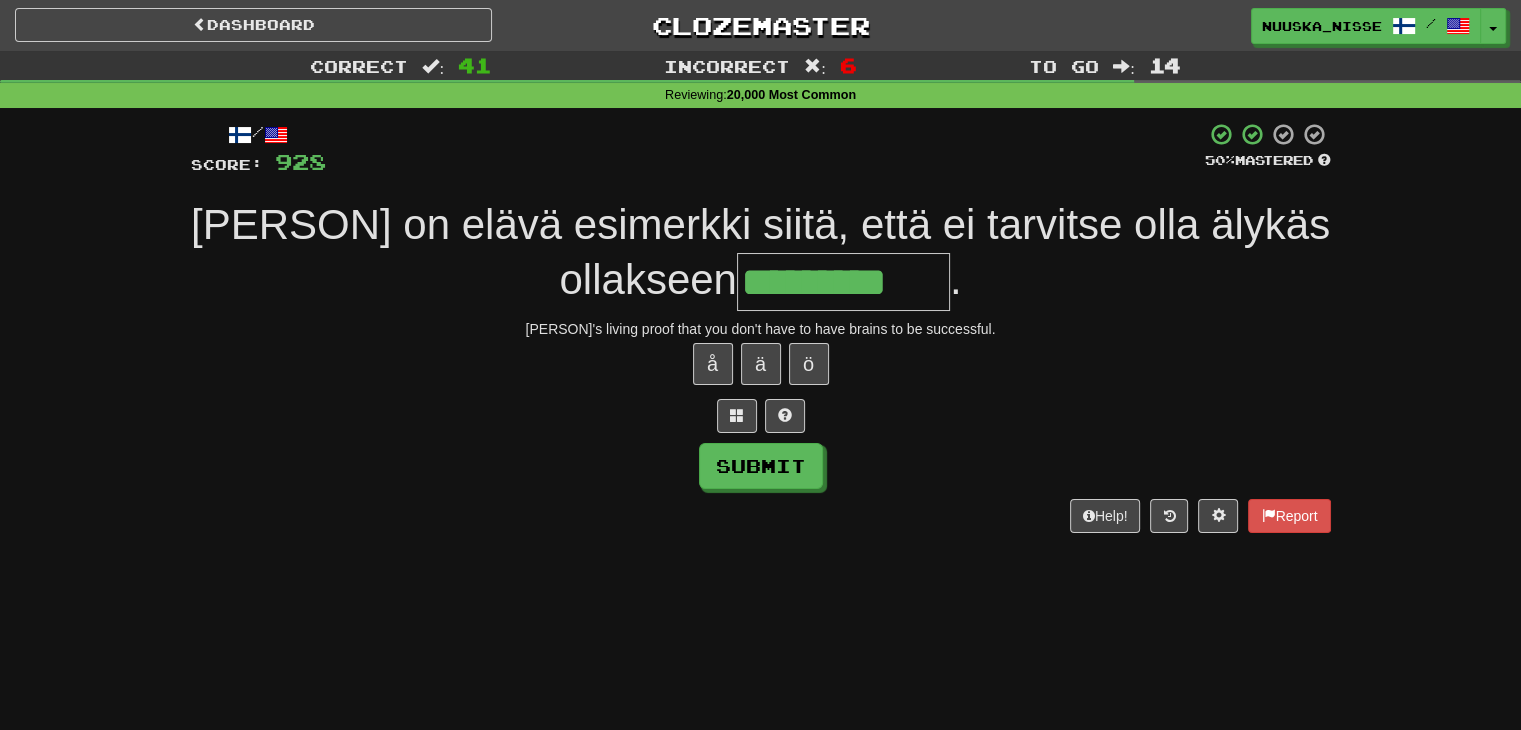 type on "*********" 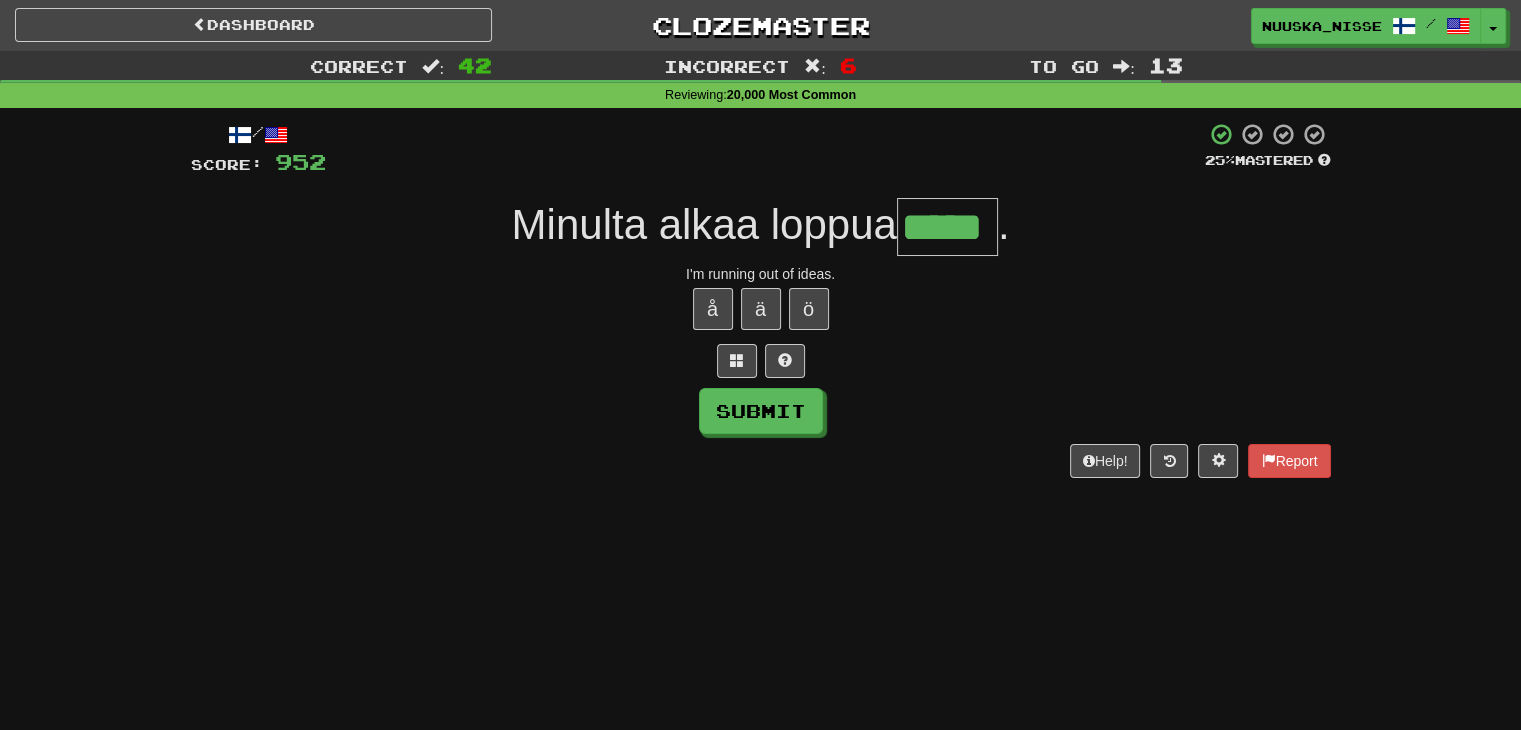 type on "*****" 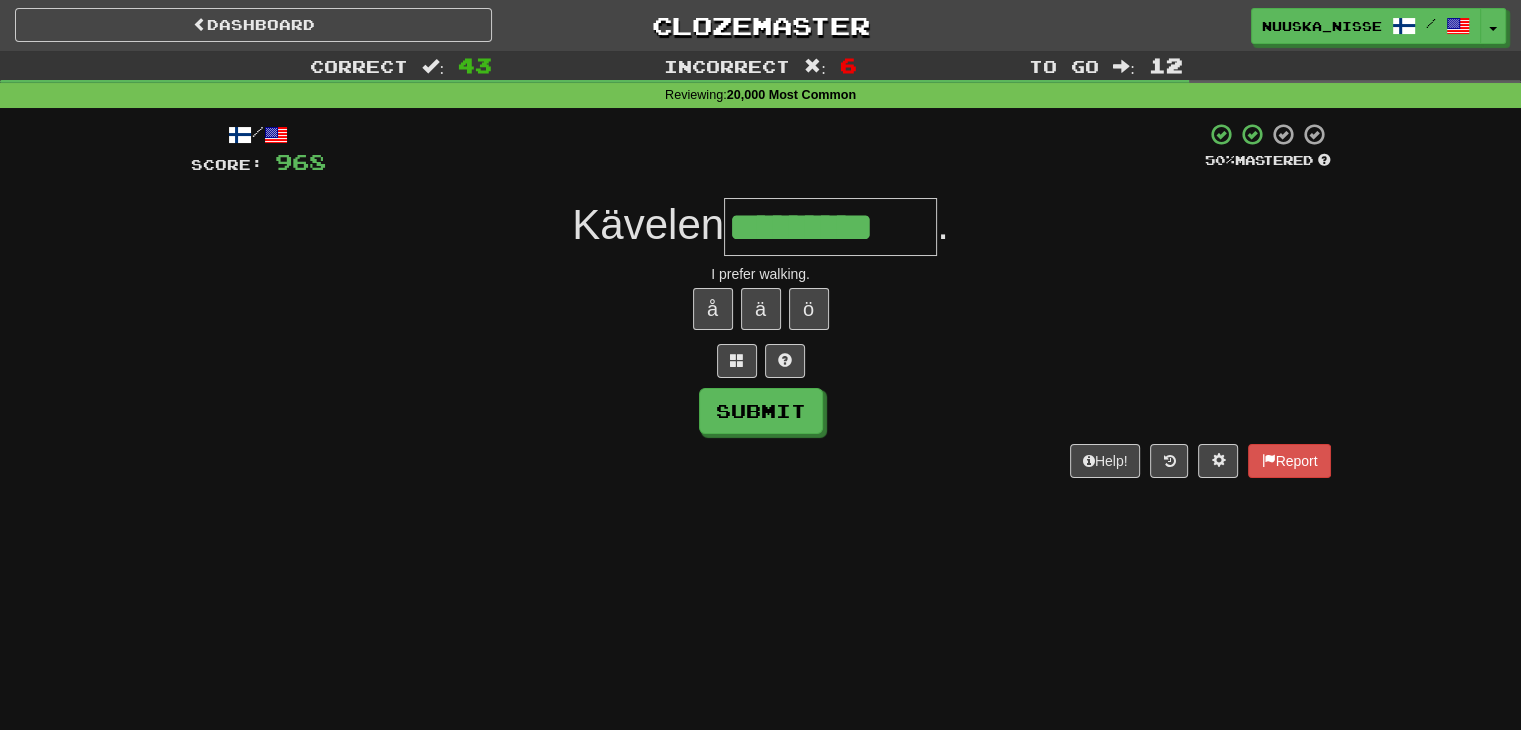 type on "*********" 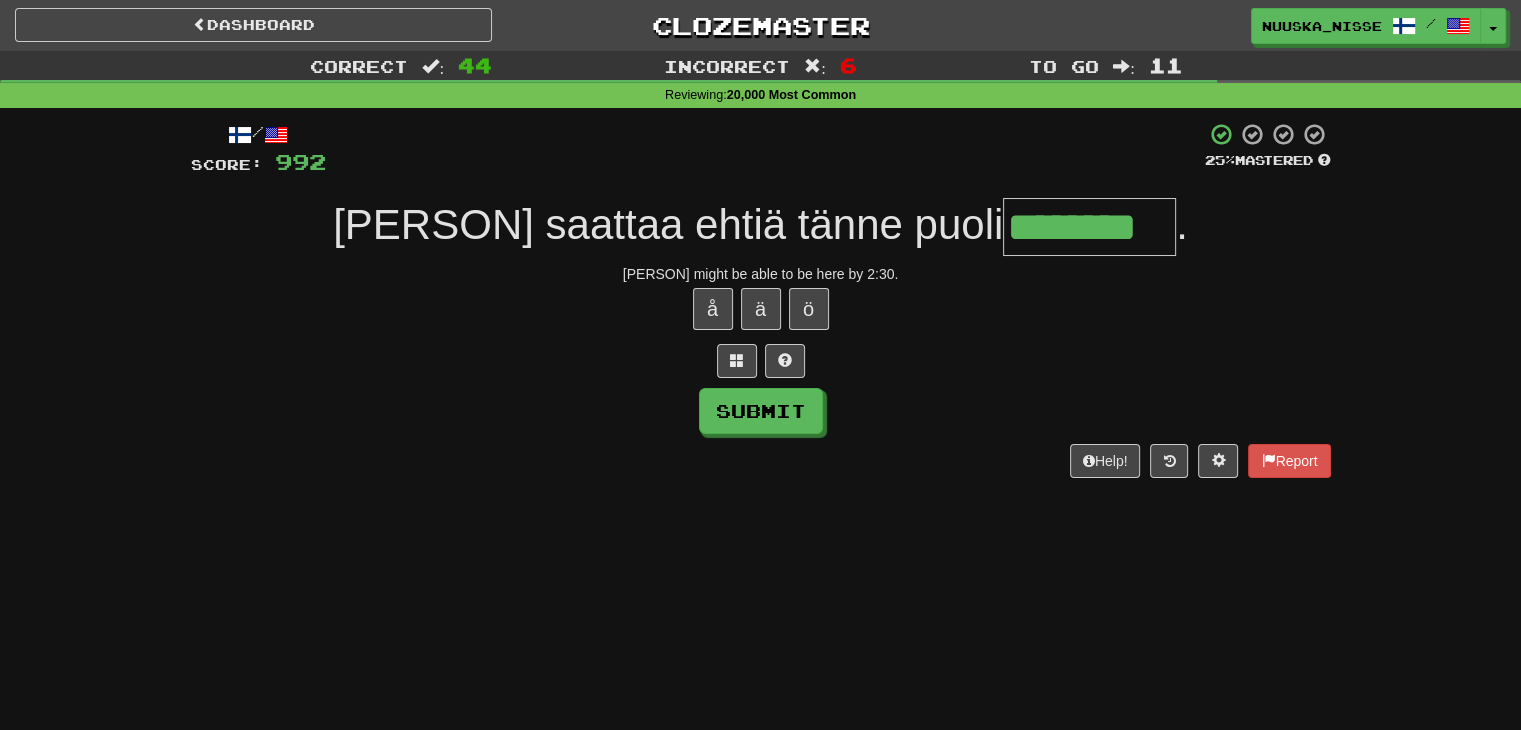 type on "********" 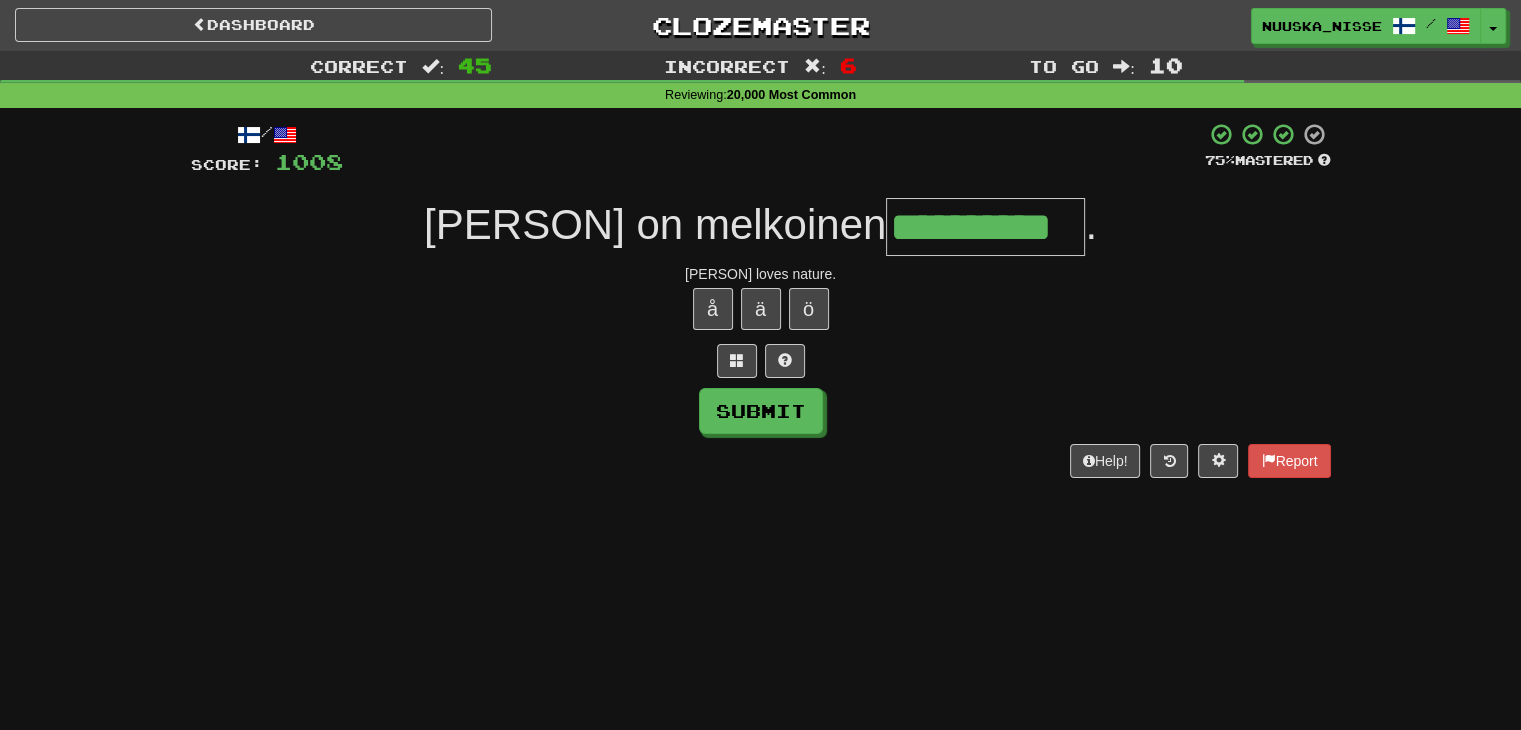 type on "**********" 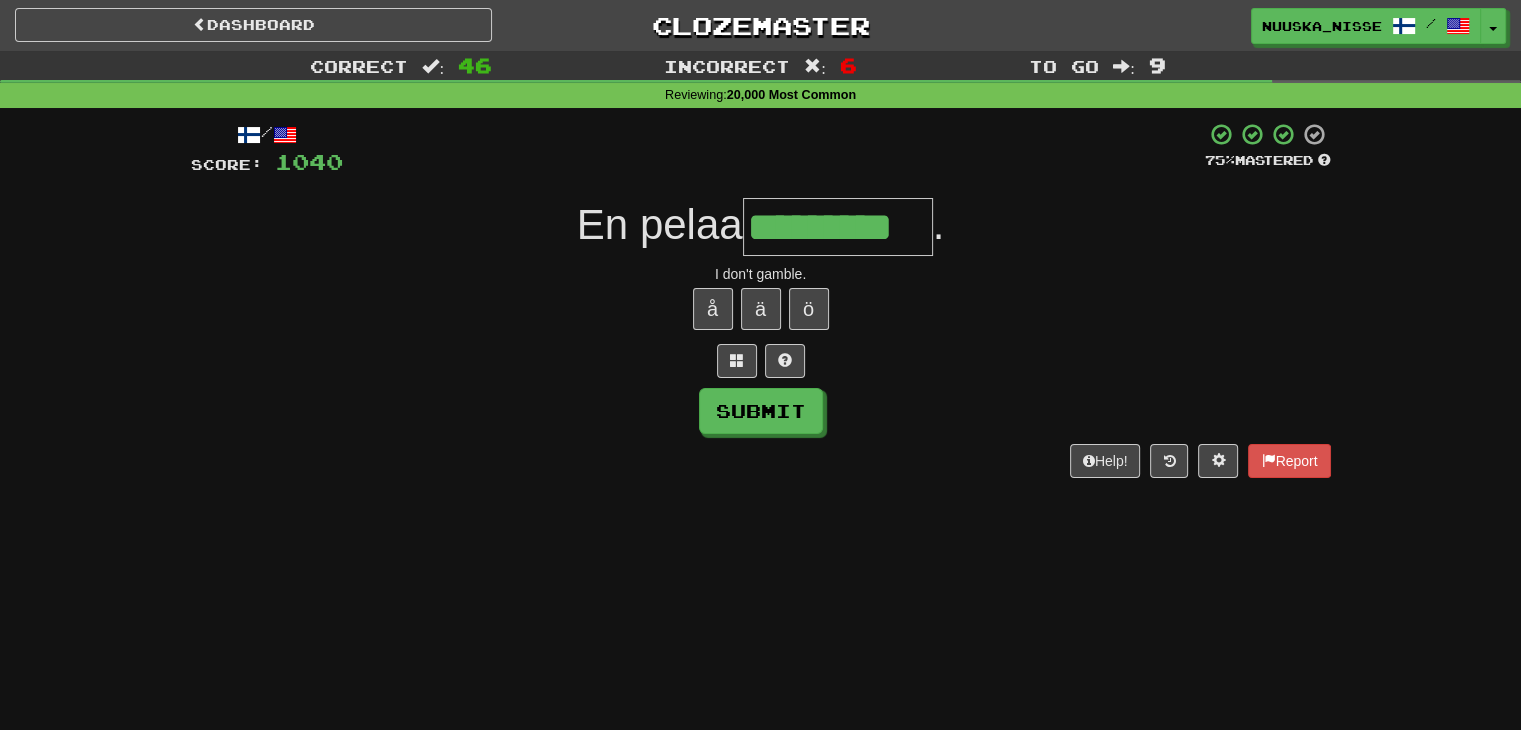 type on "*********" 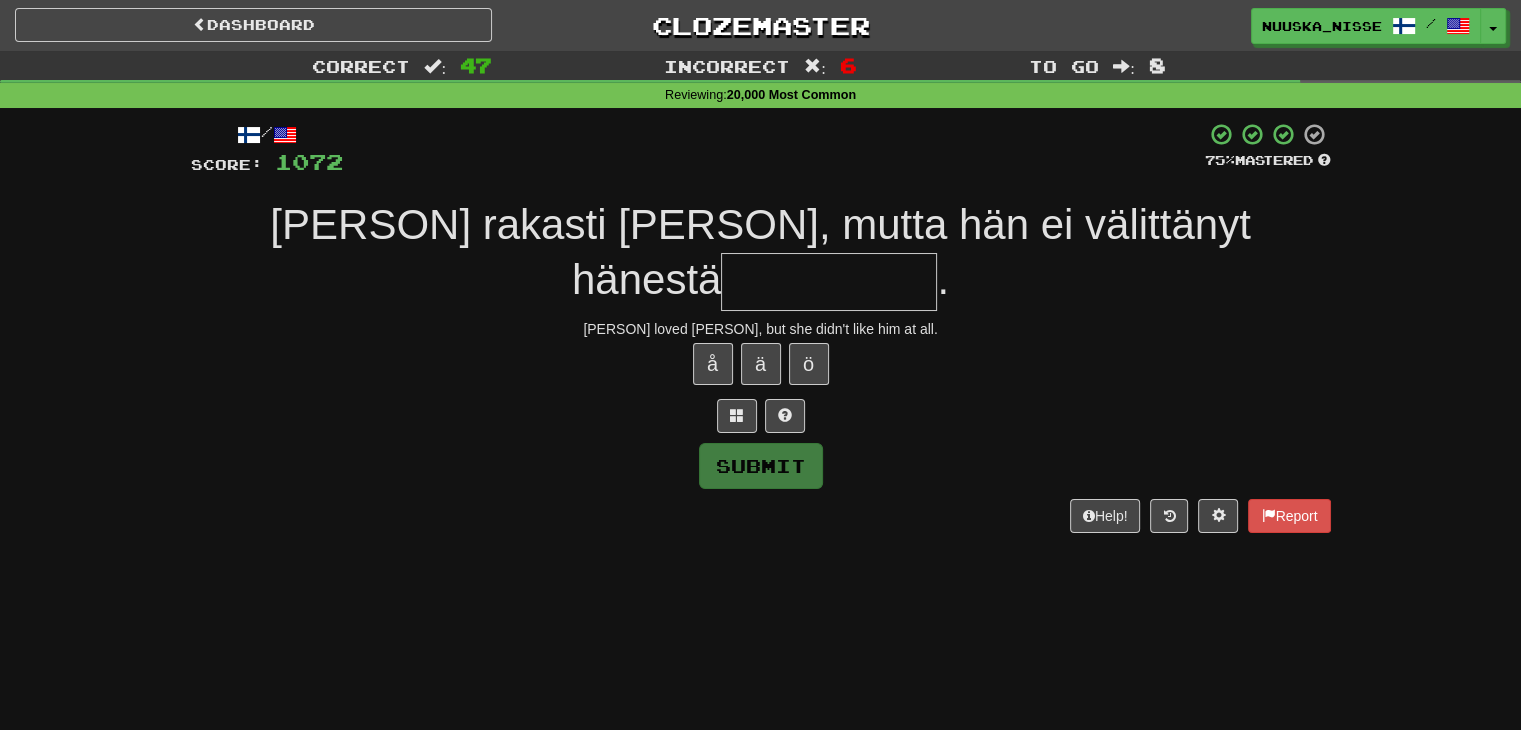 type on "*" 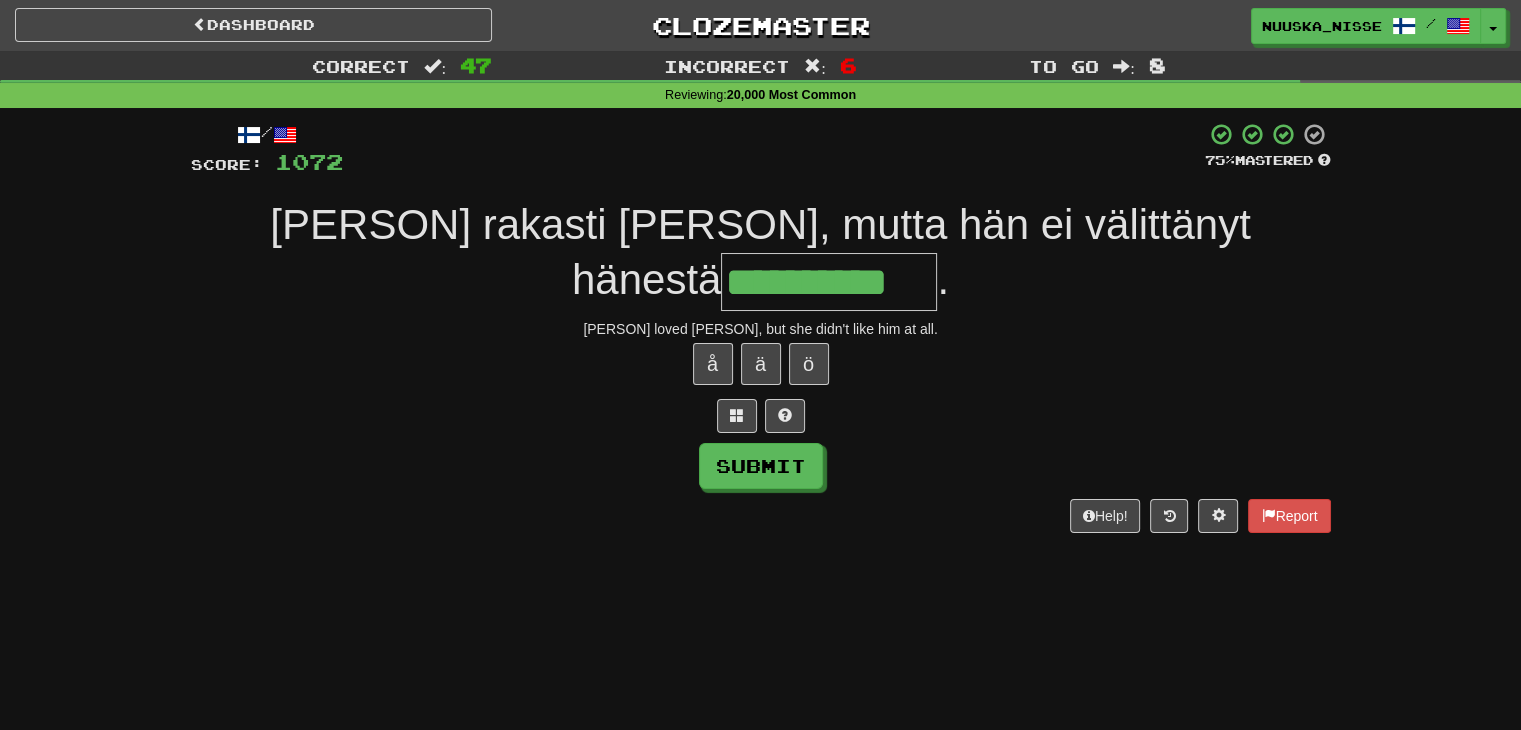 type on "**********" 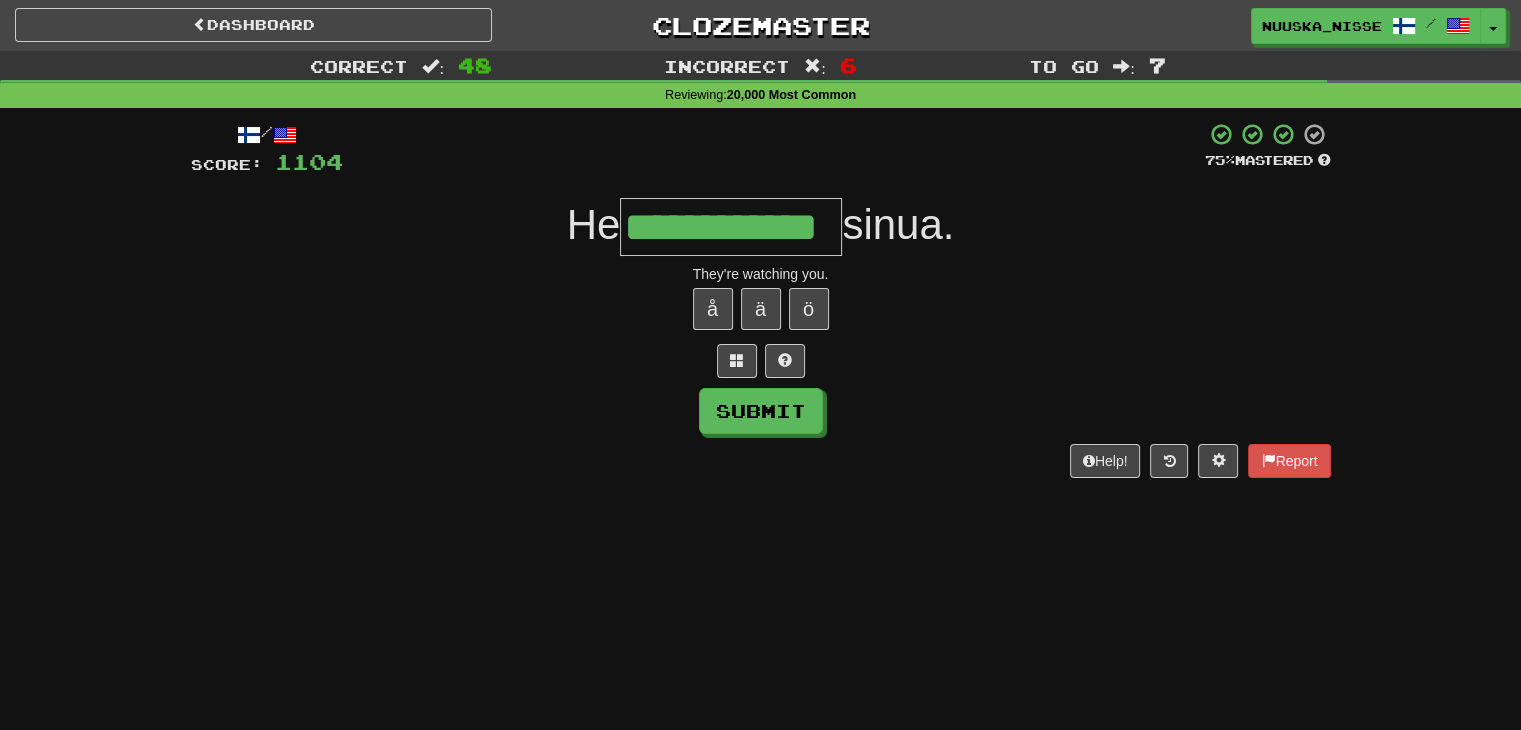 type on "**********" 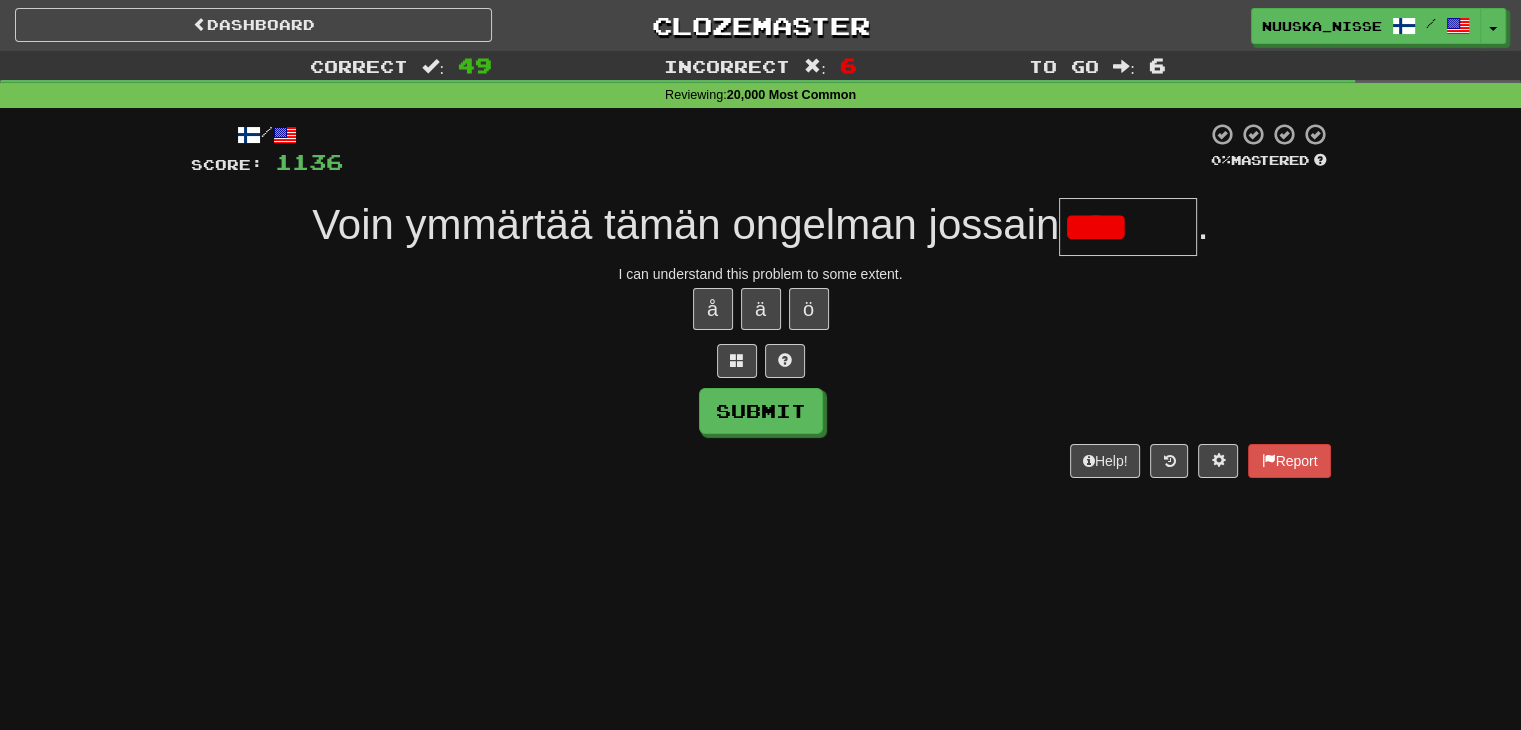 scroll, scrollTop: 0, scrollLeft: 0, axis: both 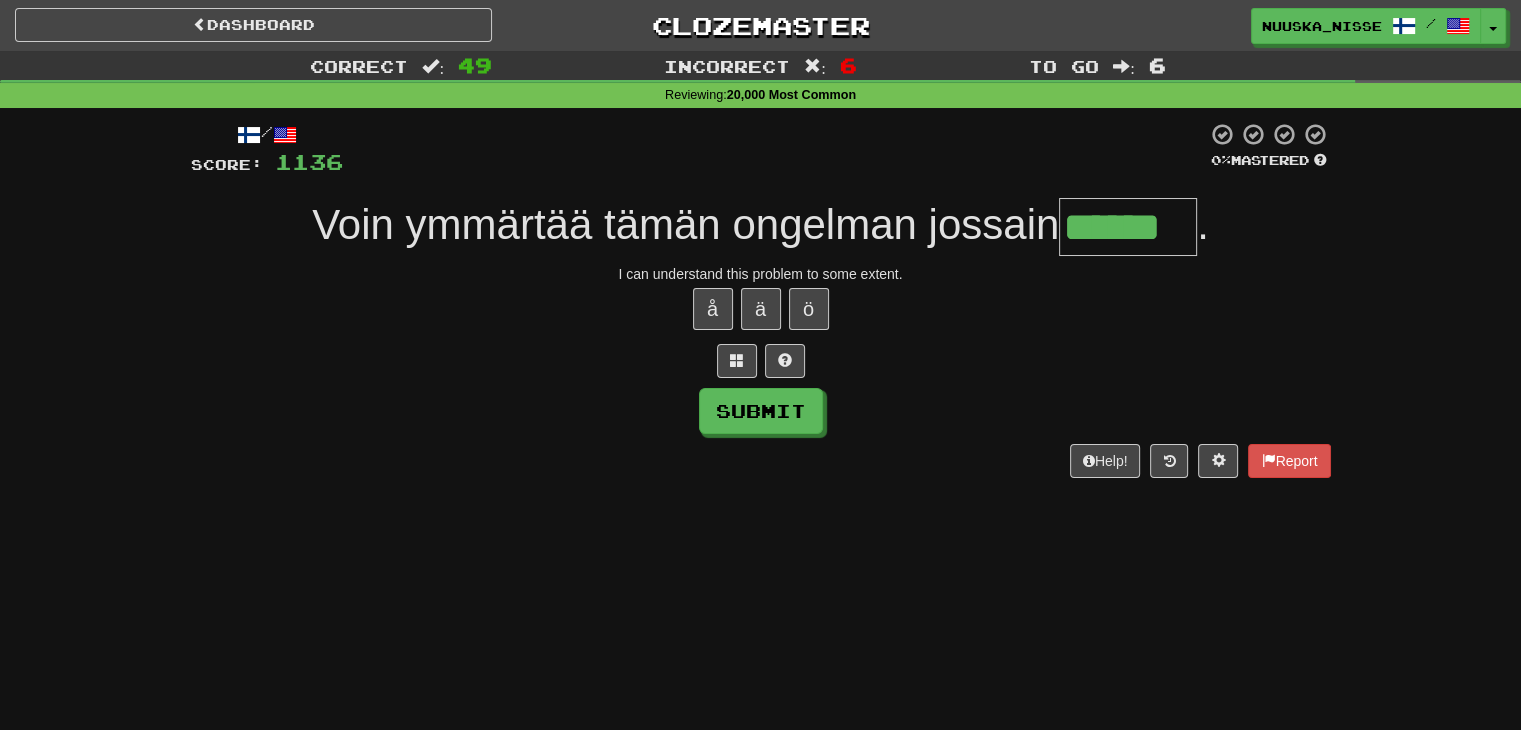 type on "******" 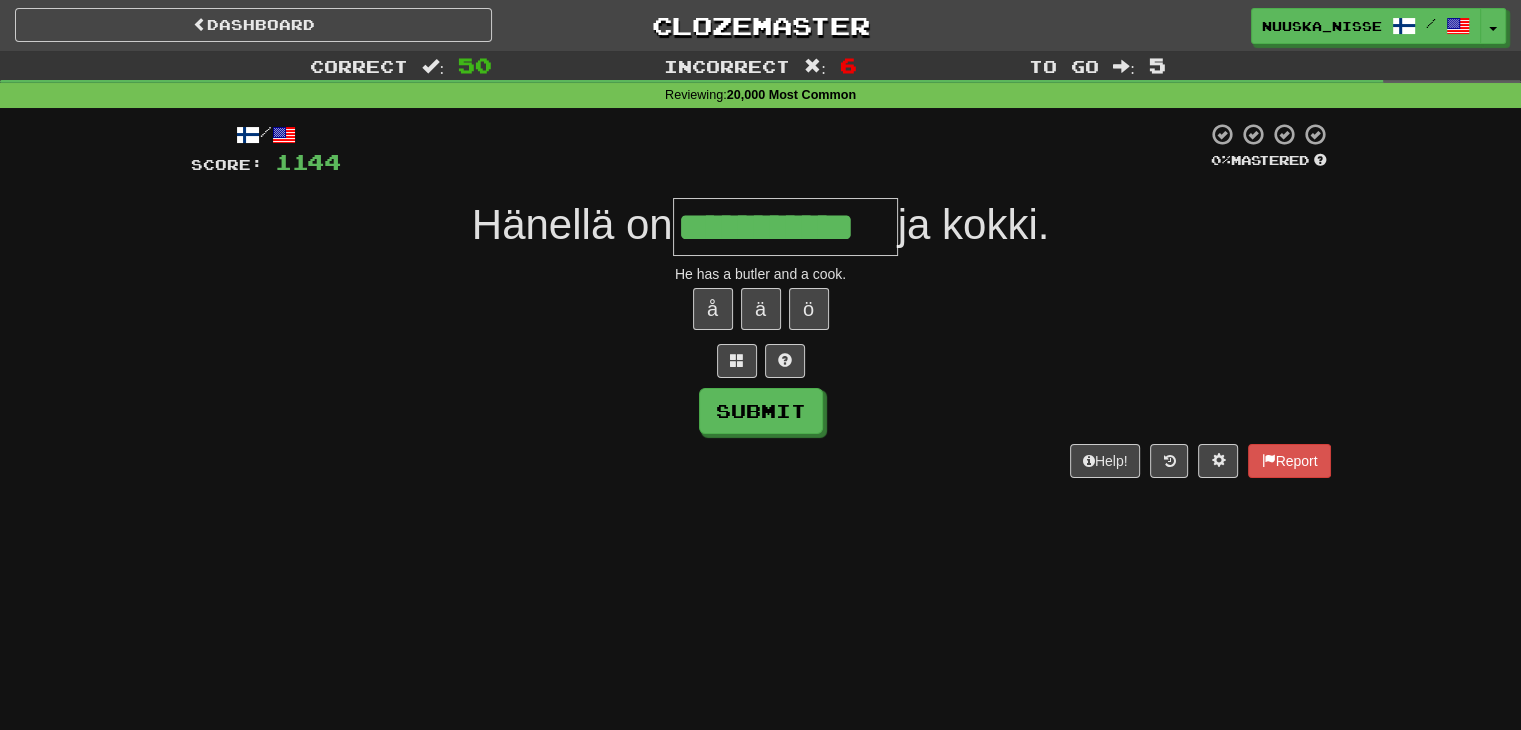 type on "**********" 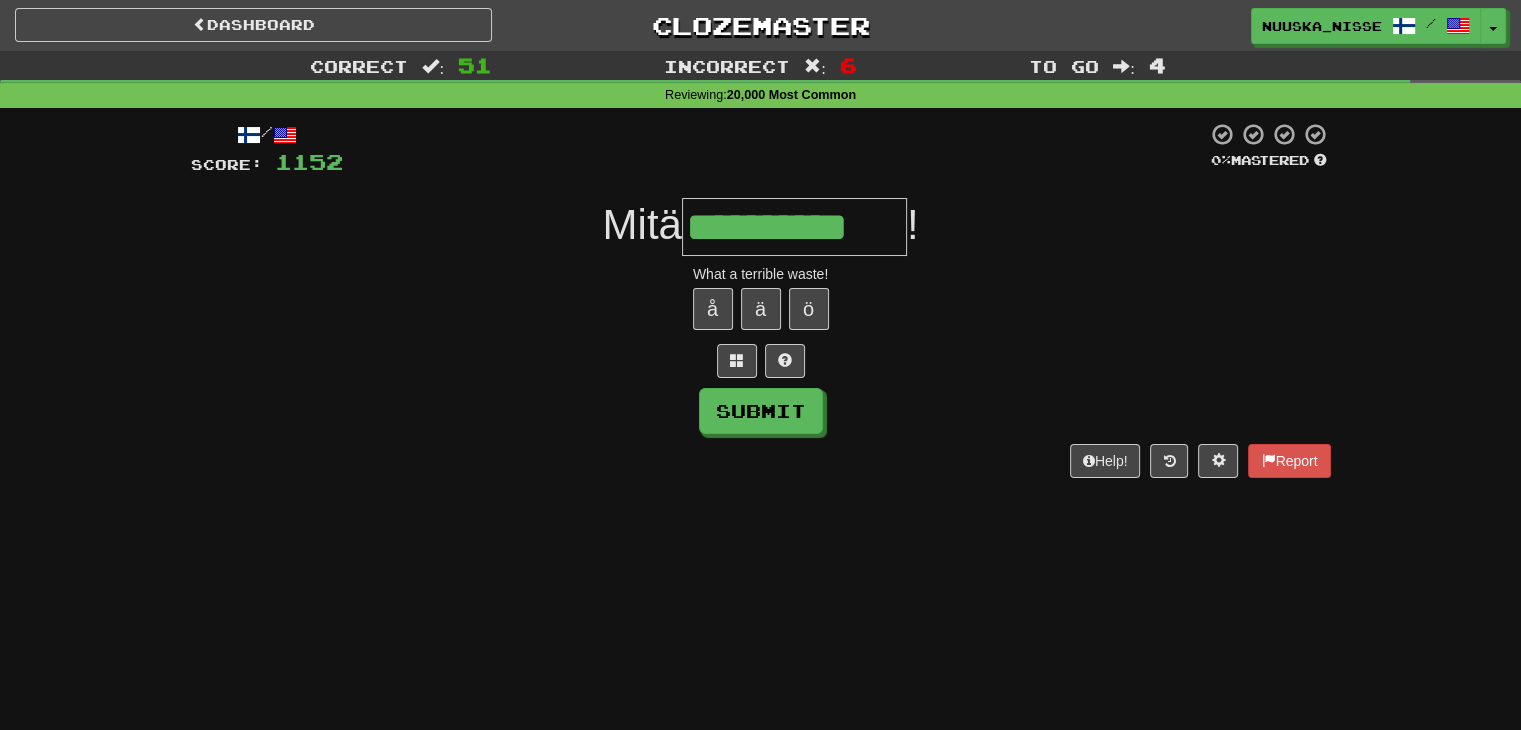 type on "**********" 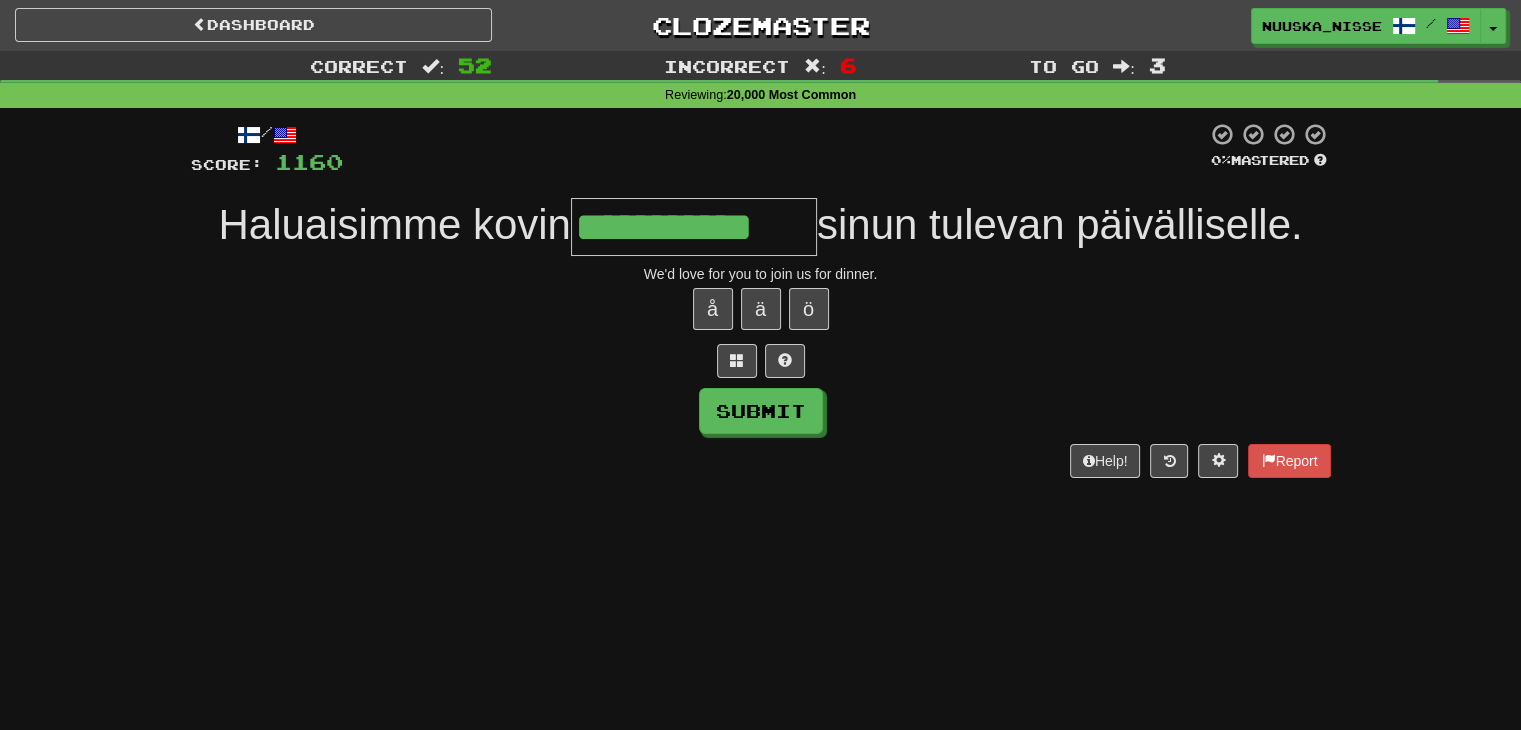 type on "**********" 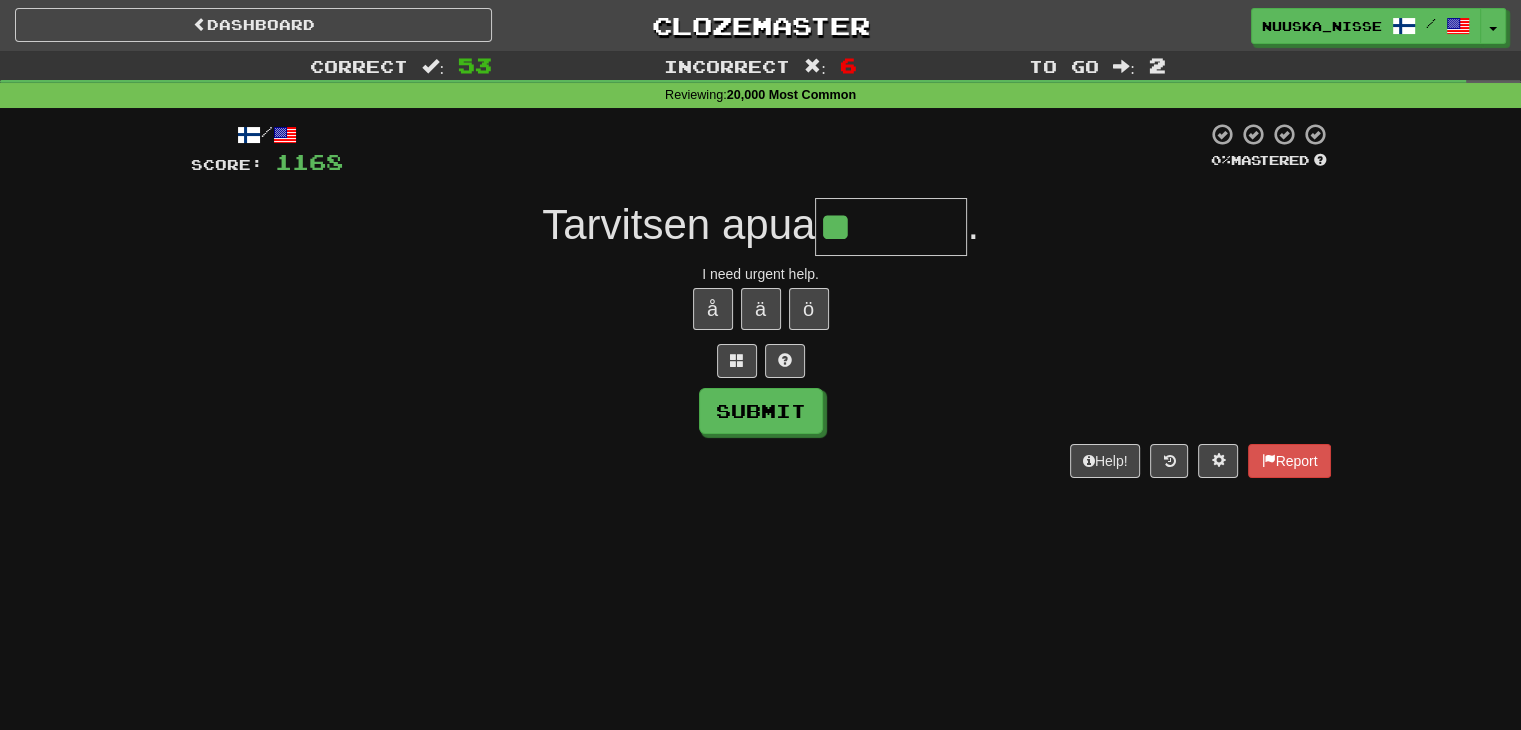 type on "********" 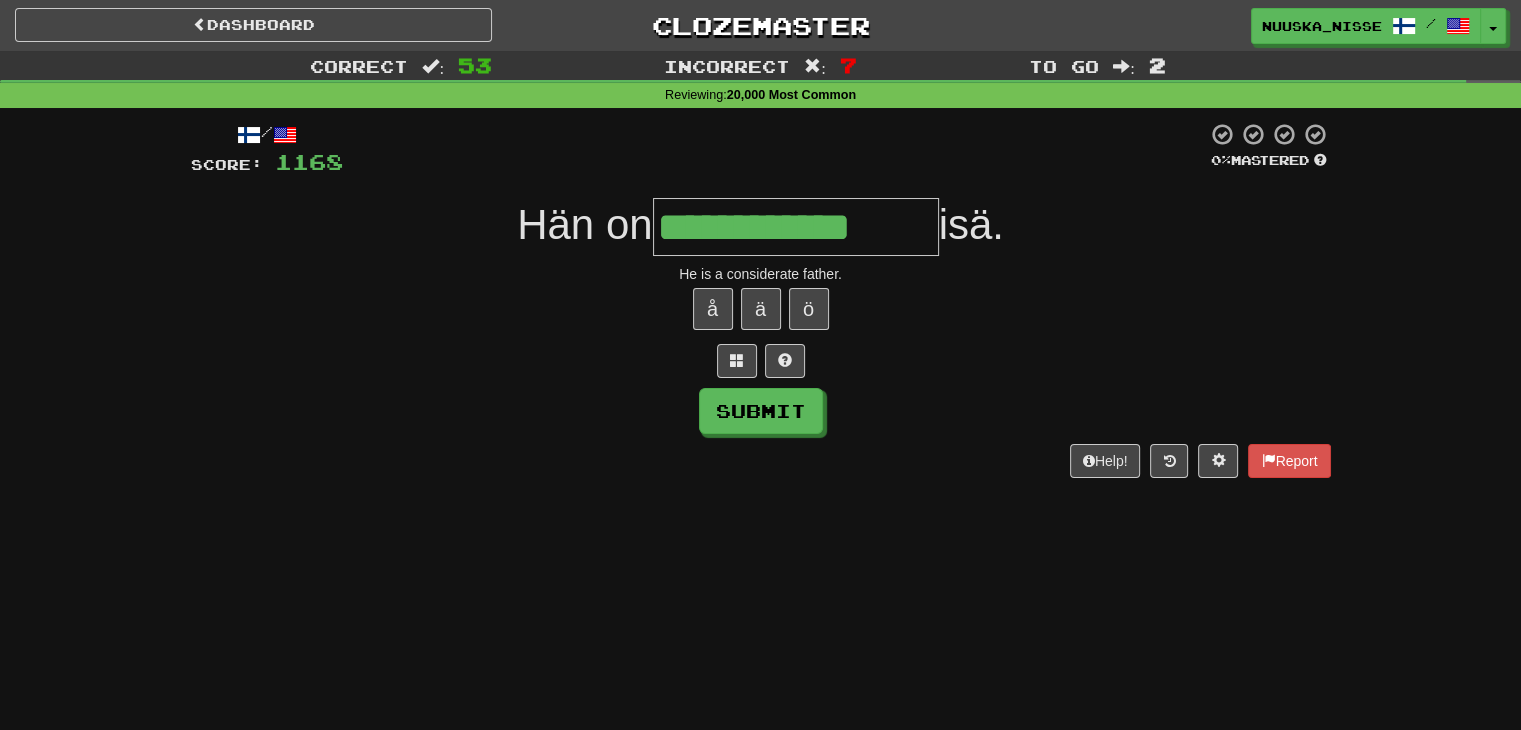type on "**********" 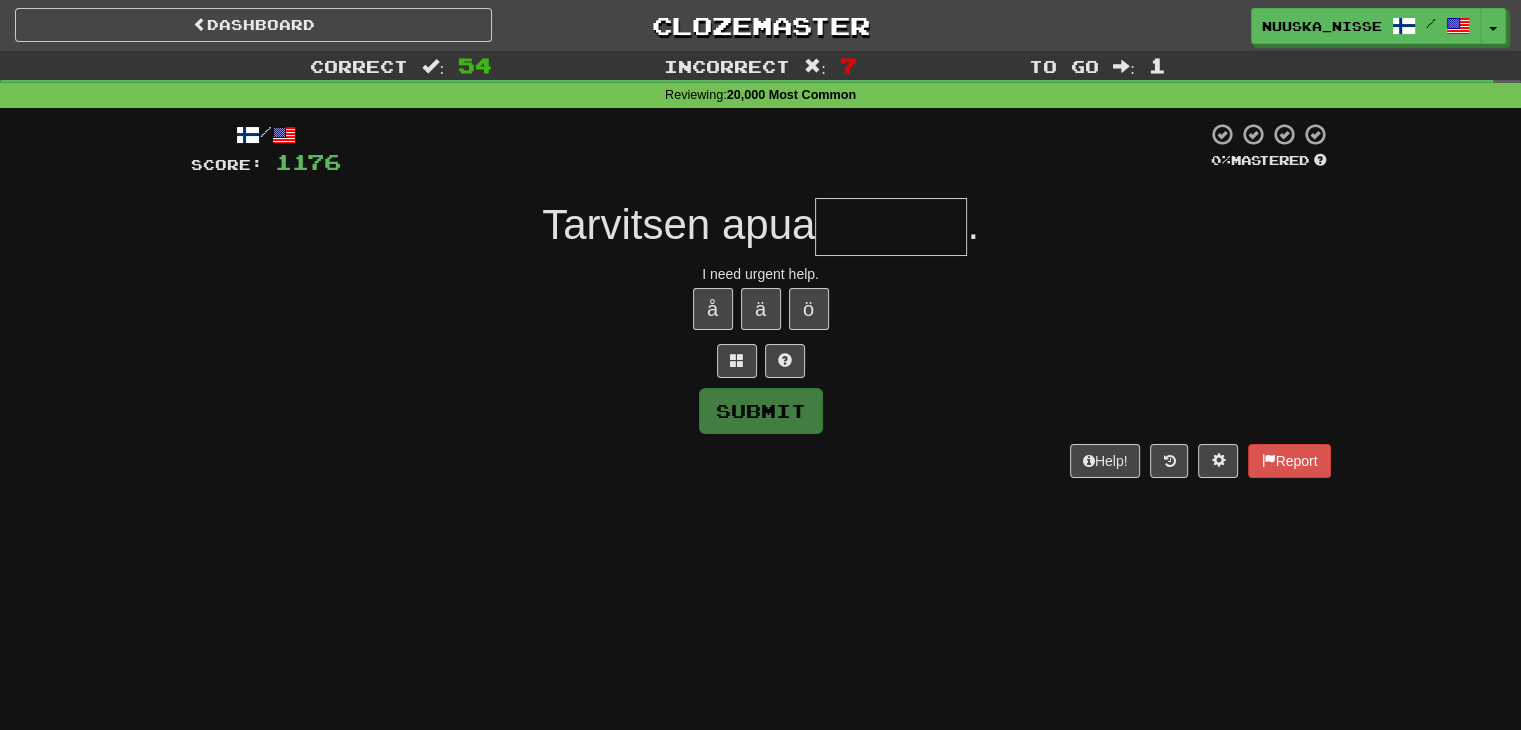 type on "*" 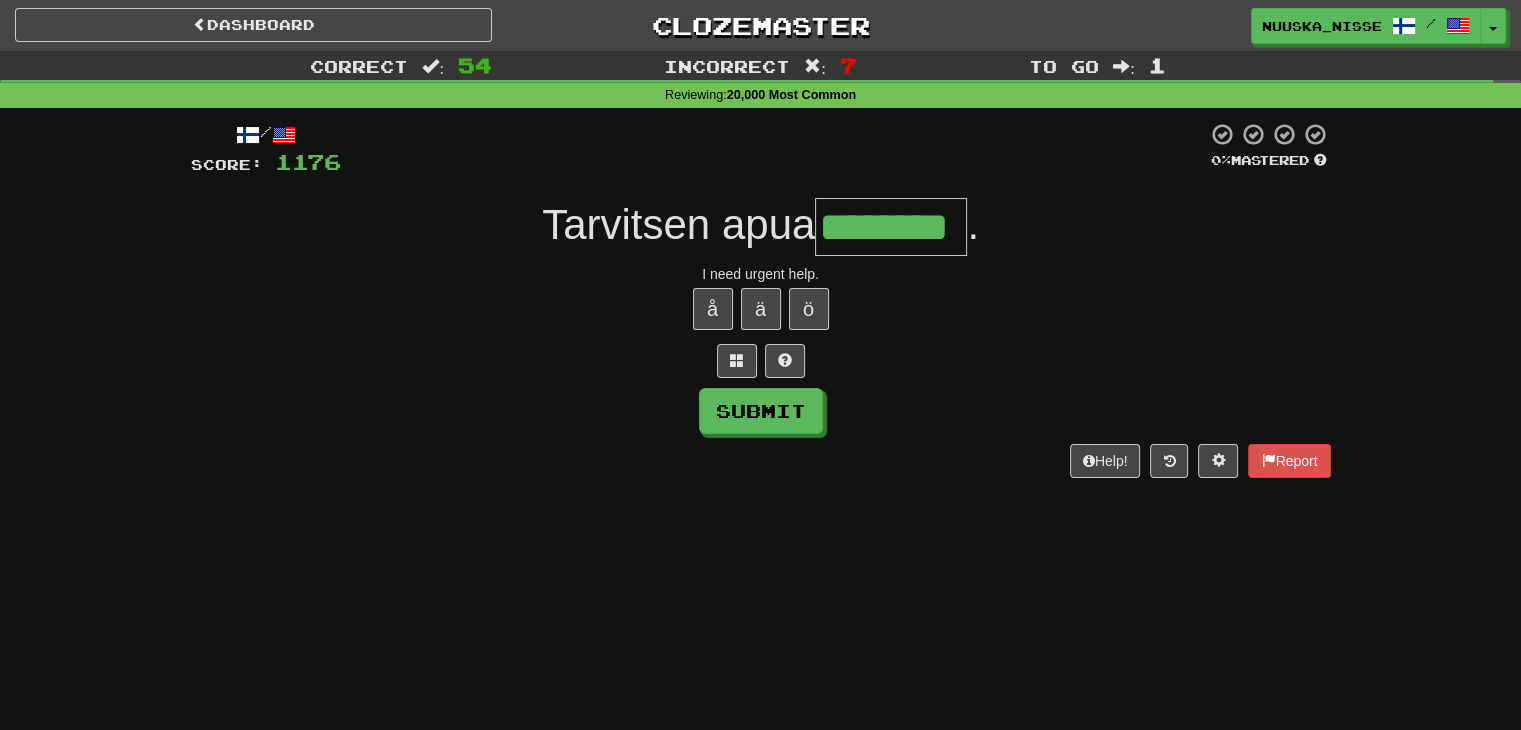 type on "********" 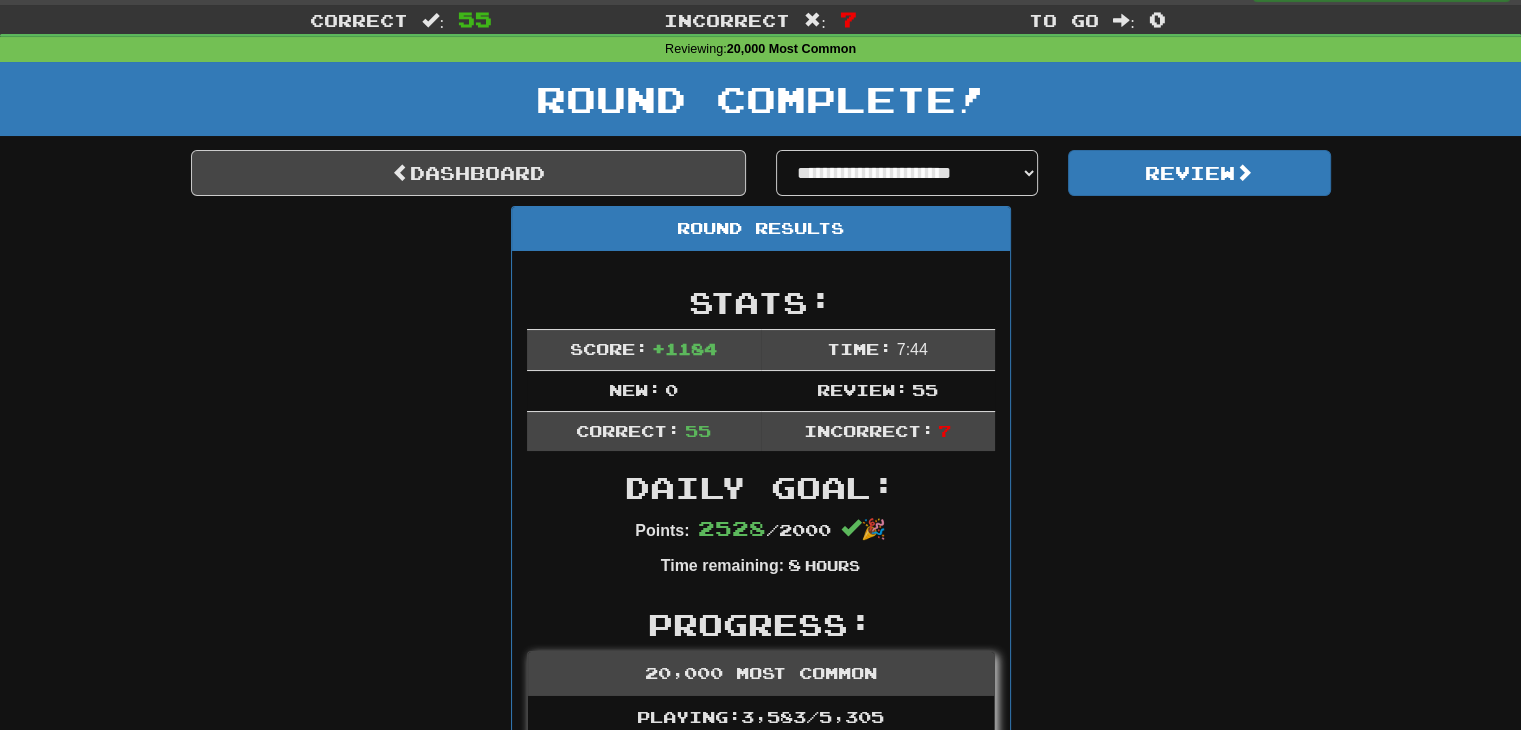 scroll, scrollTop: 0, scrollLeft: 0, axis: both 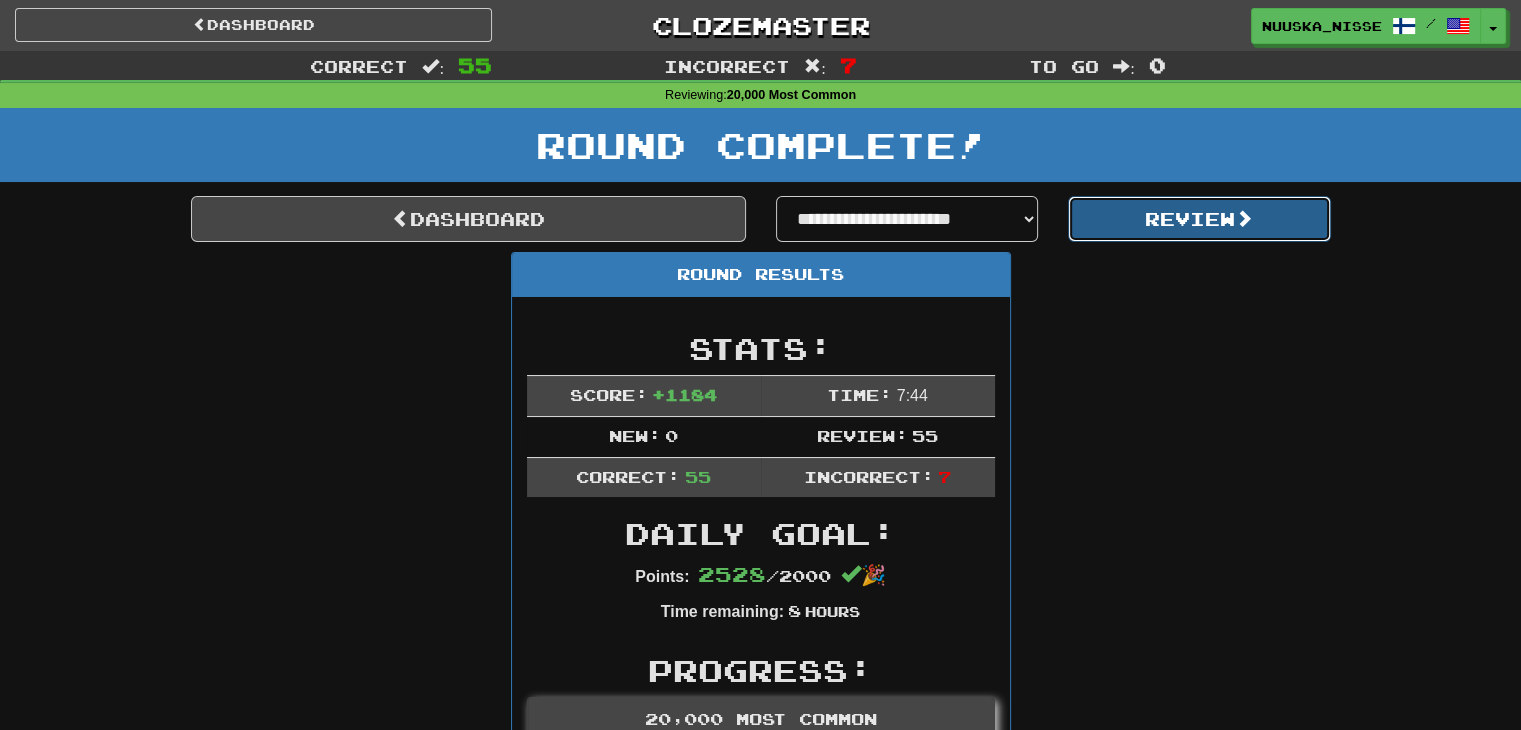 click on "Review" at bounding box center [1199, 219] 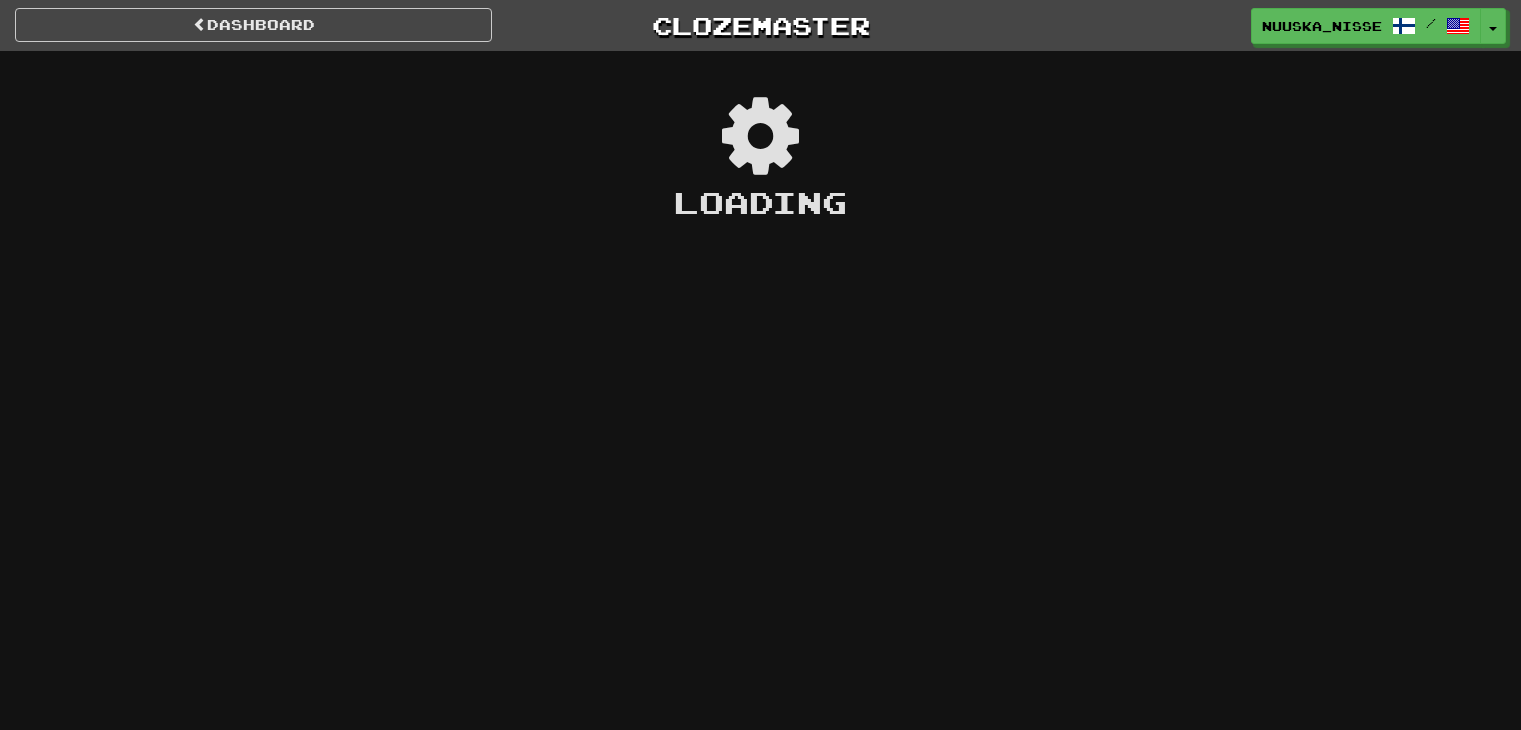 scroll, scrollTop: 0, scrollLeft: 0, axis: both 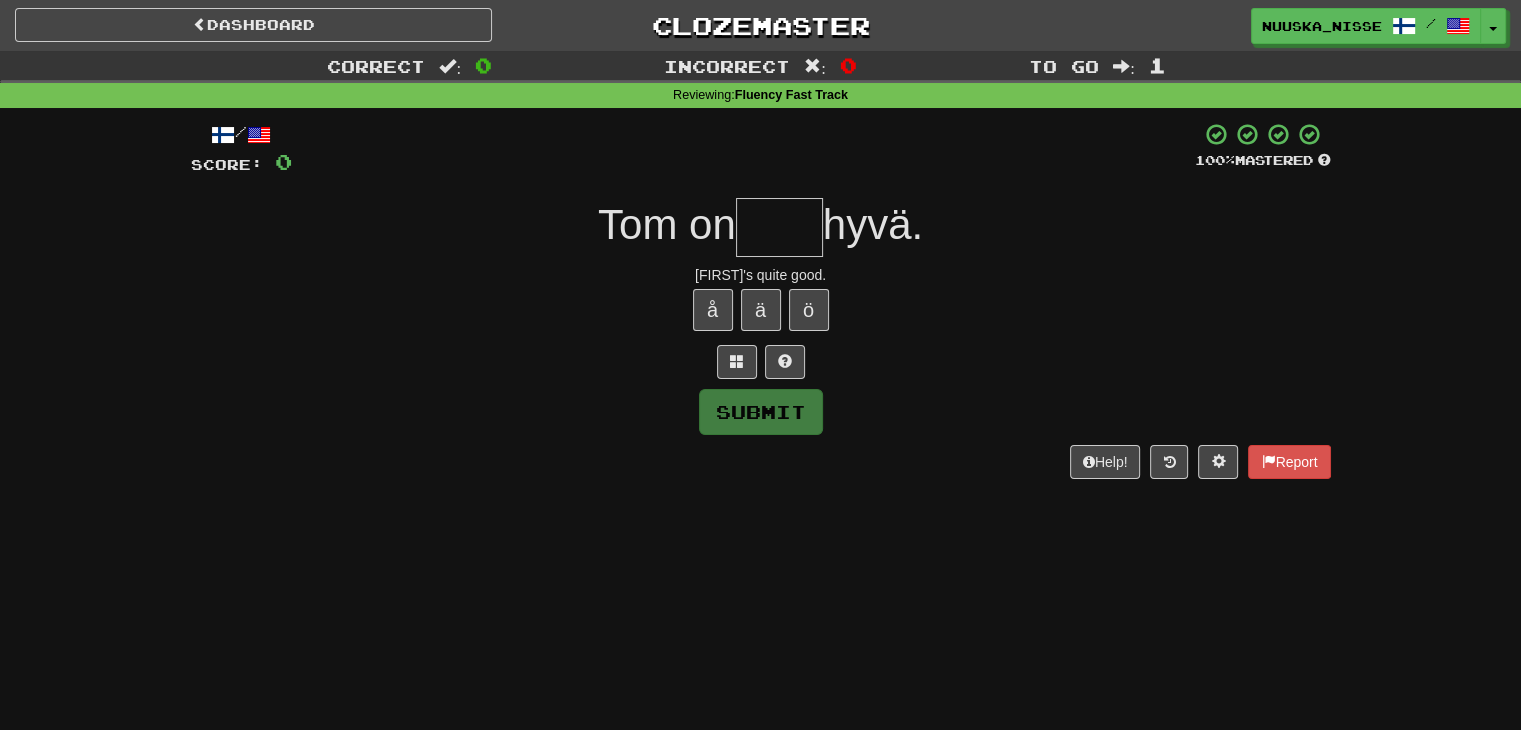 type on "*" 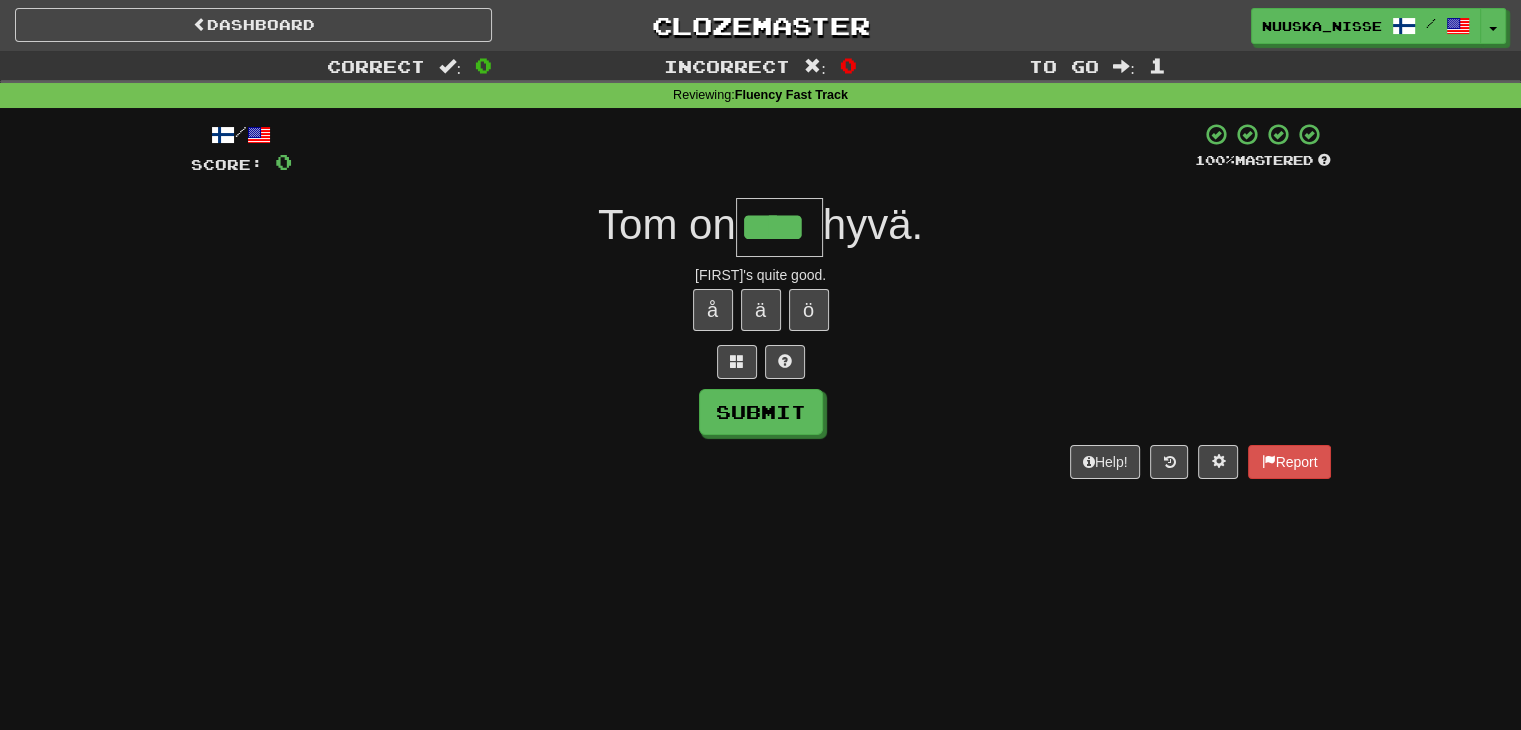 type on "****" 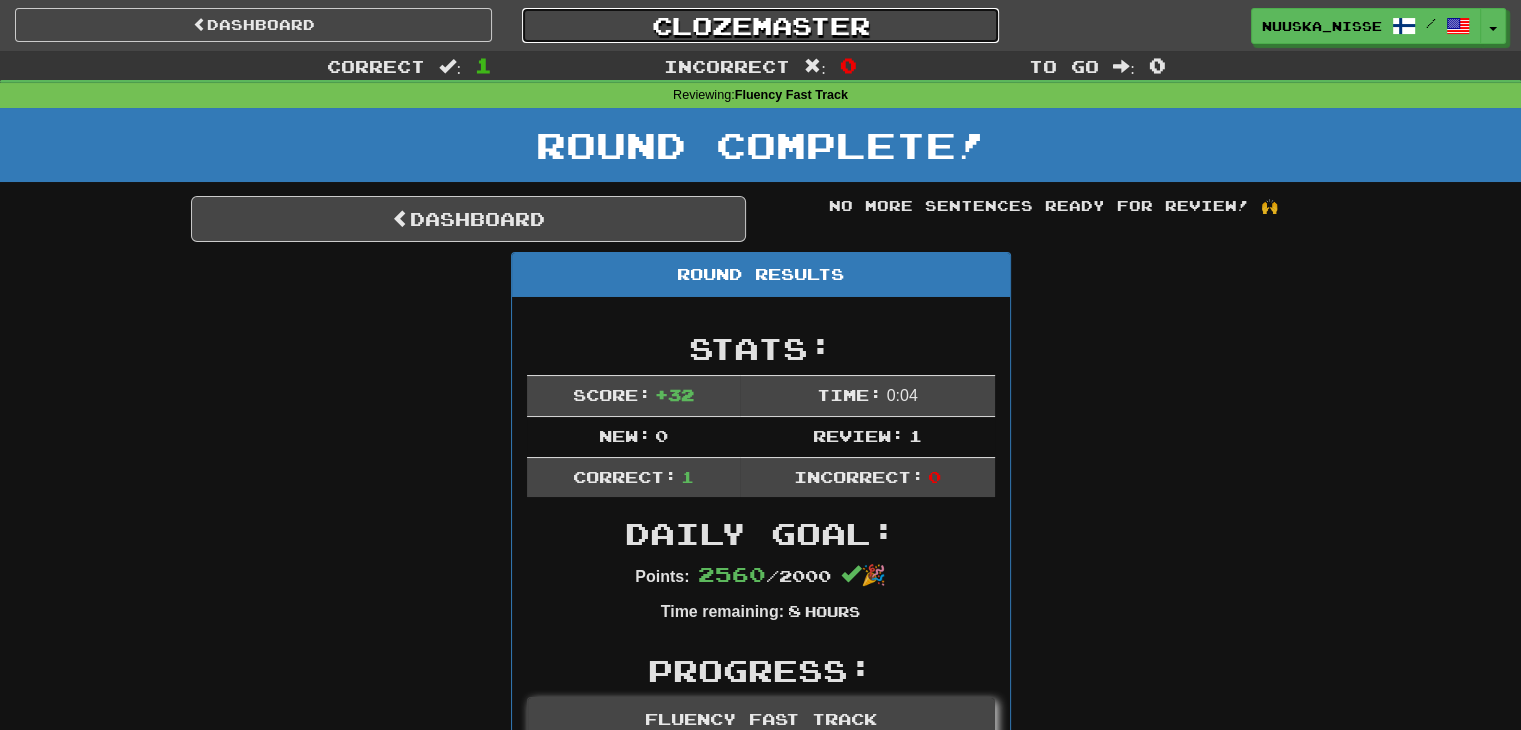 click on "Clozemaster" at bounding box center [760, 25] 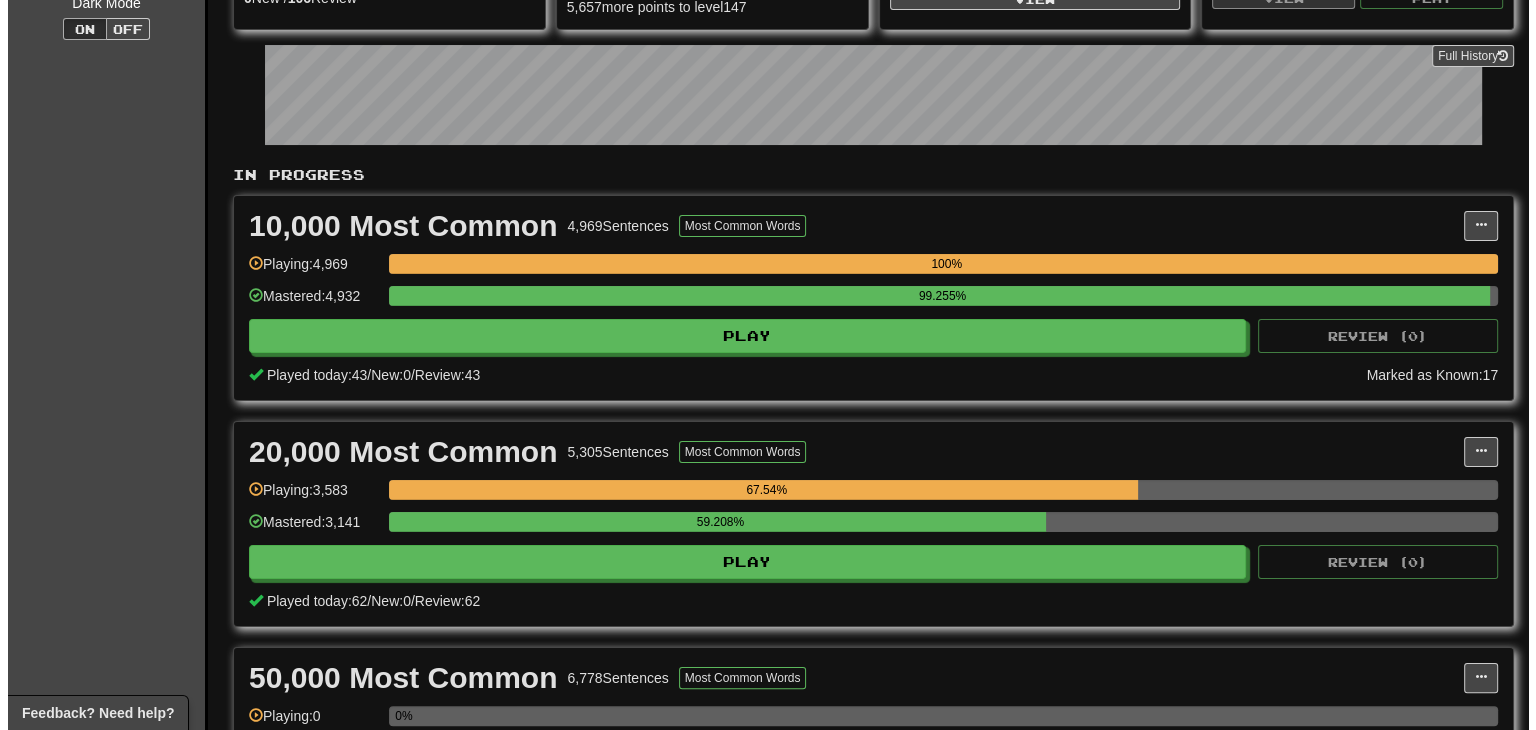 scroll, scrollTop: 272, scrollLeft: 0, axis: vertical 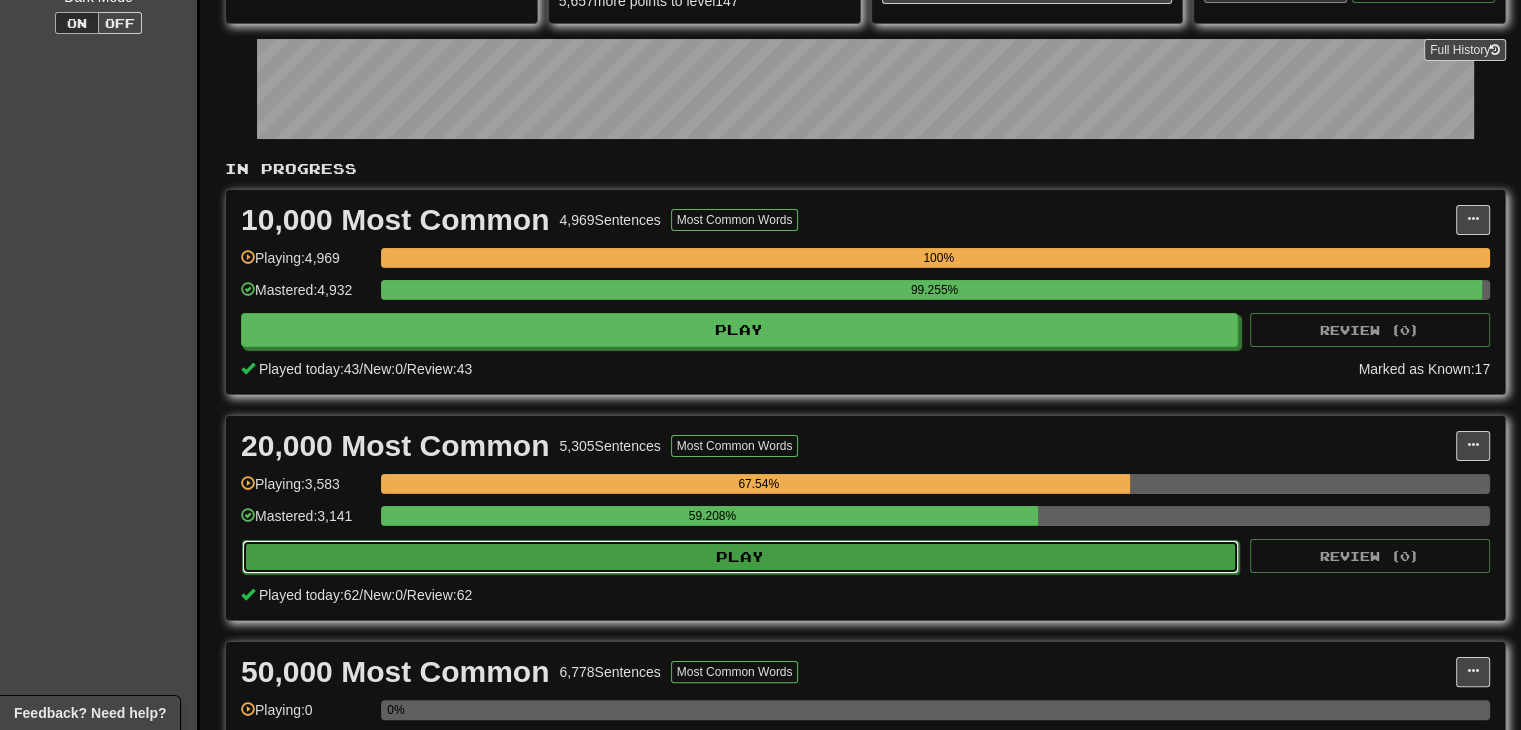 click on "Play" at bounding box center (740, 557) 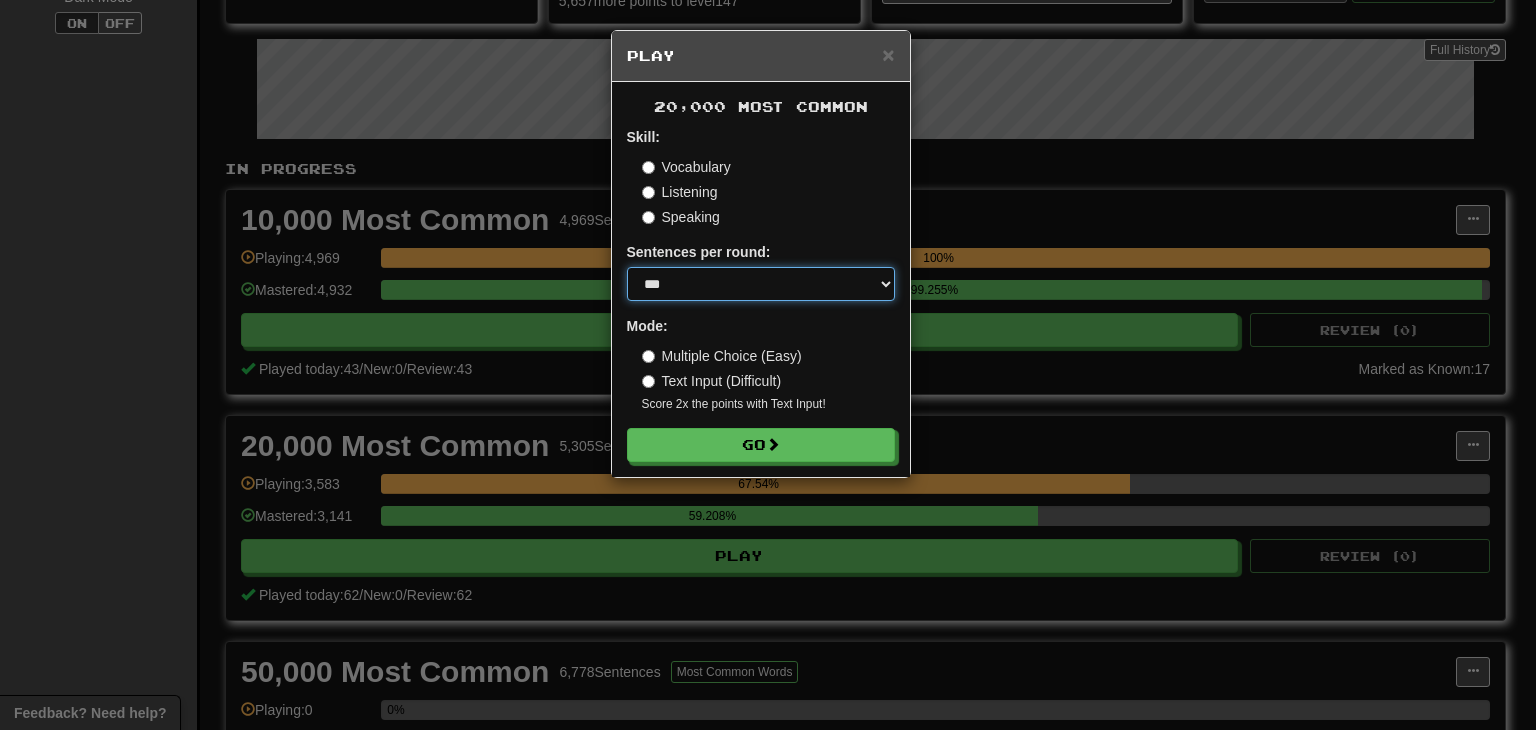 click on "* ** ** ** ** ** *** ********" at bounding box center (761, 284) 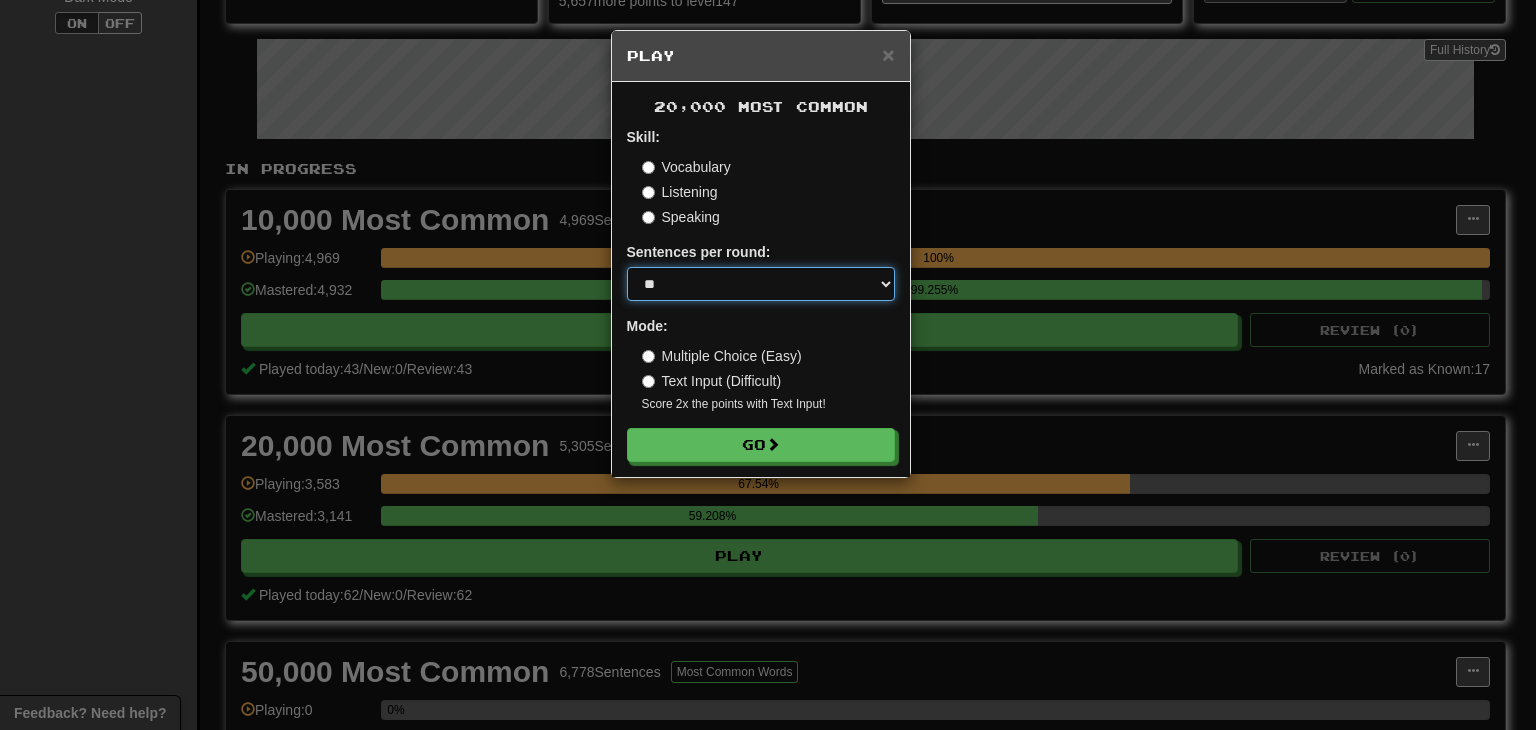 click on "* ** ** ** ** ** *** ********" at bounding box center [761, 284] 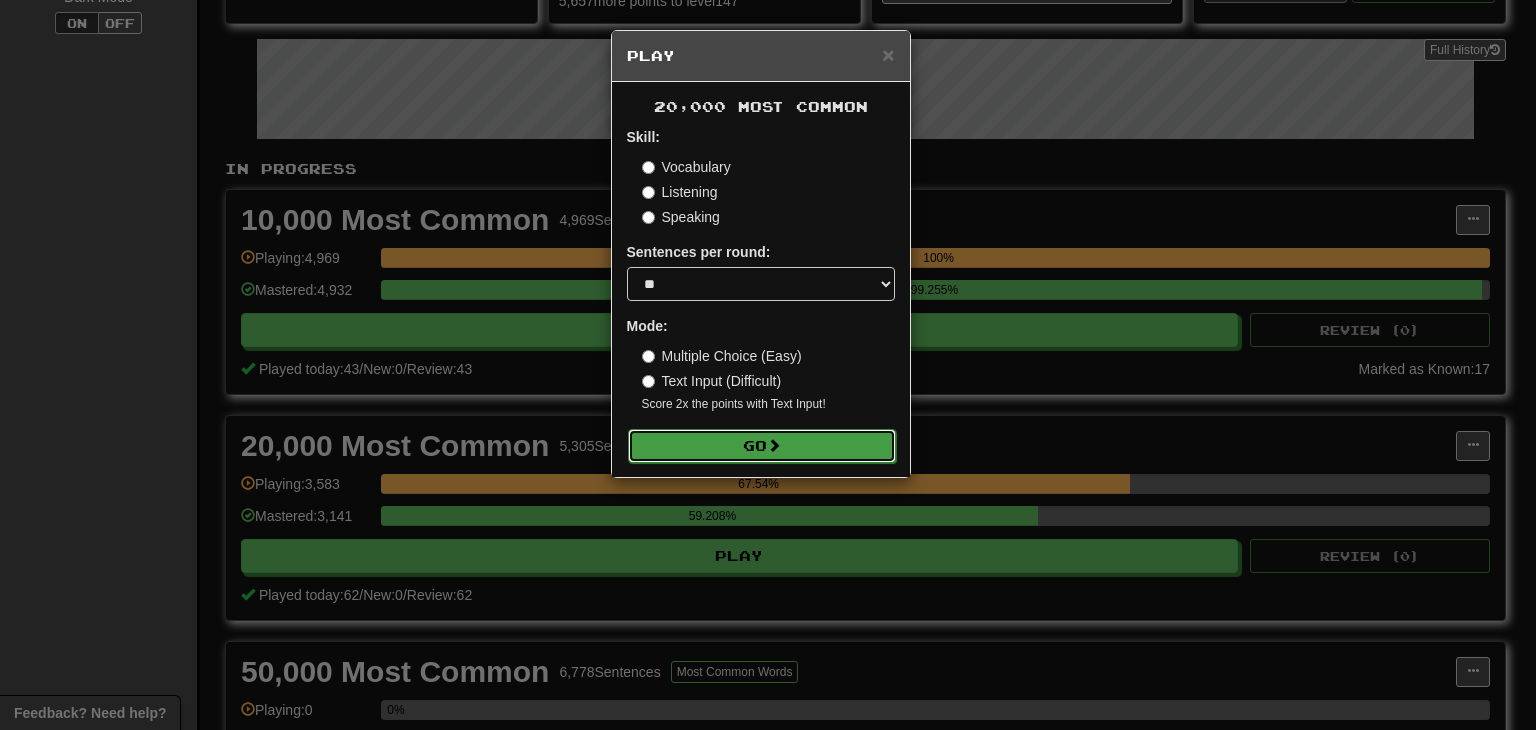 click on "Go" at bounding box center (762, 446) 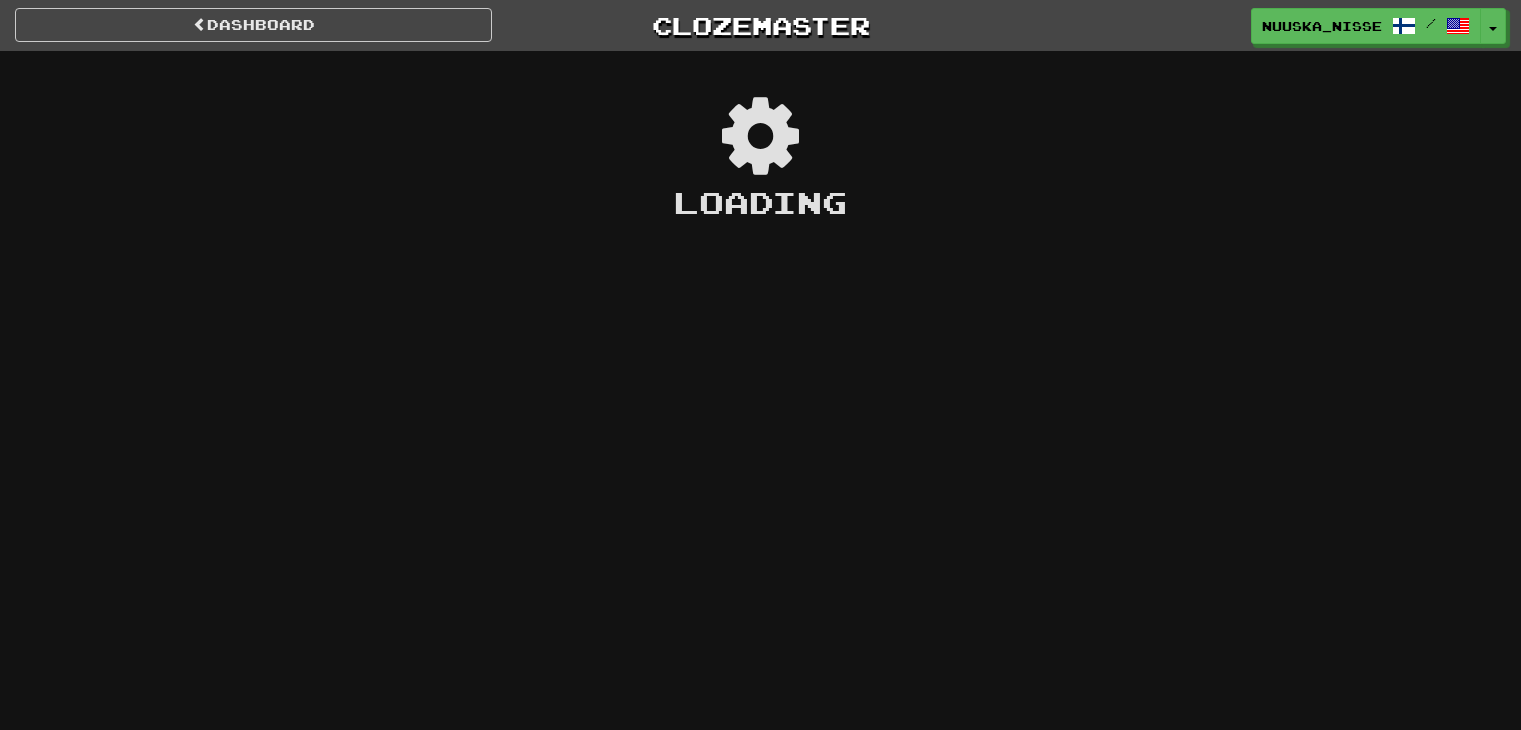 scroll, scrollTop: 0, scrollLeft: 0, axis: both 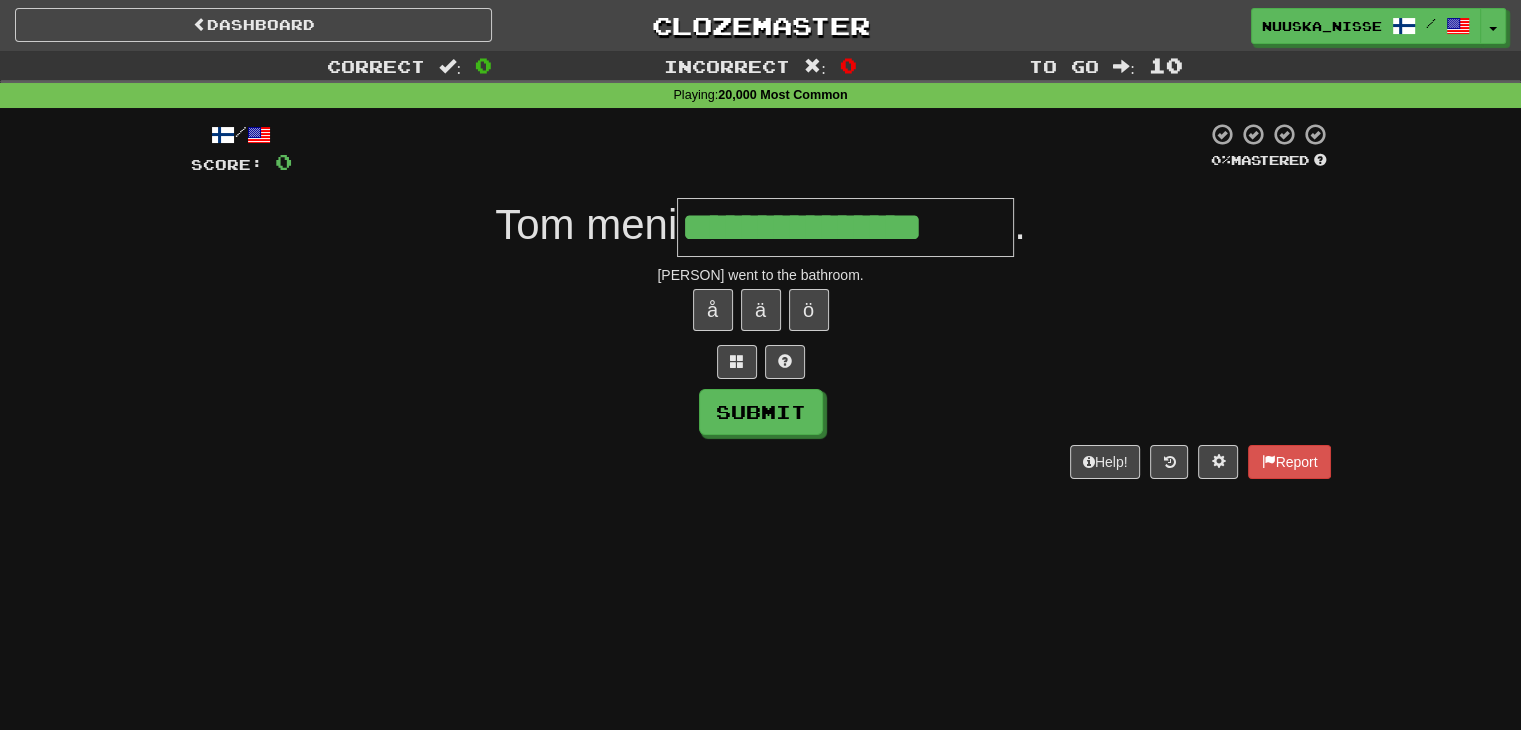 type on "**********" 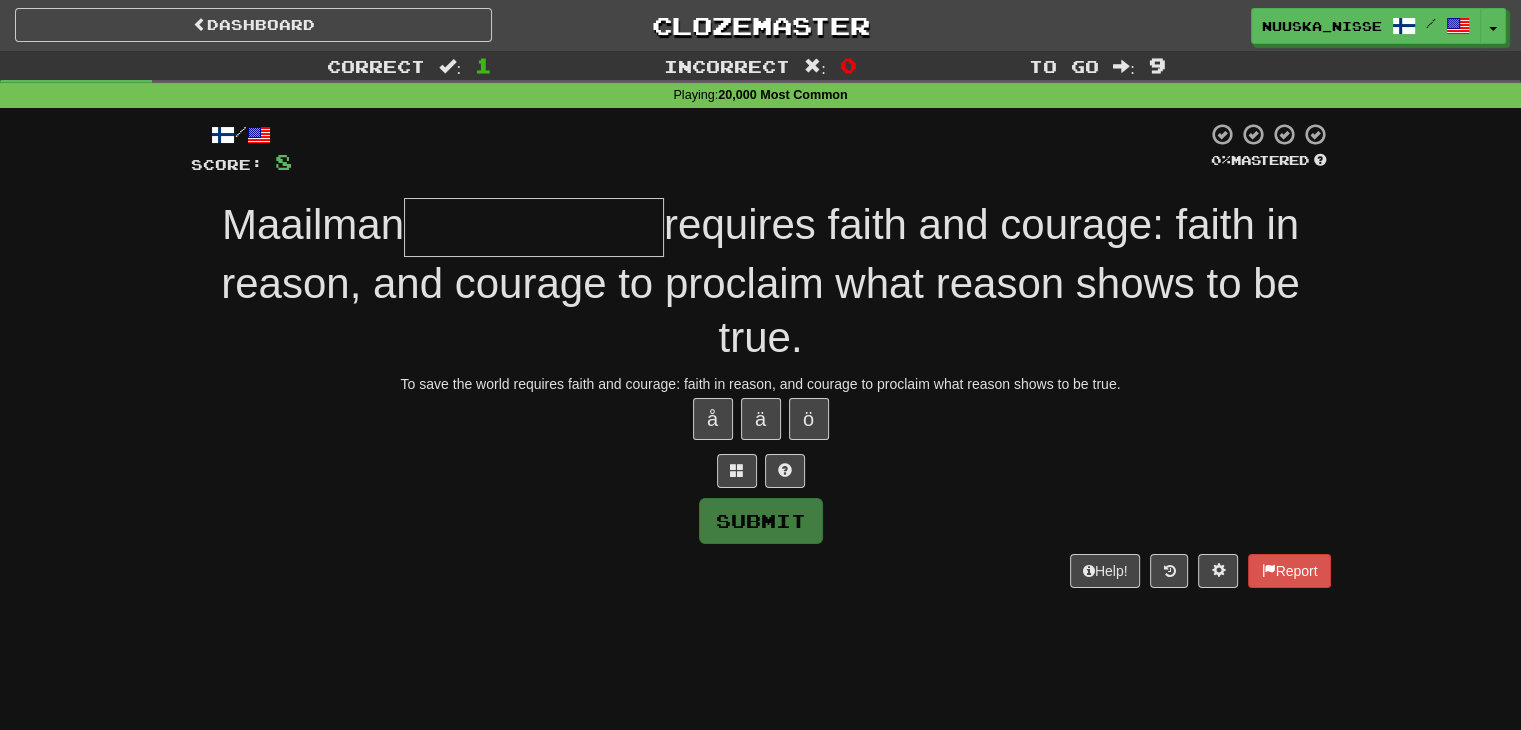 type on "**********" 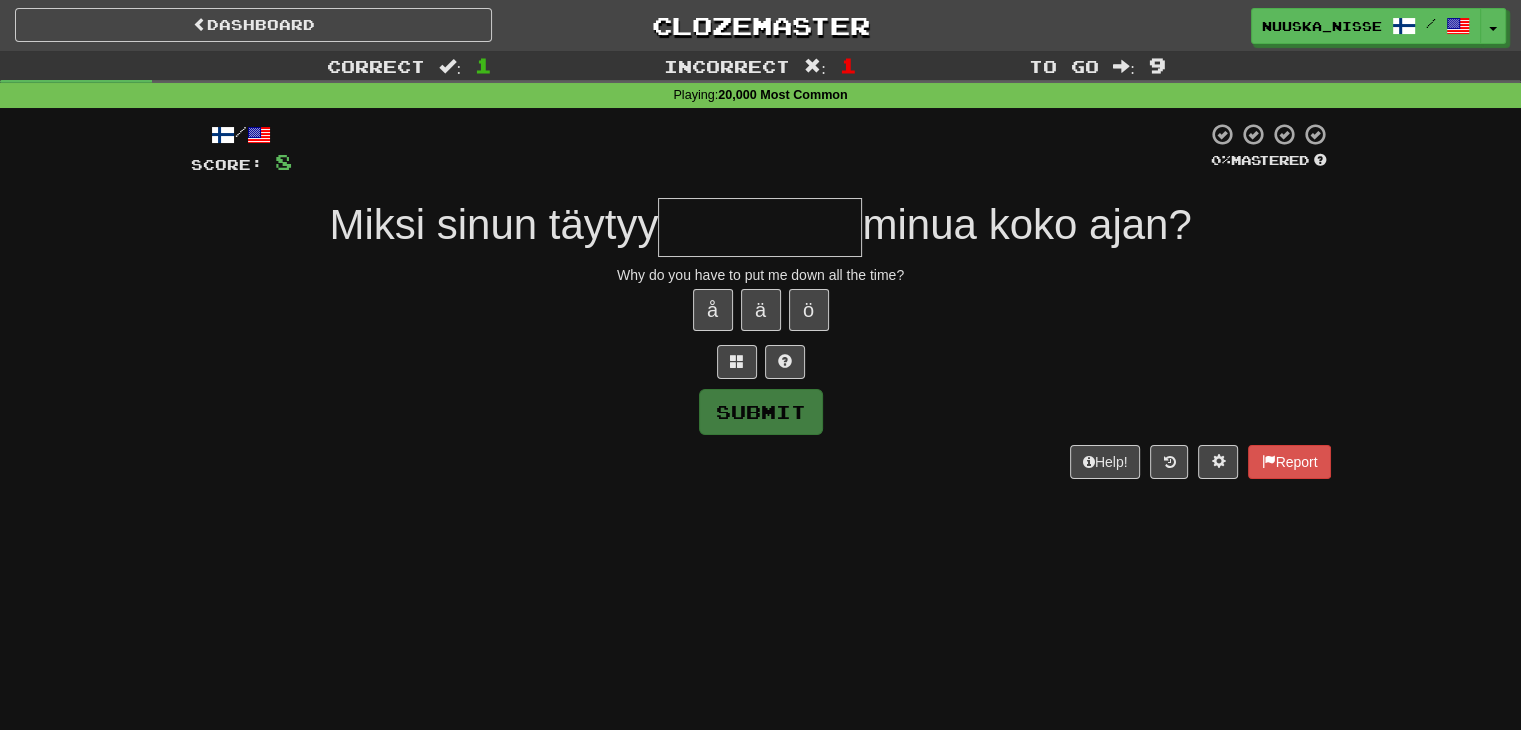 type on "*" 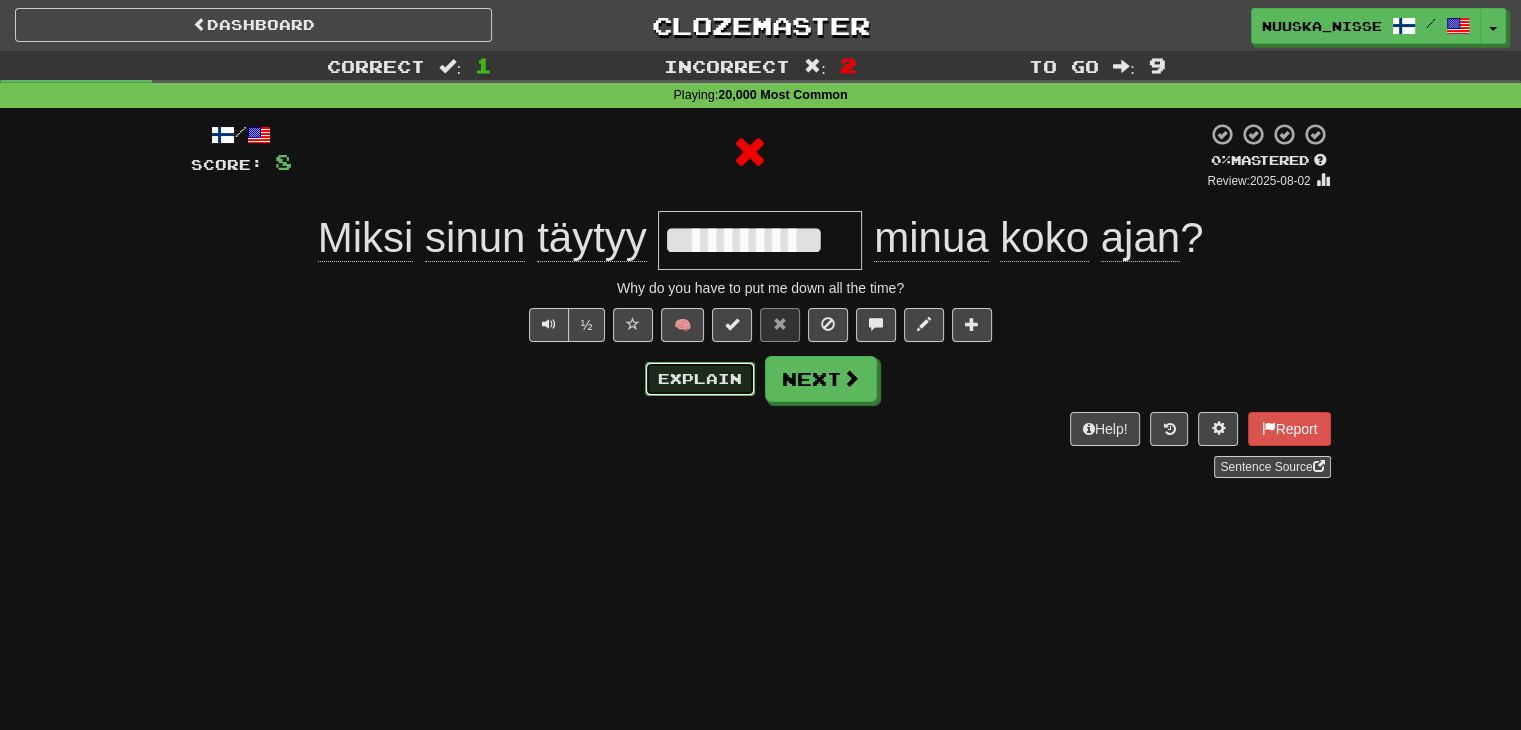 click on "Explain" at bounding box center (700, 379) 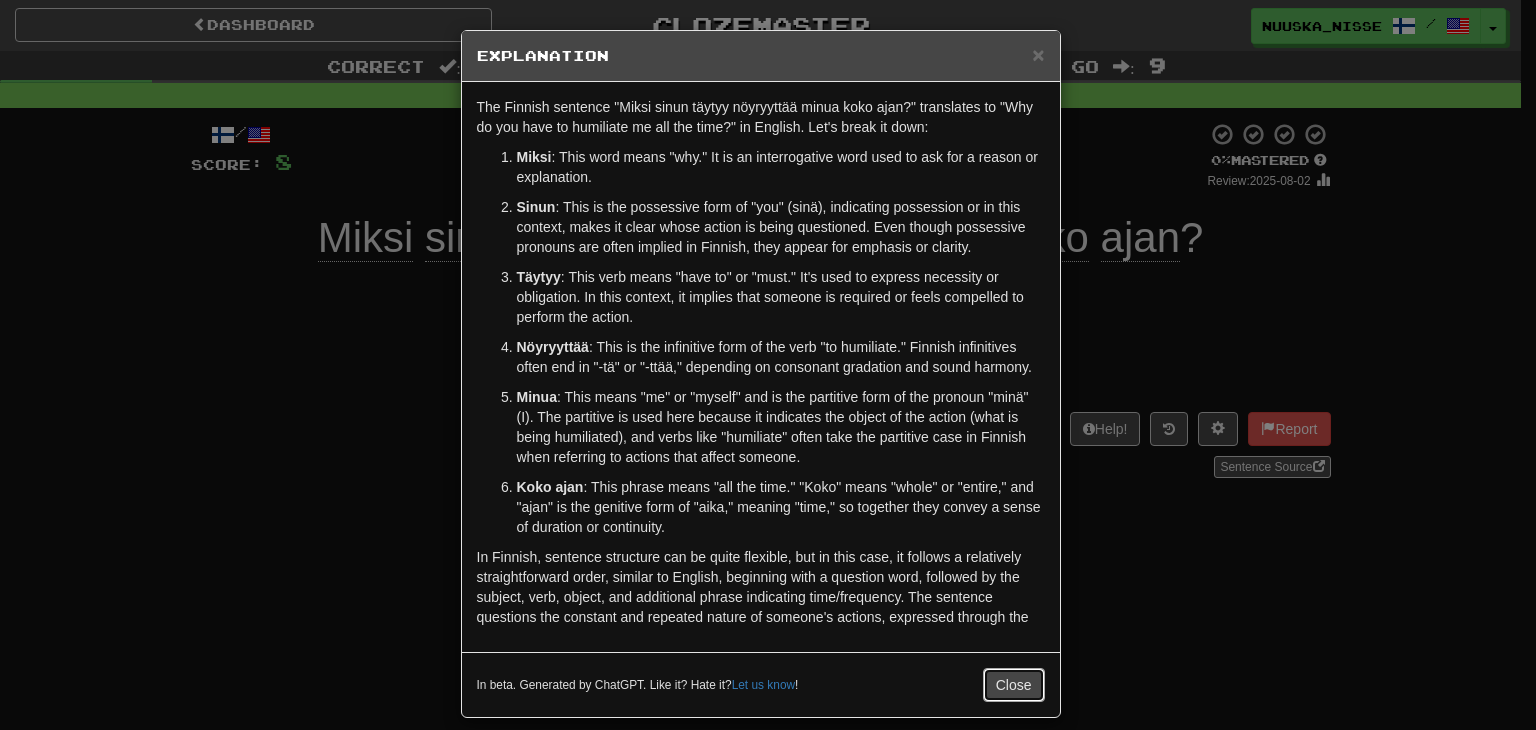 click on "Close" at bounding box center (1014, 685) 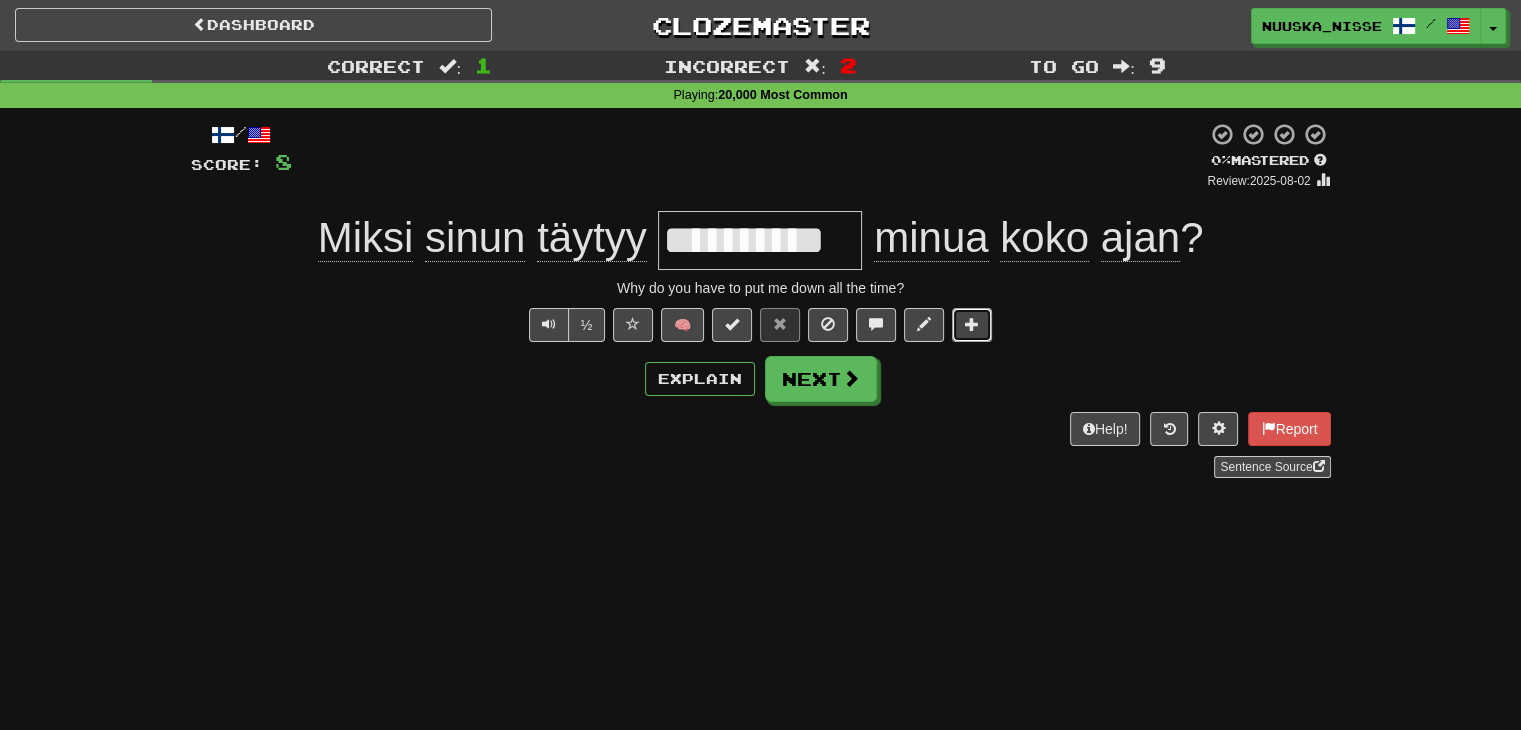 click at bounding box center [972, 325] 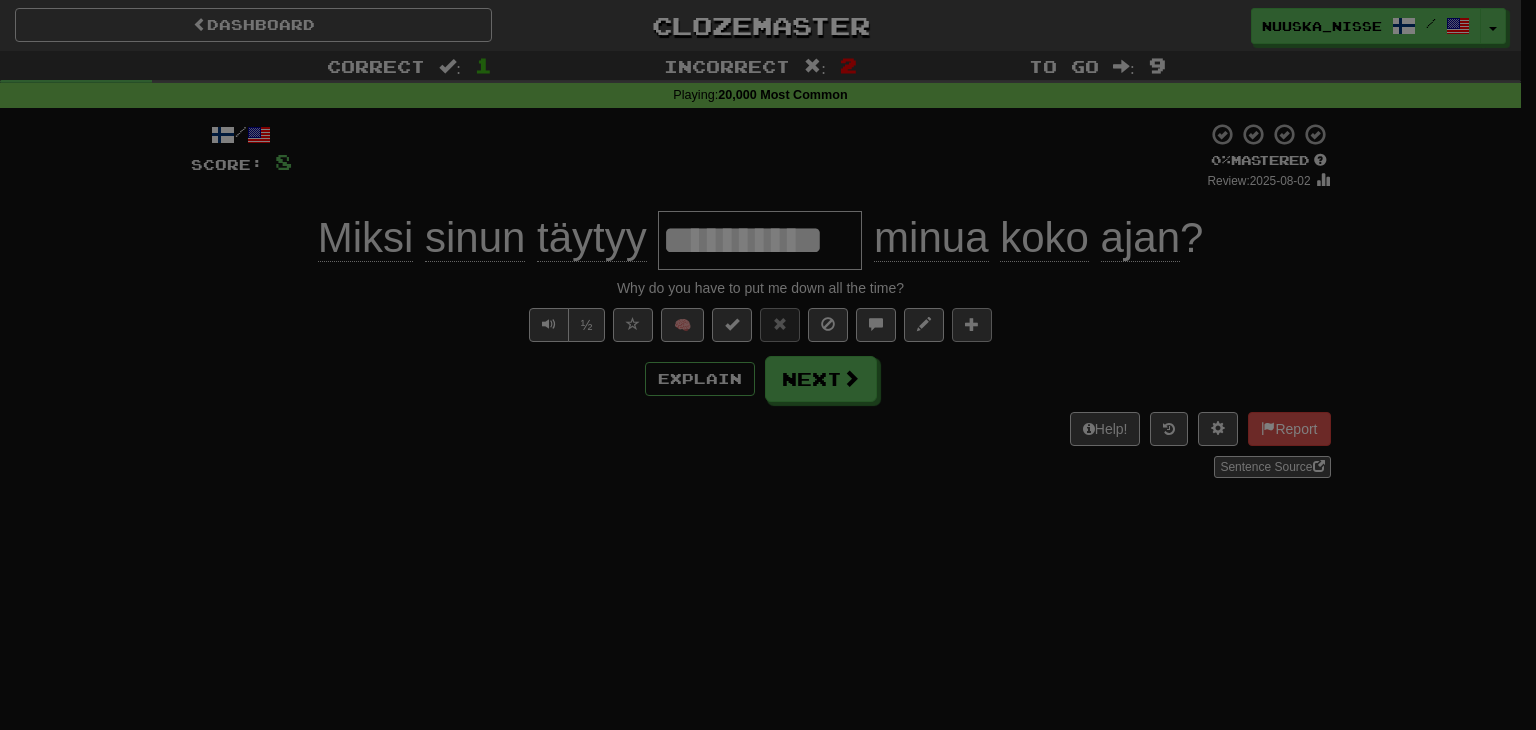 click on "**********" at bounding box center (768, 720) 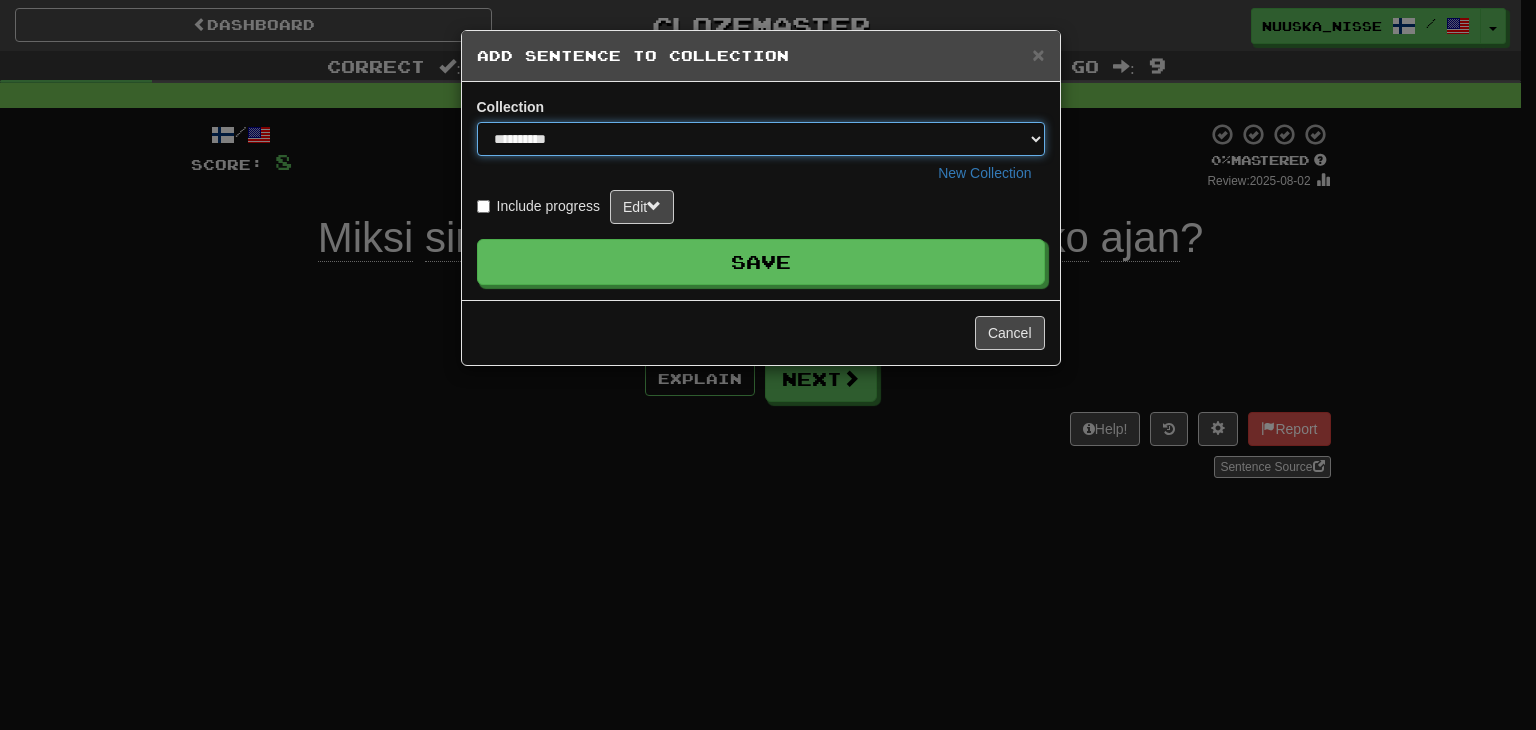 click on "**********" at bounding box center [761, 139] 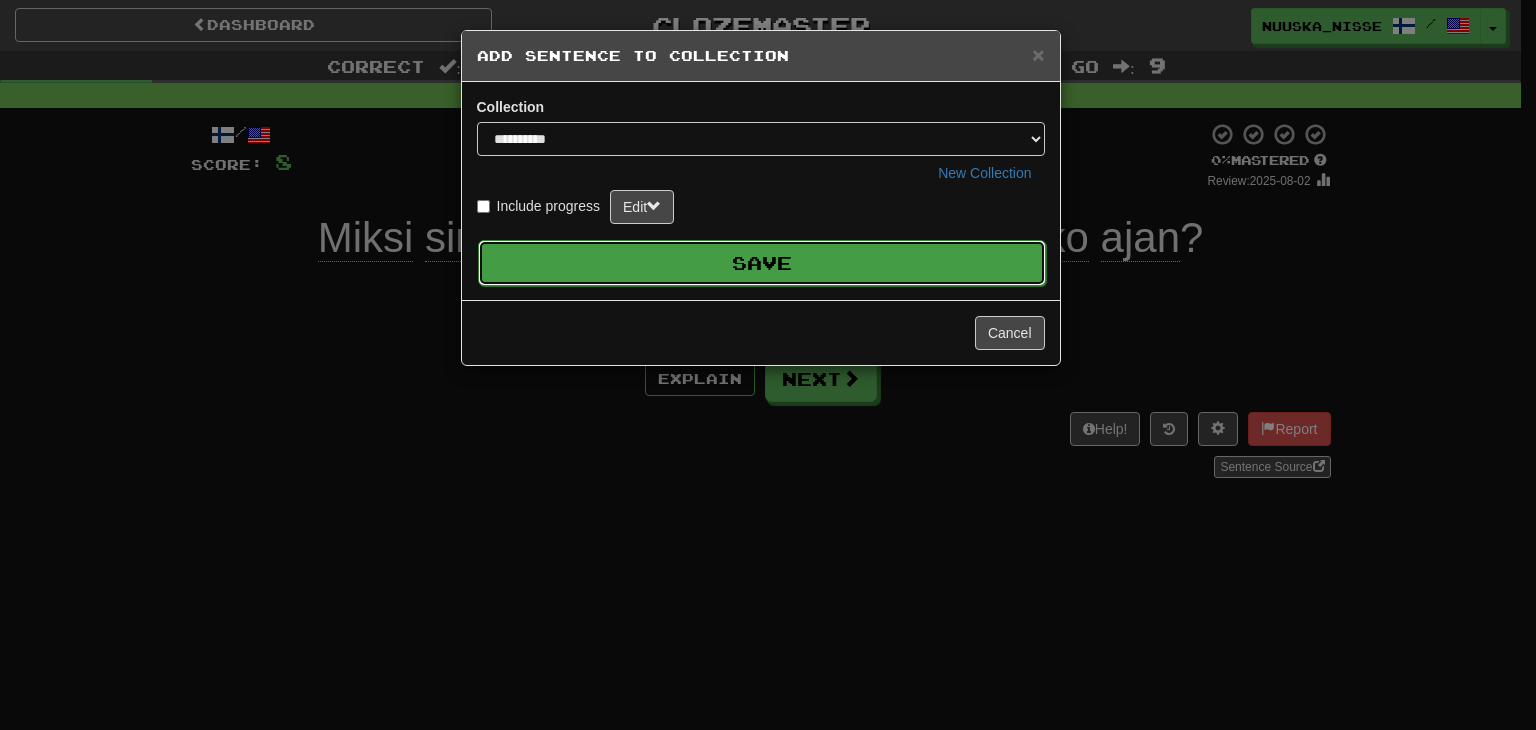 click on "Save" at bounding box center (762, 263) 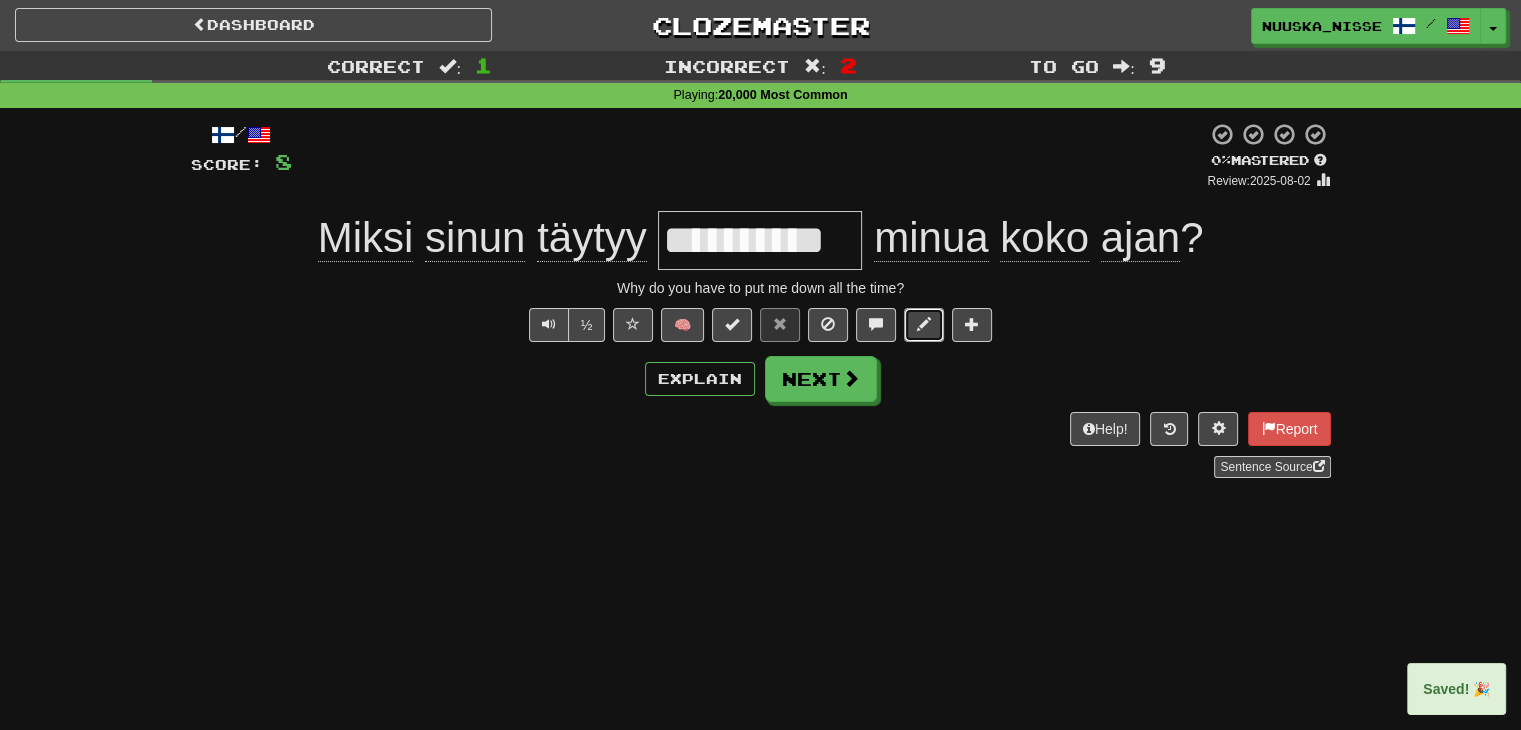 click at bounding box center [924, 324] 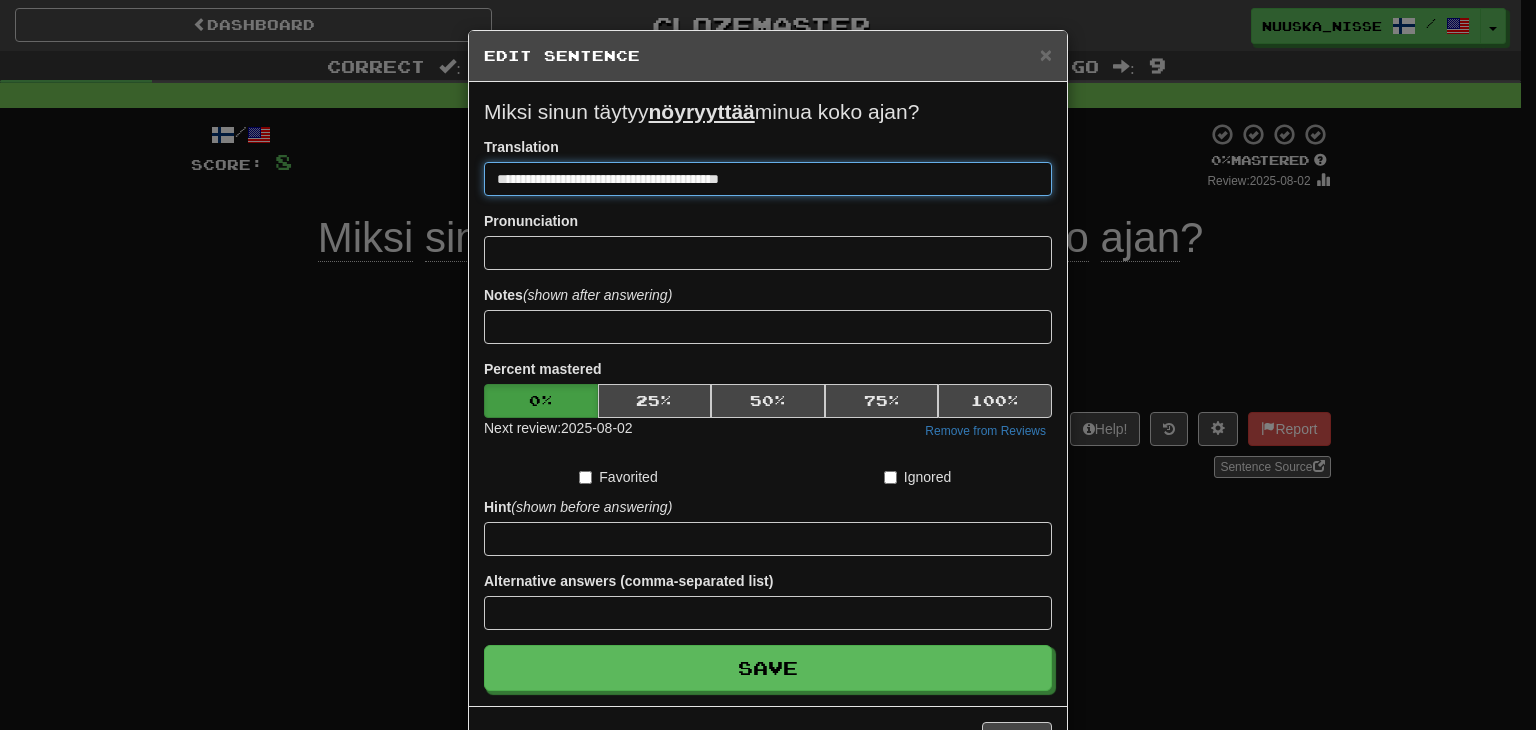 click on "**********" at bounding box center (768, 179) 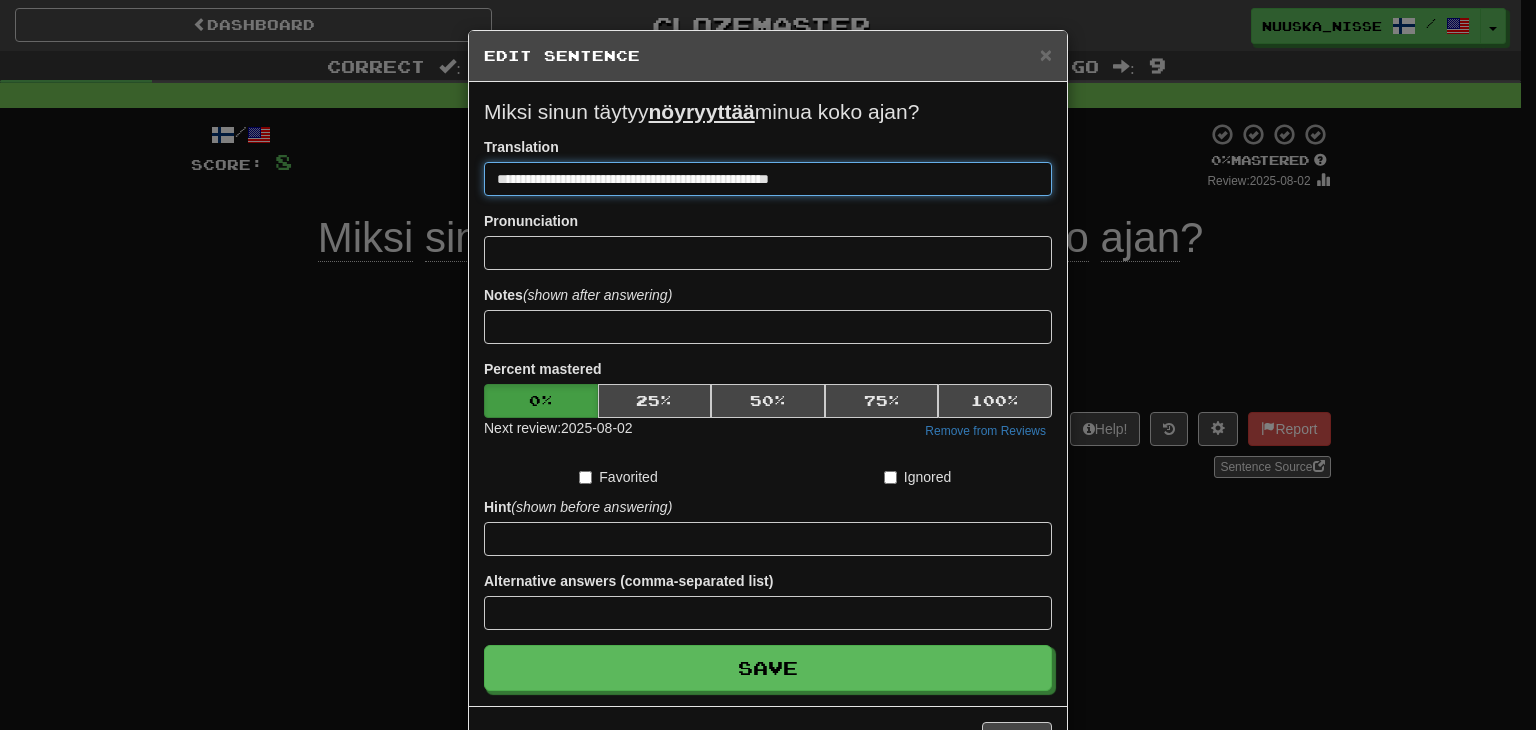 type on "**********" 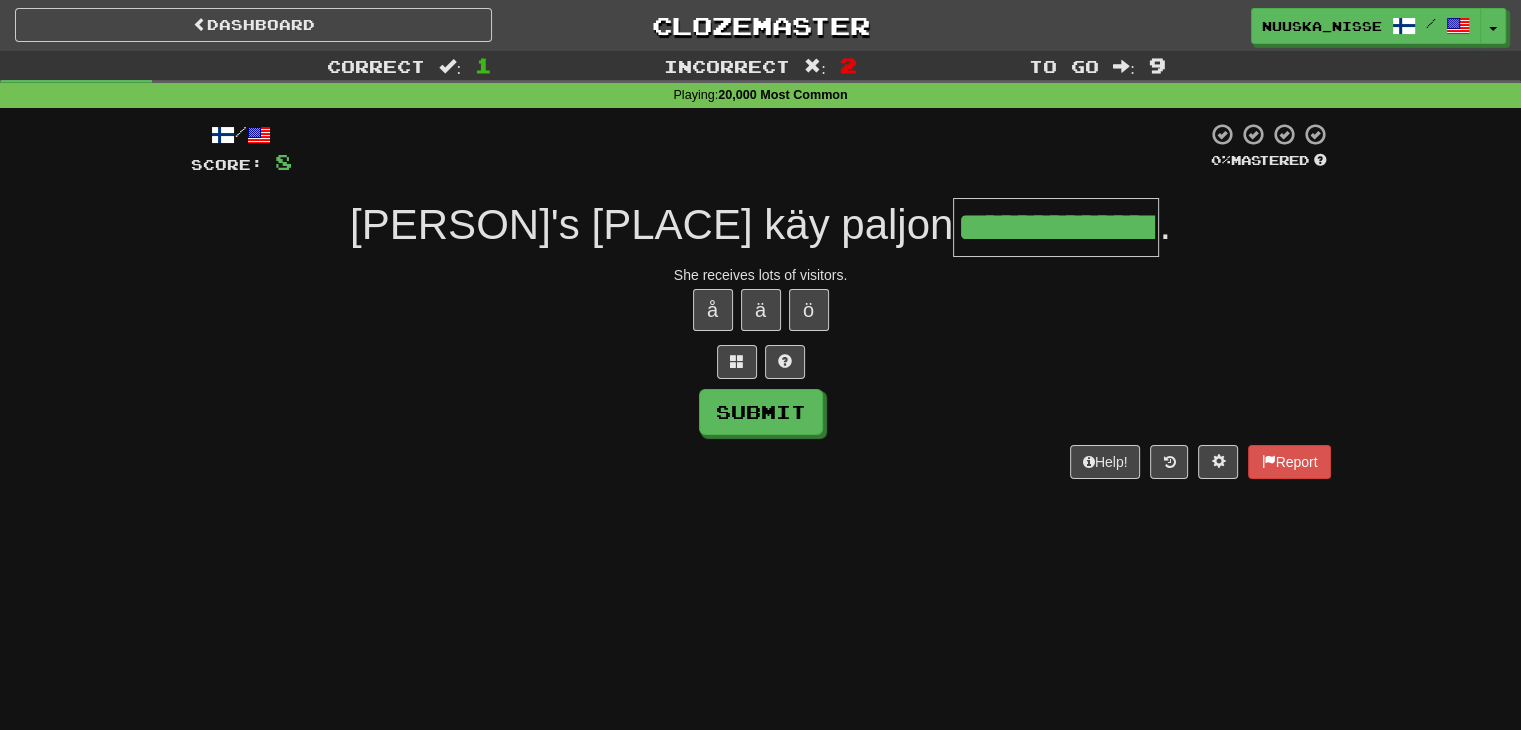 type on "**********" 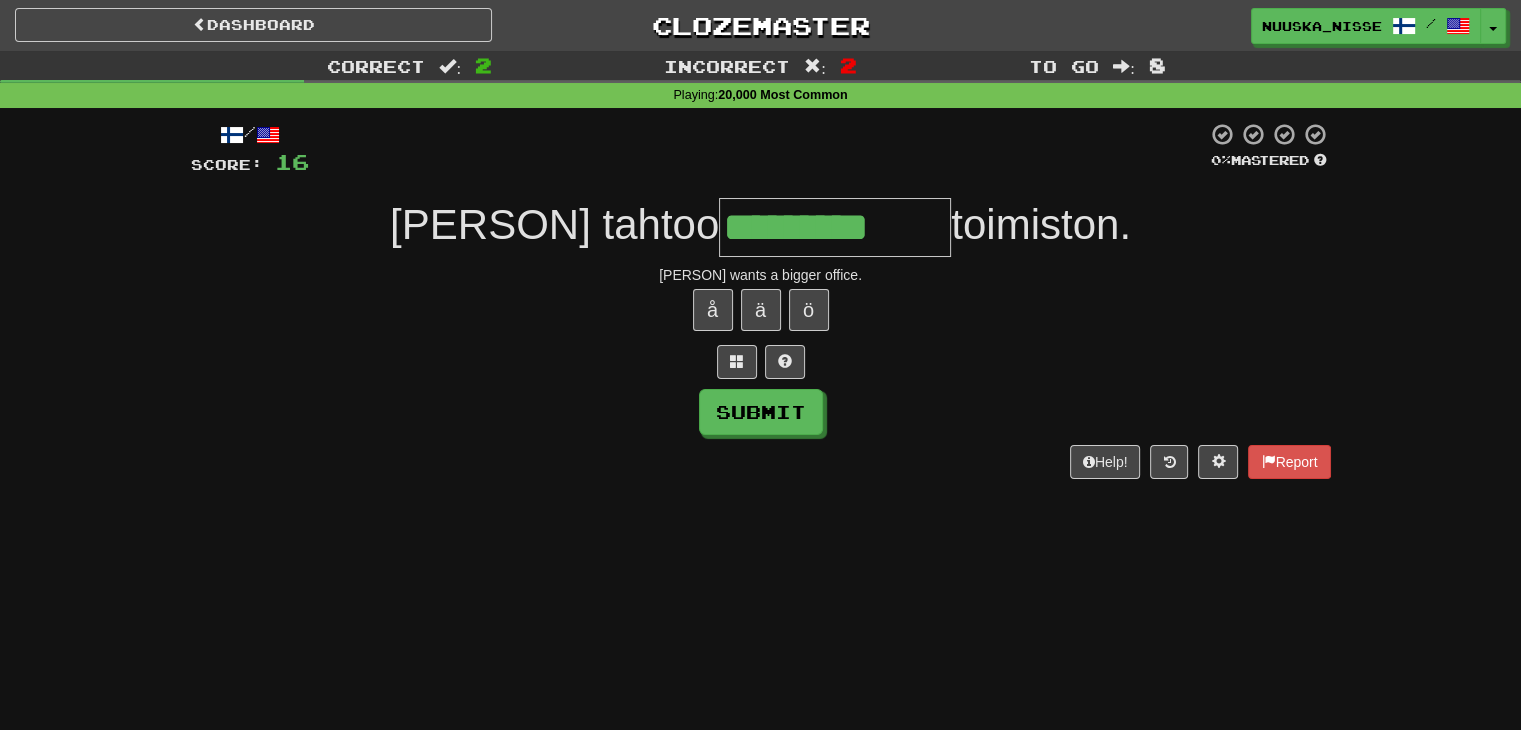 type on "*********" 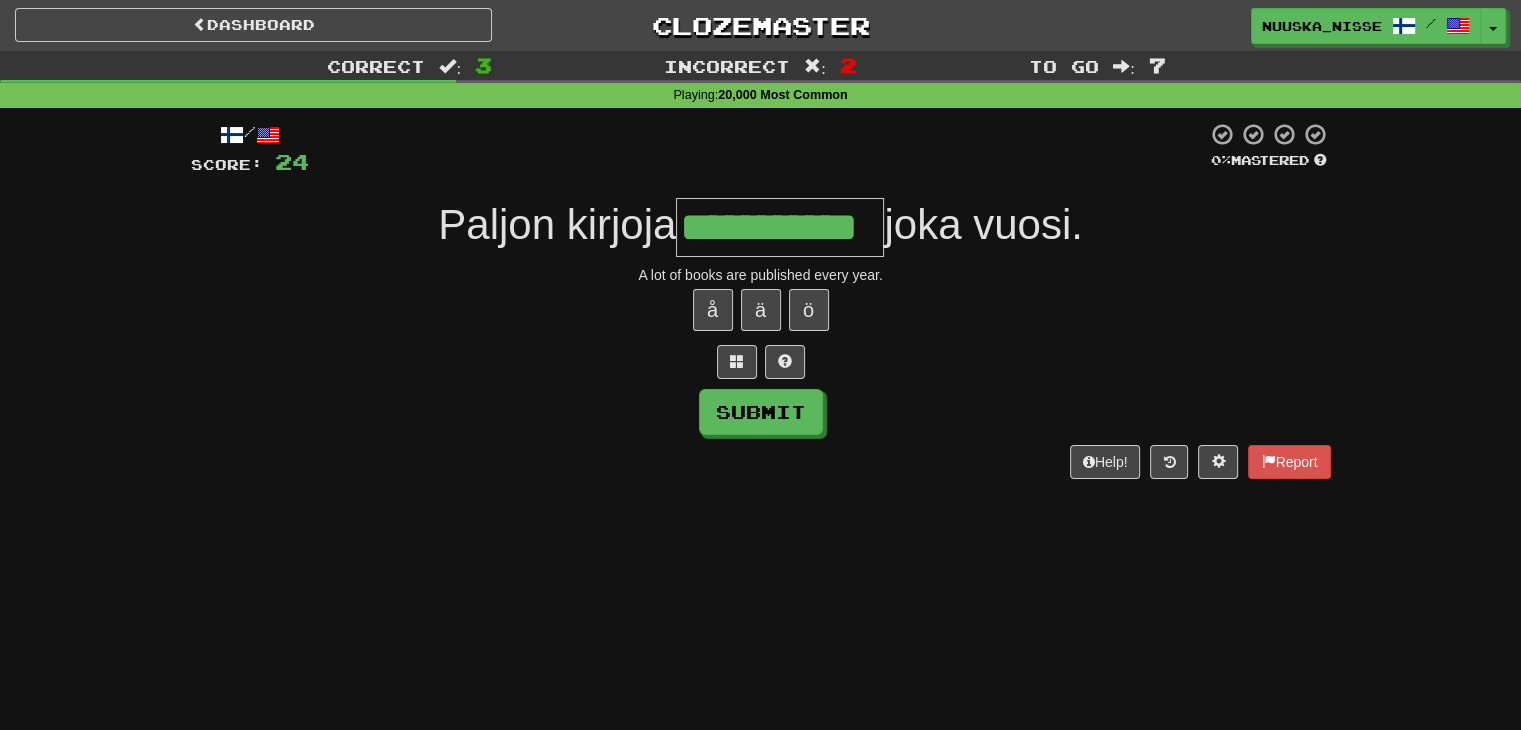 type on "**********" 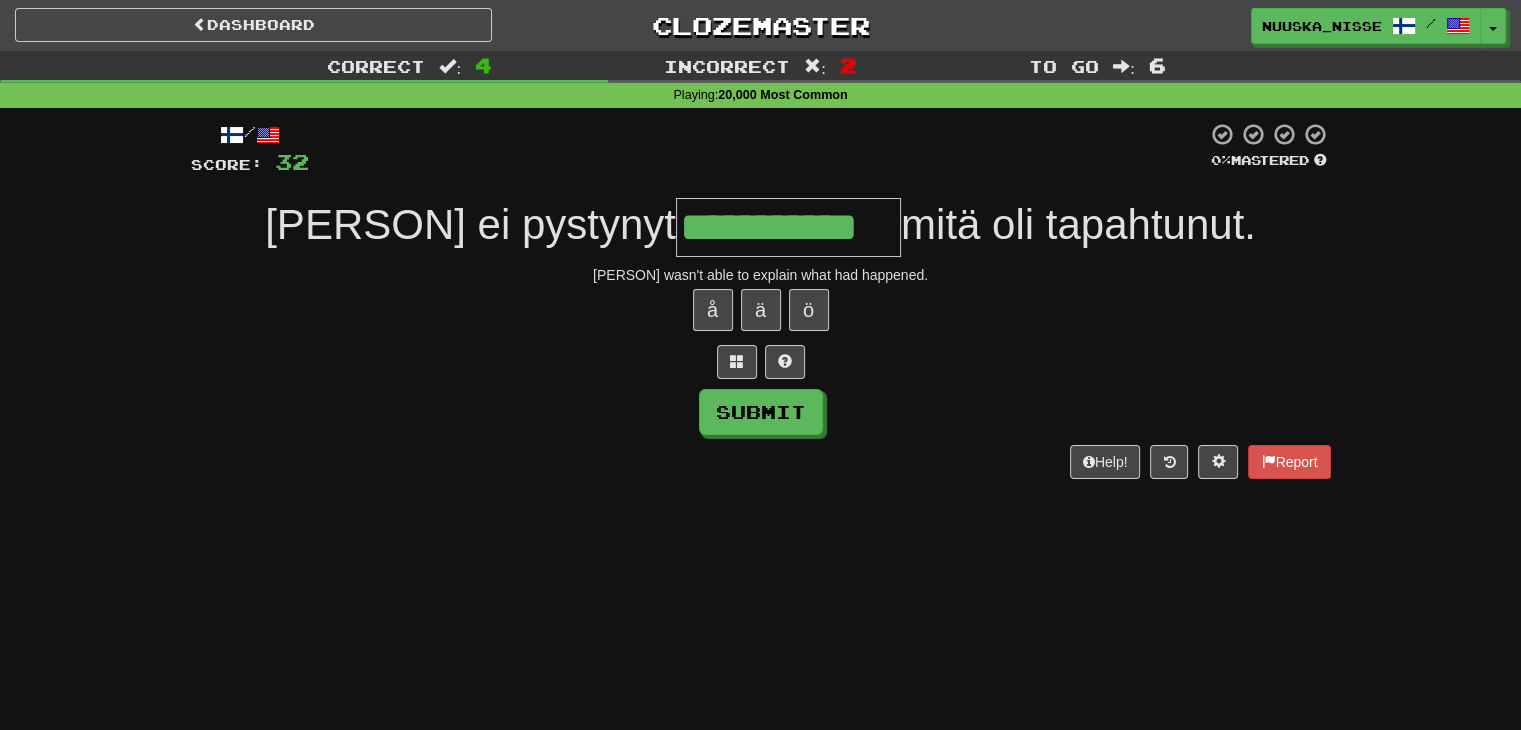 type on "**********" 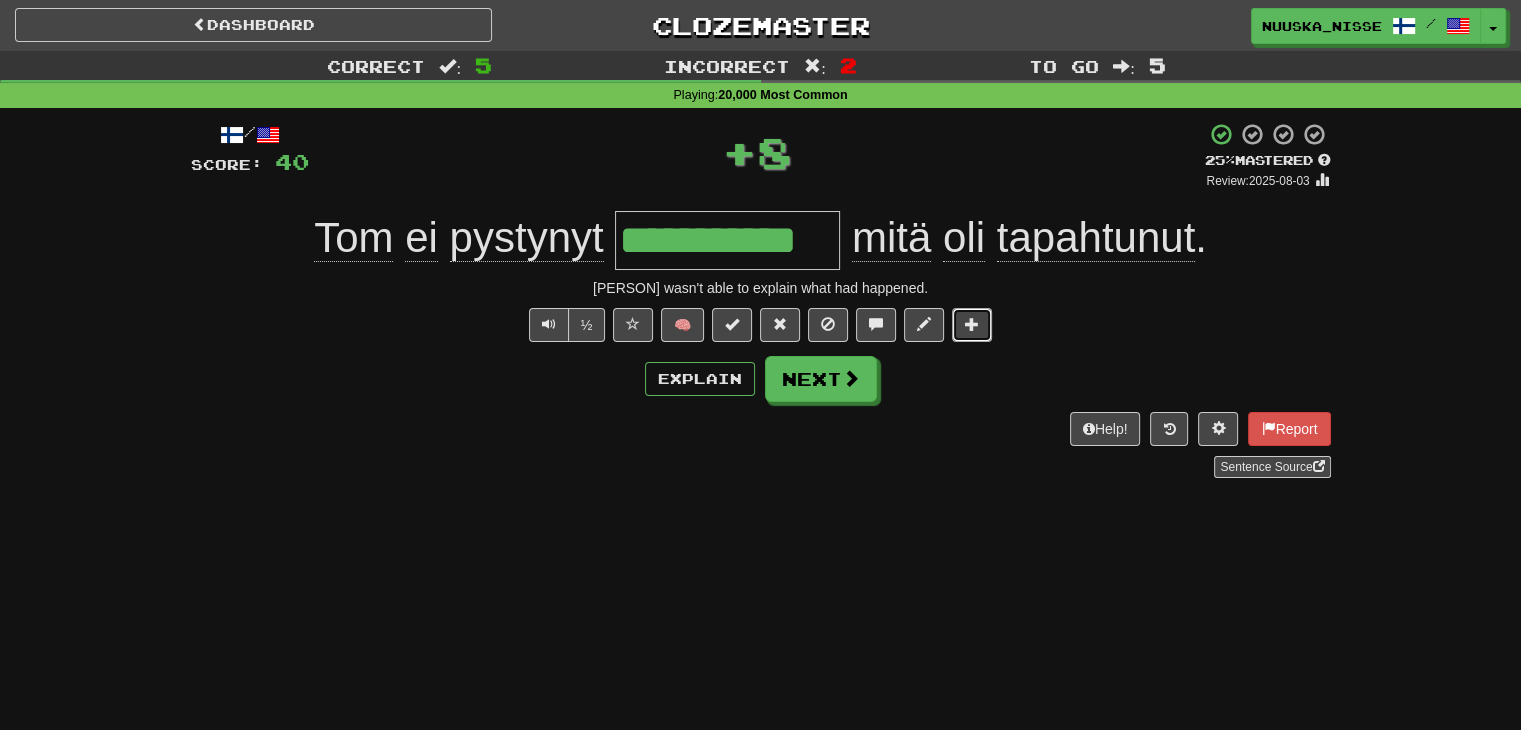 click at bounding box center (972, 325) 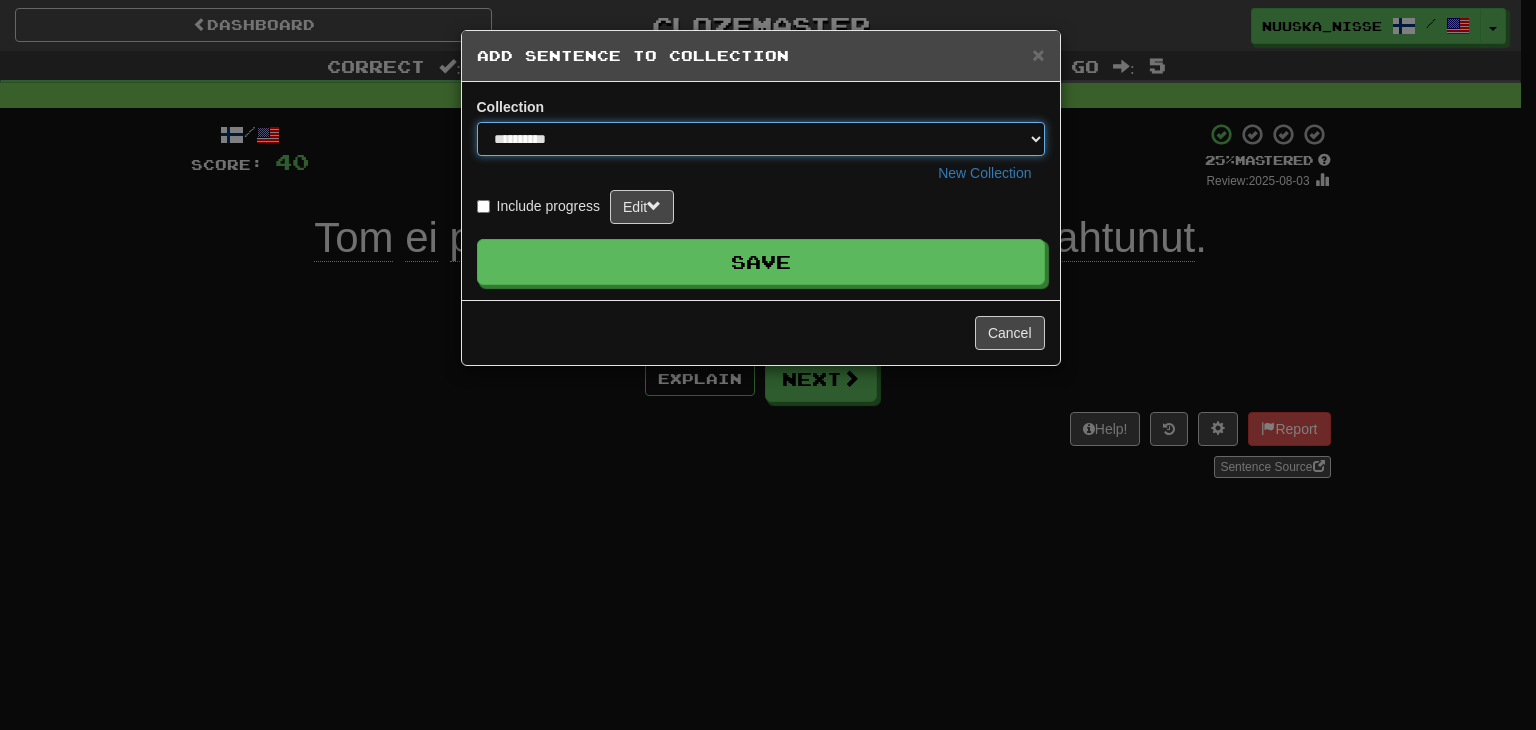click on "**********" at bounding box center (761, 139) 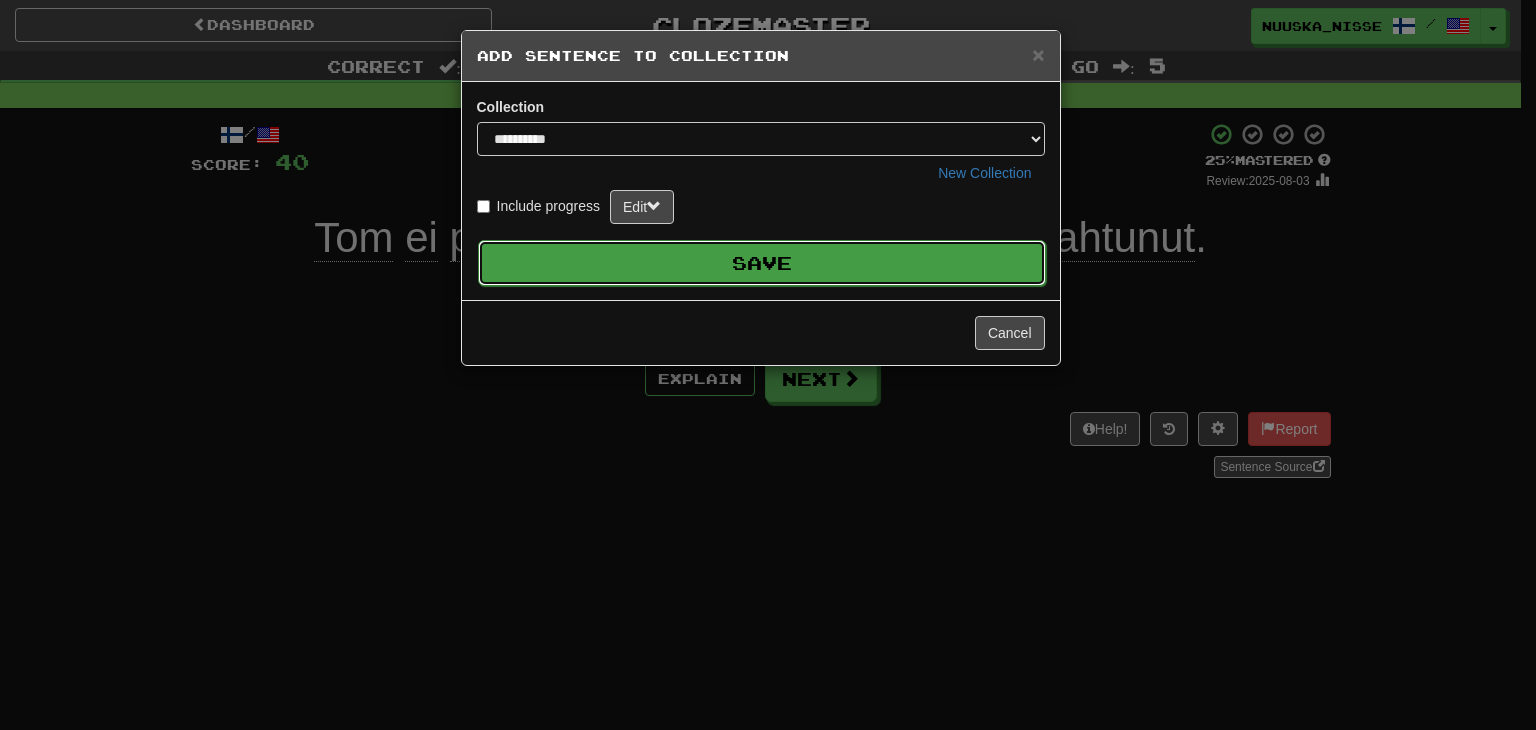 click on "Save" at bounding box center [762, 263] 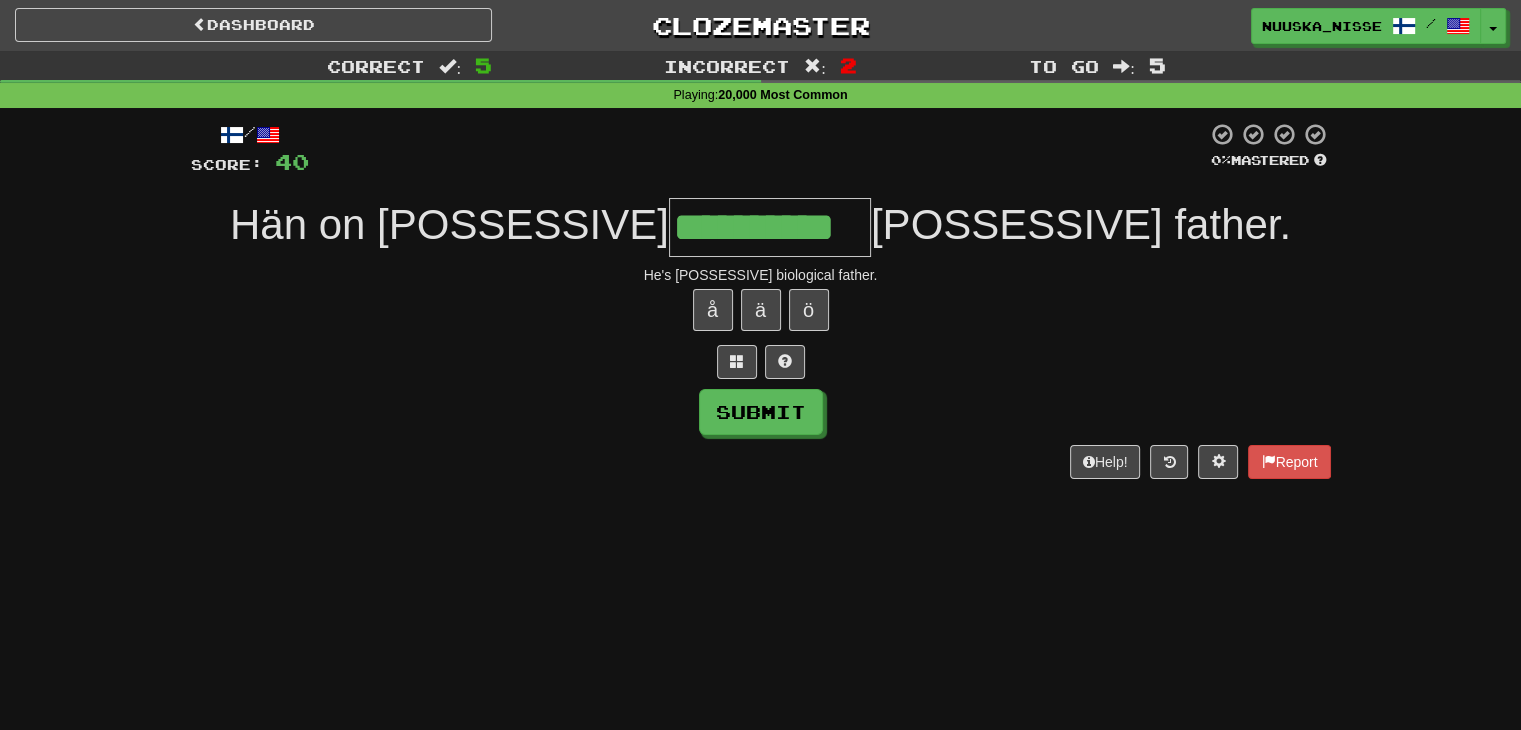 type on "**********" 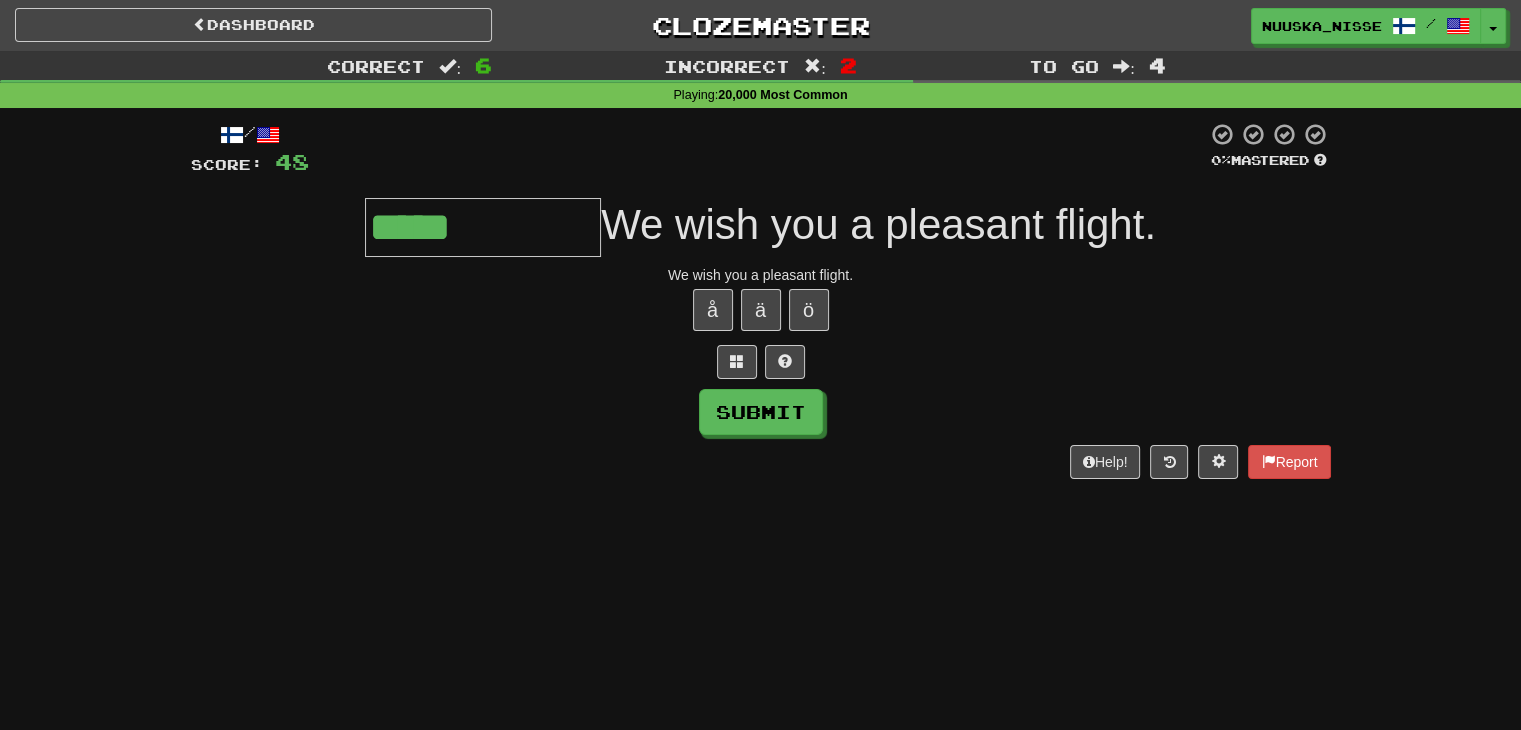 type on "**********" 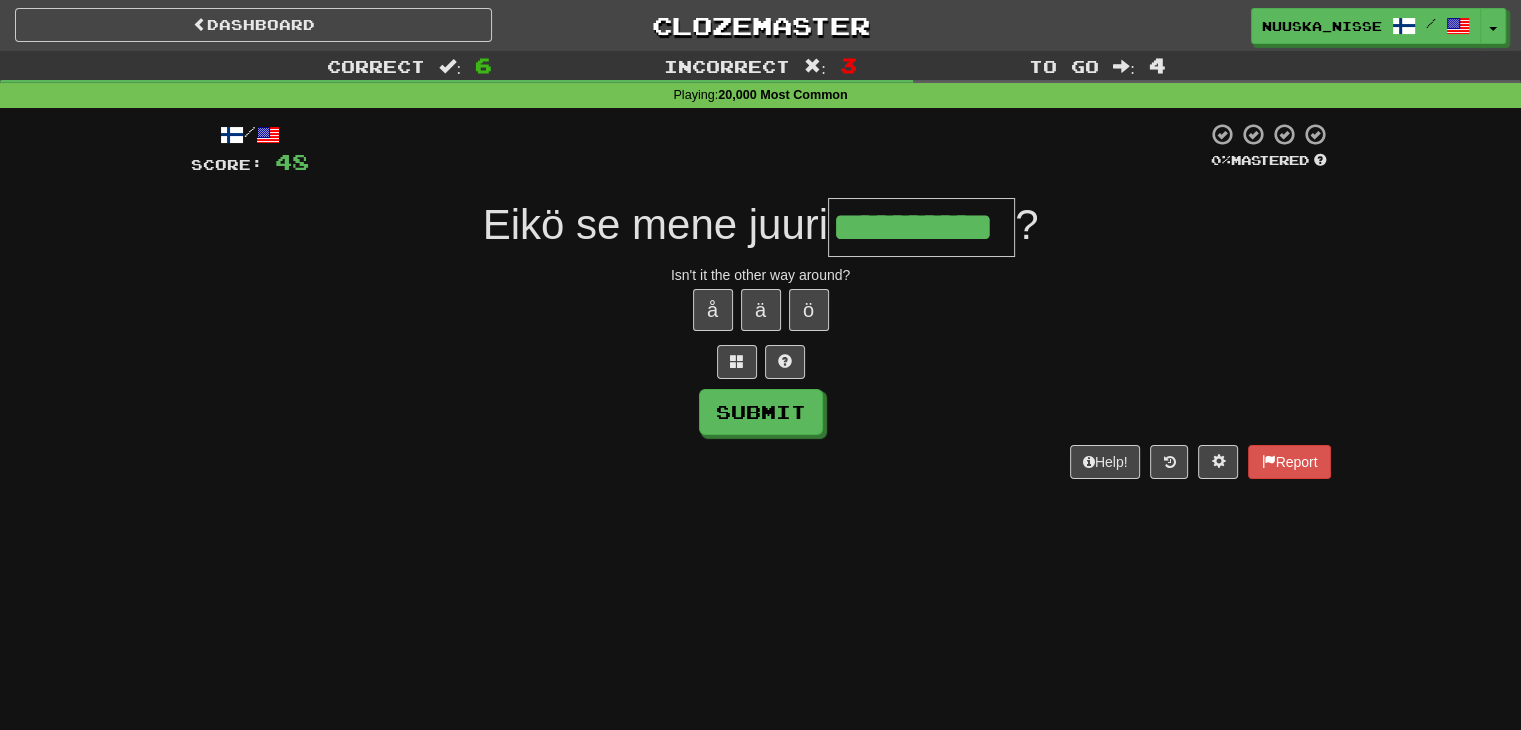 type on "**********" 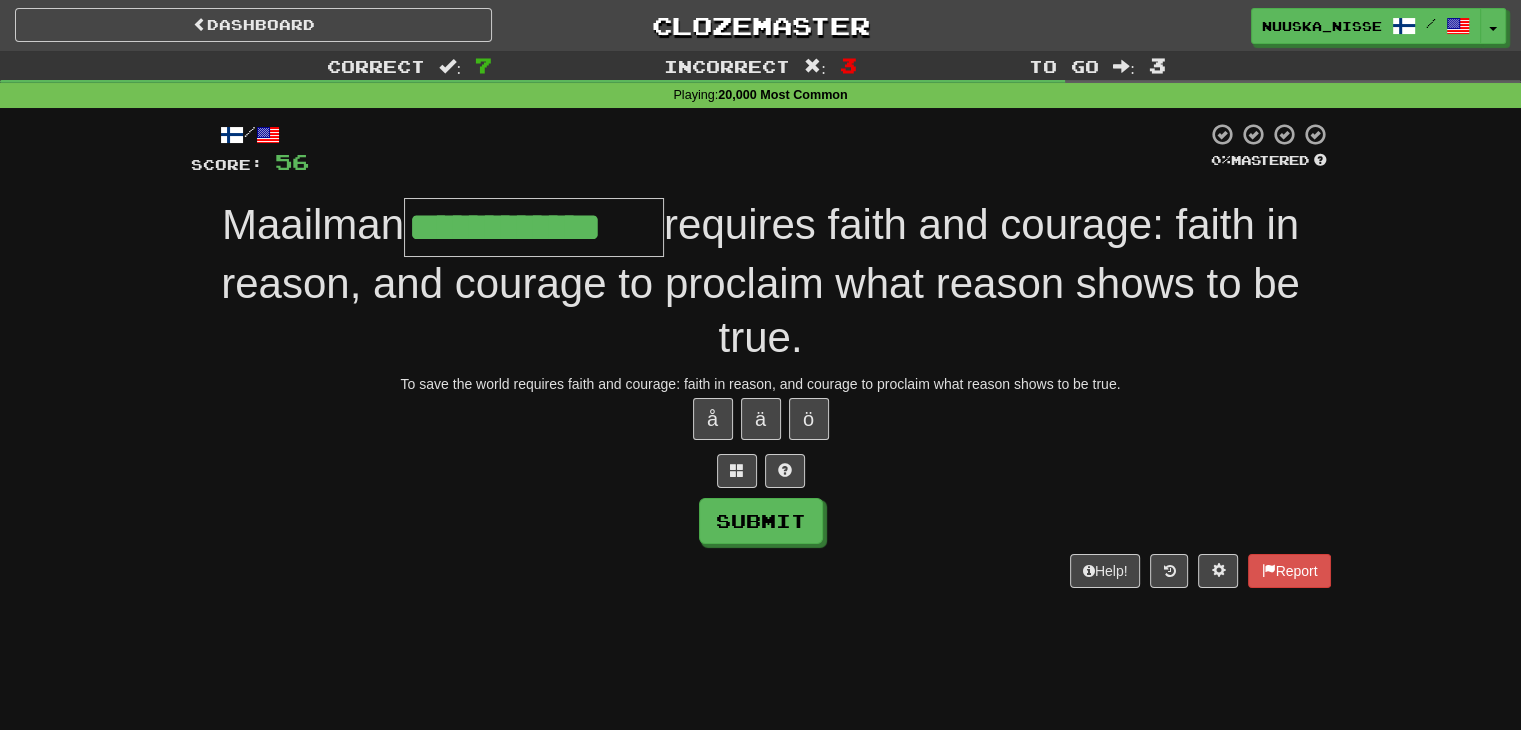 type on "**********" 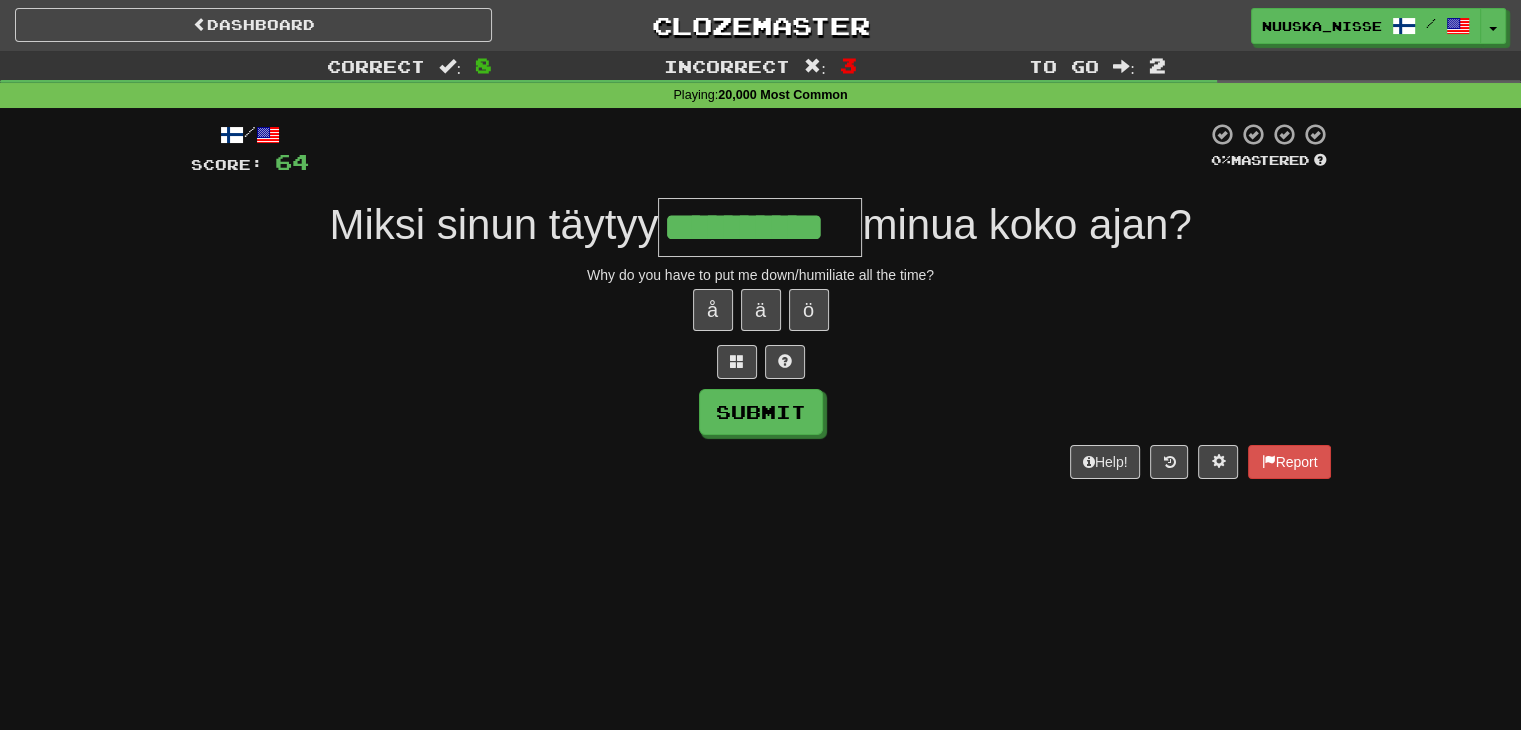 type on "**********" 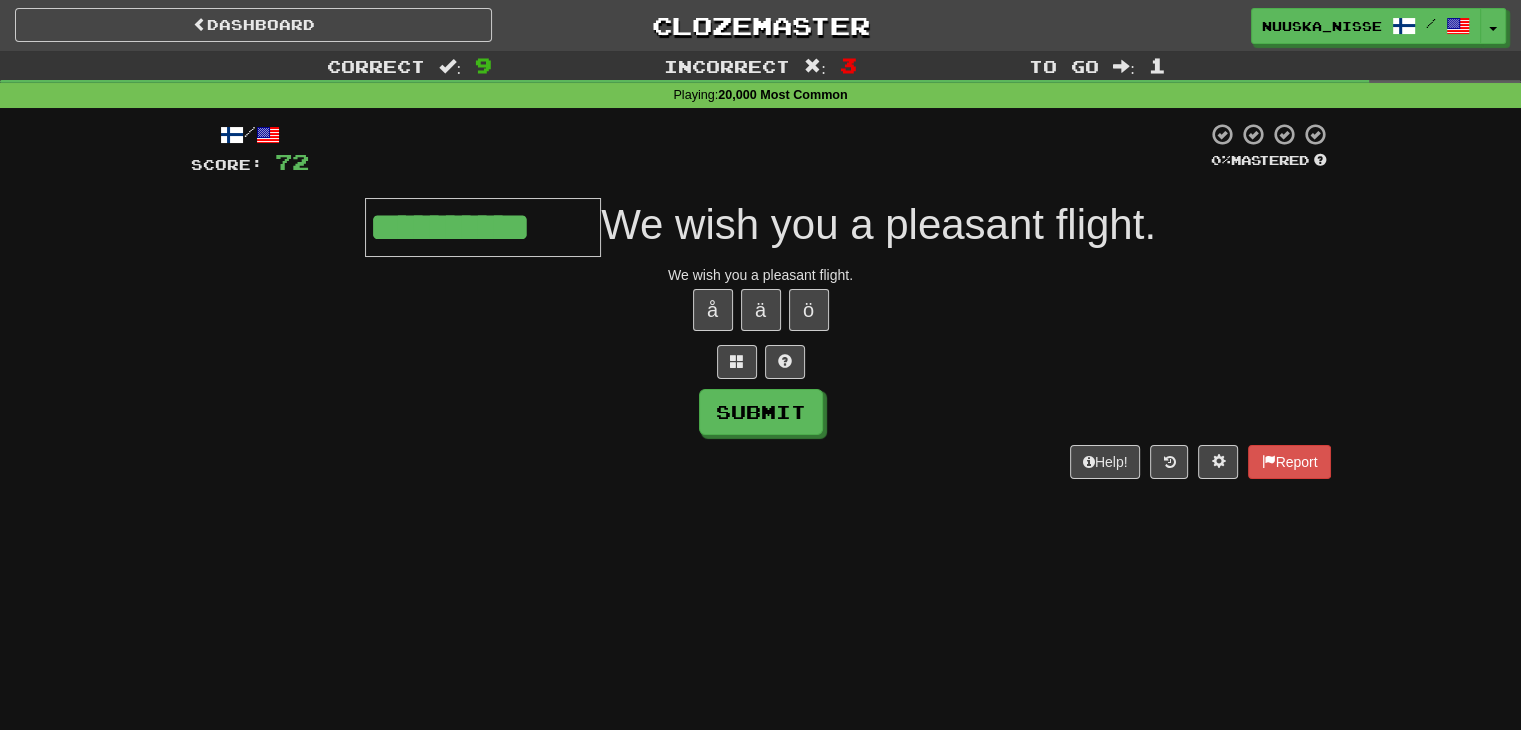type on "**********" 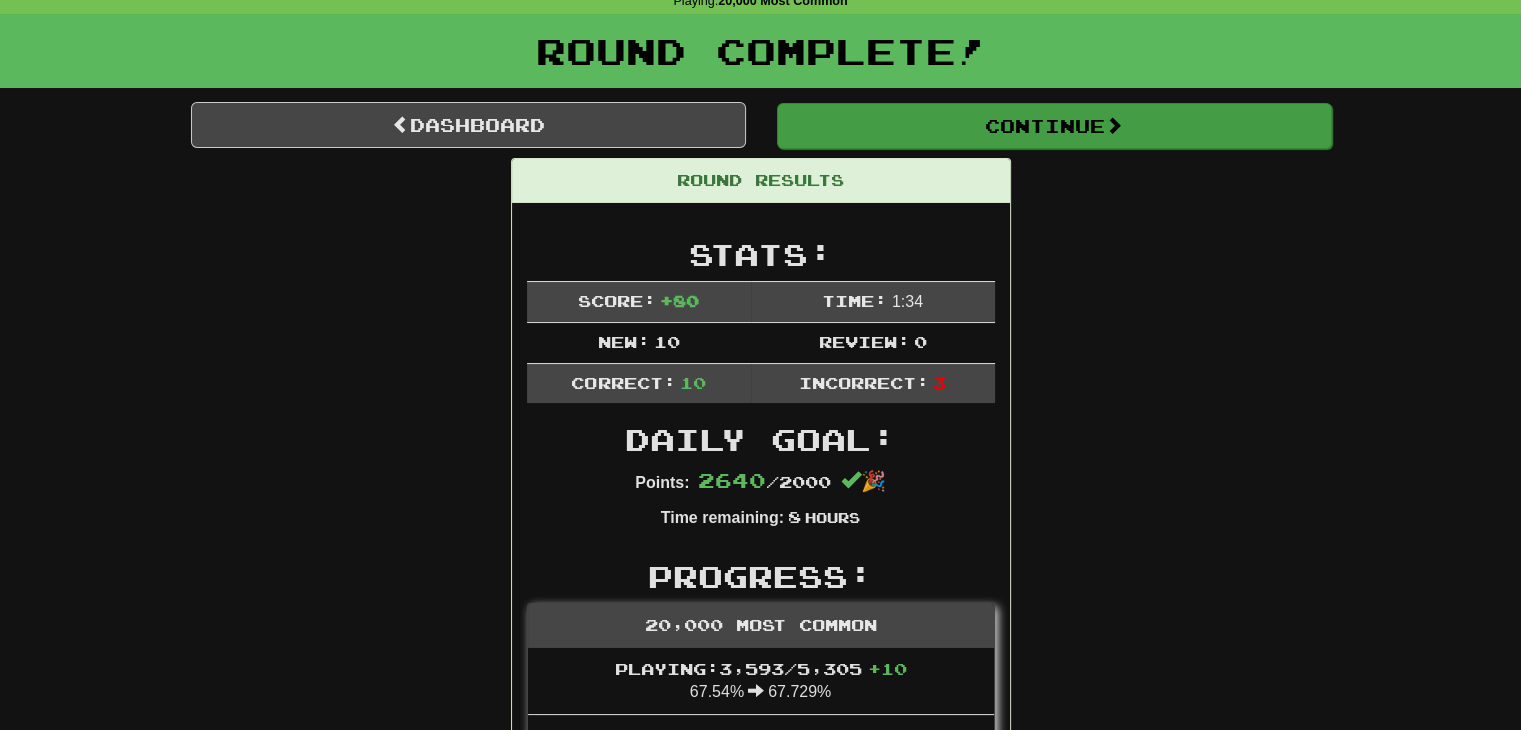 scroll, scrollTop: 0, scrollLeft: 0, axis: both 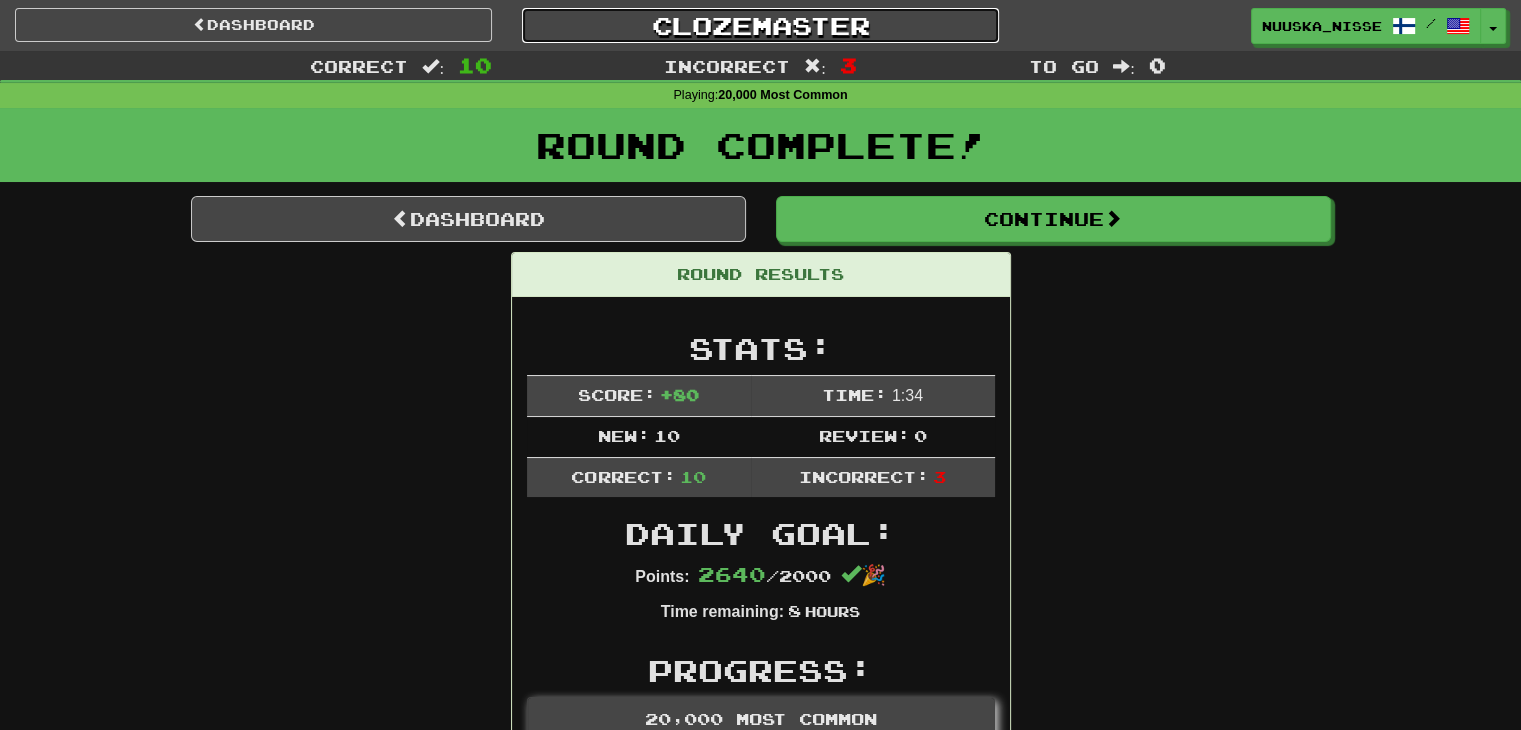 click on "Clozemaster" at bounding box center (760, 25) 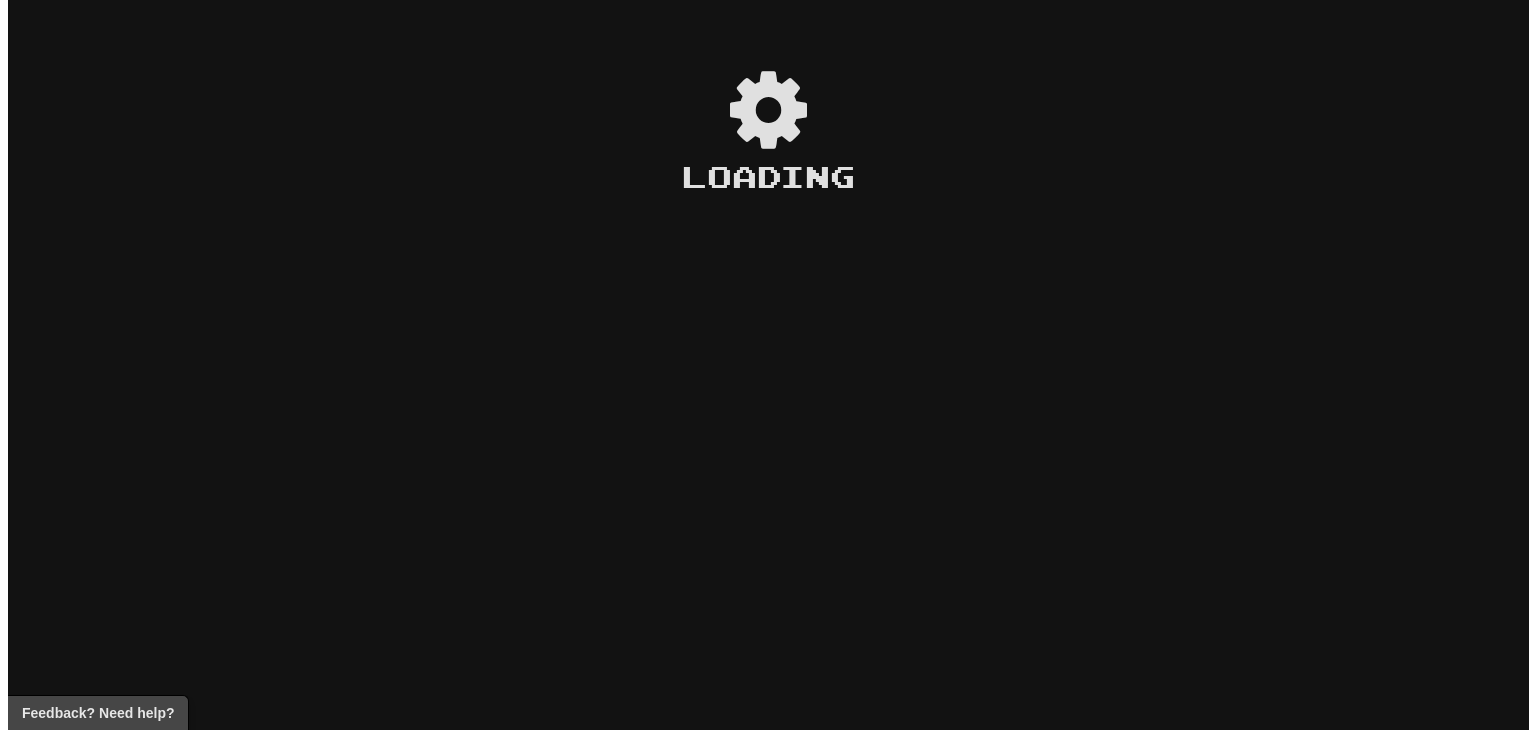 scroll, scrollTop: 0, scrollLeft: 0, axis: both 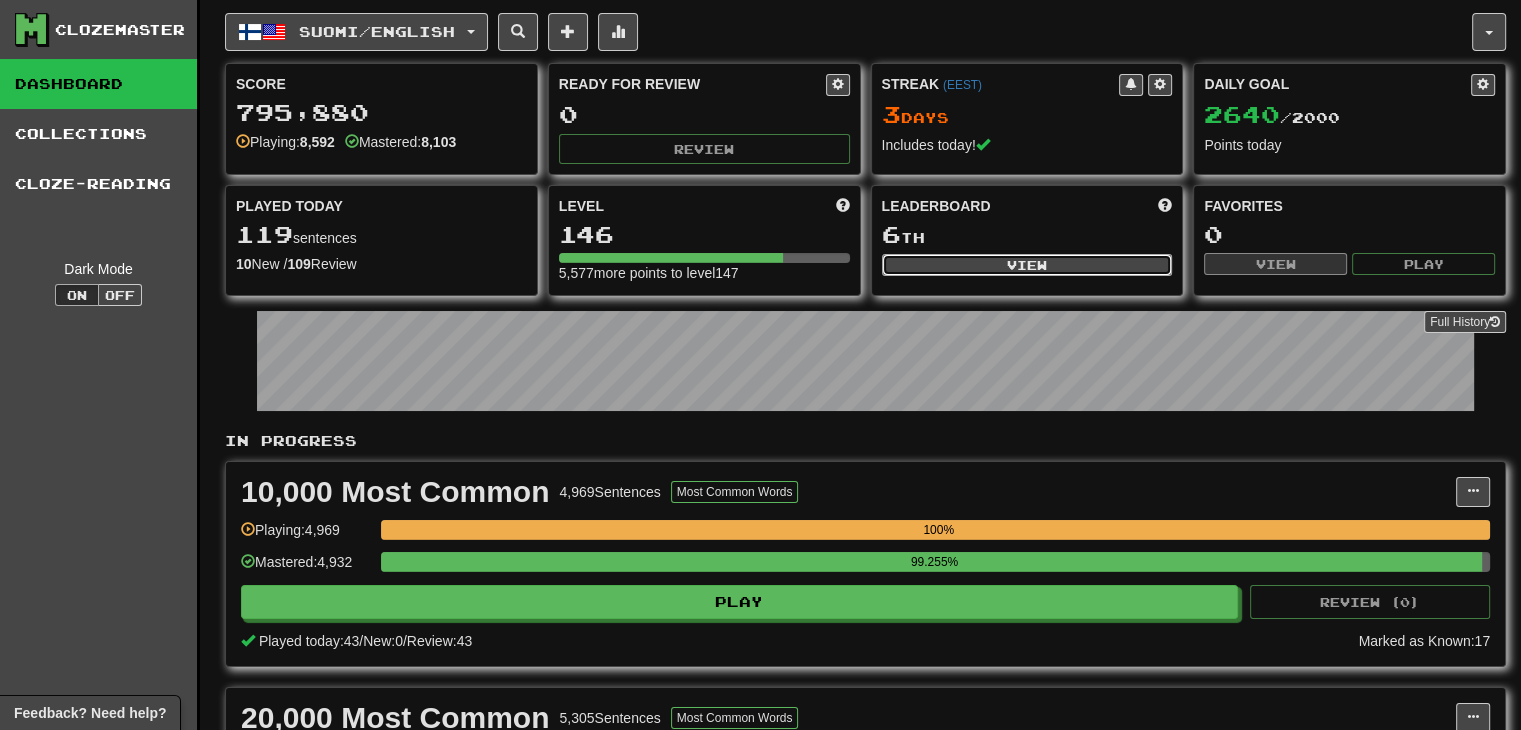 click on "View" at bounding box center (1027, 265) 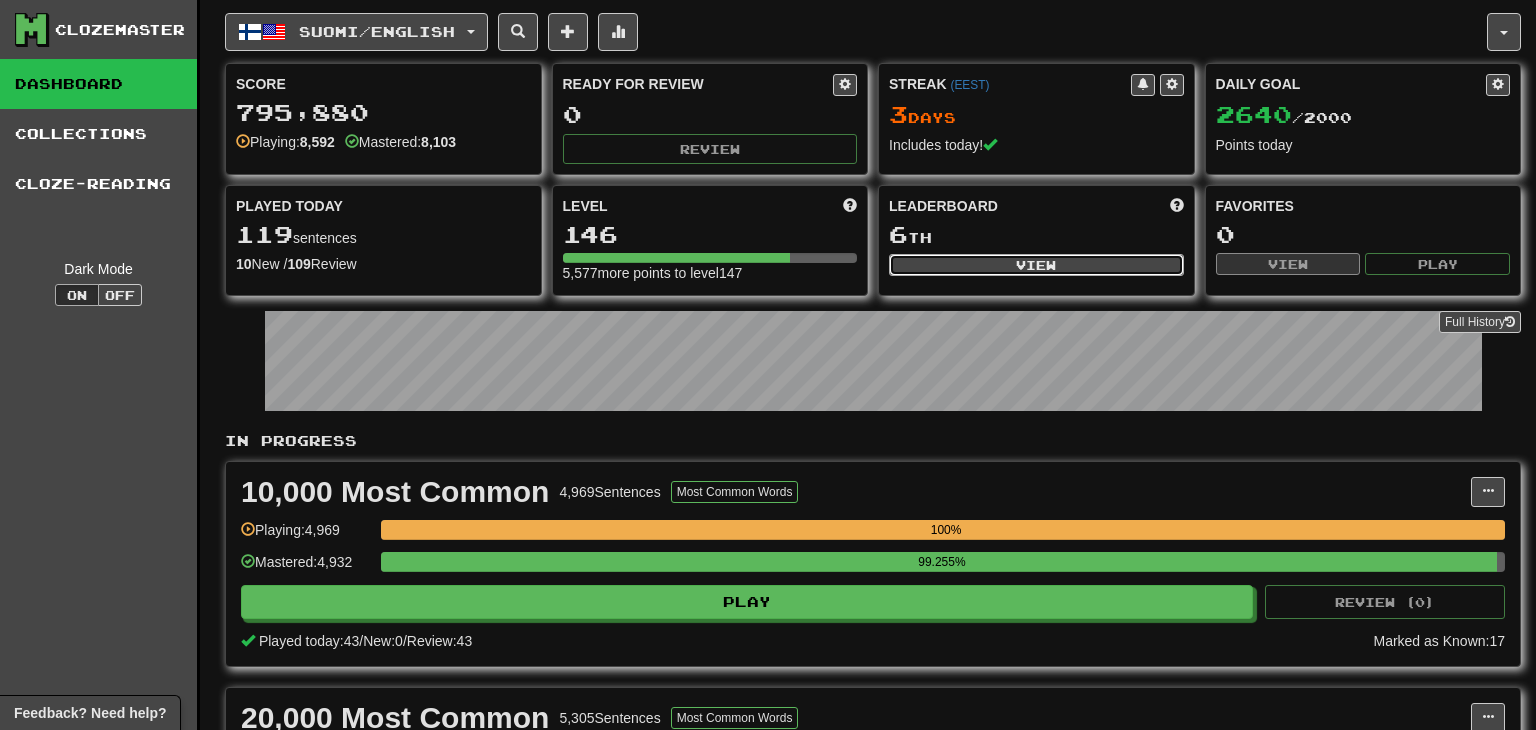 select on "**********" 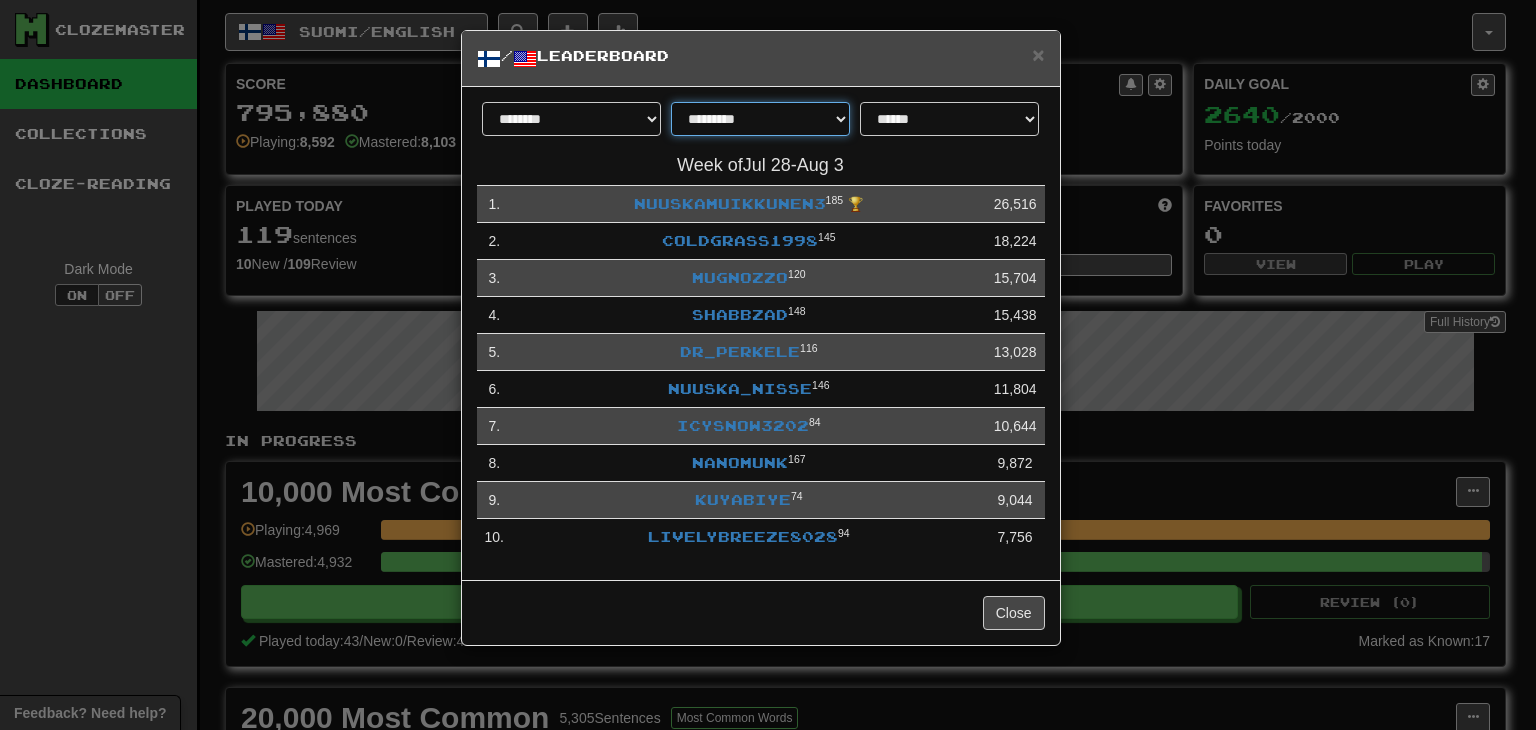 click on "**********" at bounding box center (760, 119) 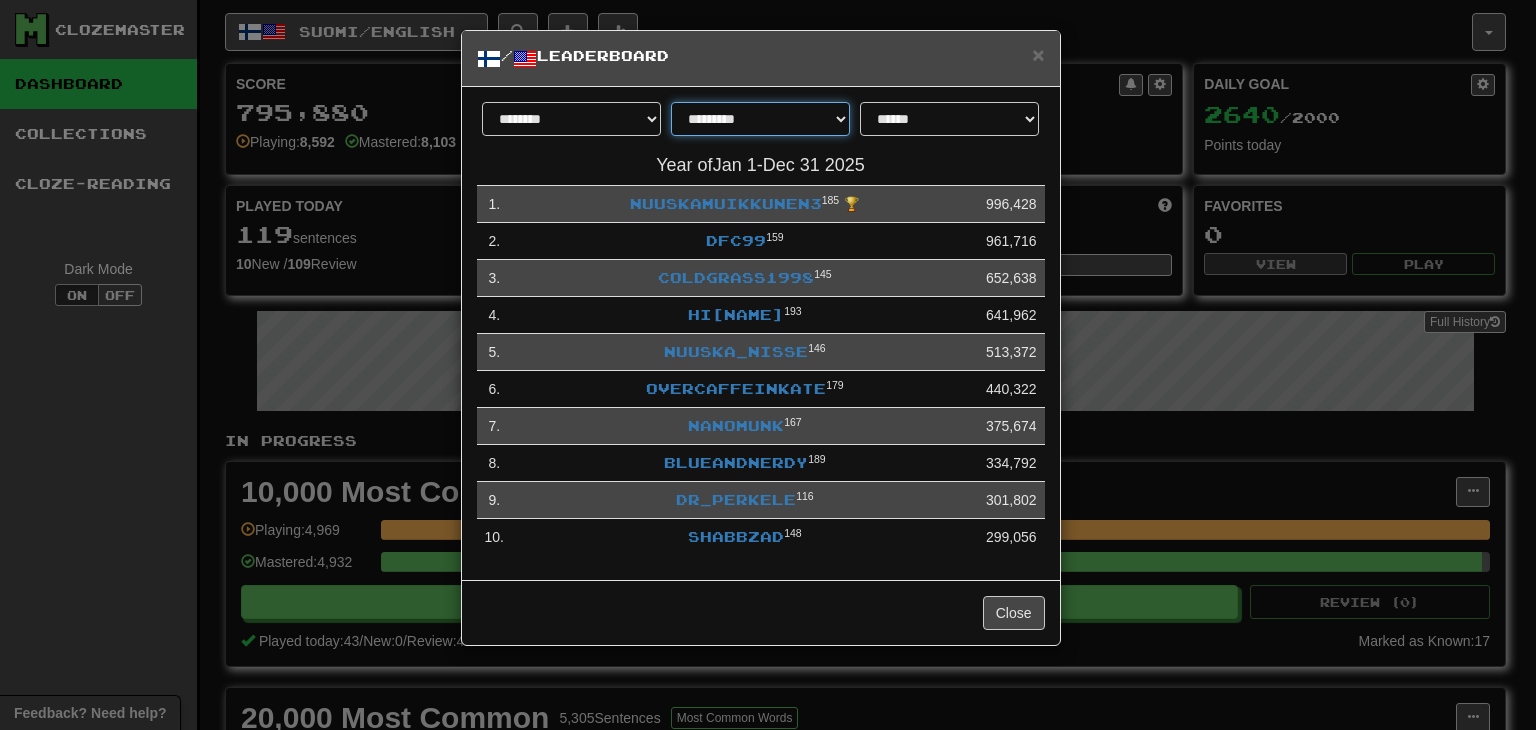 click on "**********" at bounding box center [760, 119] 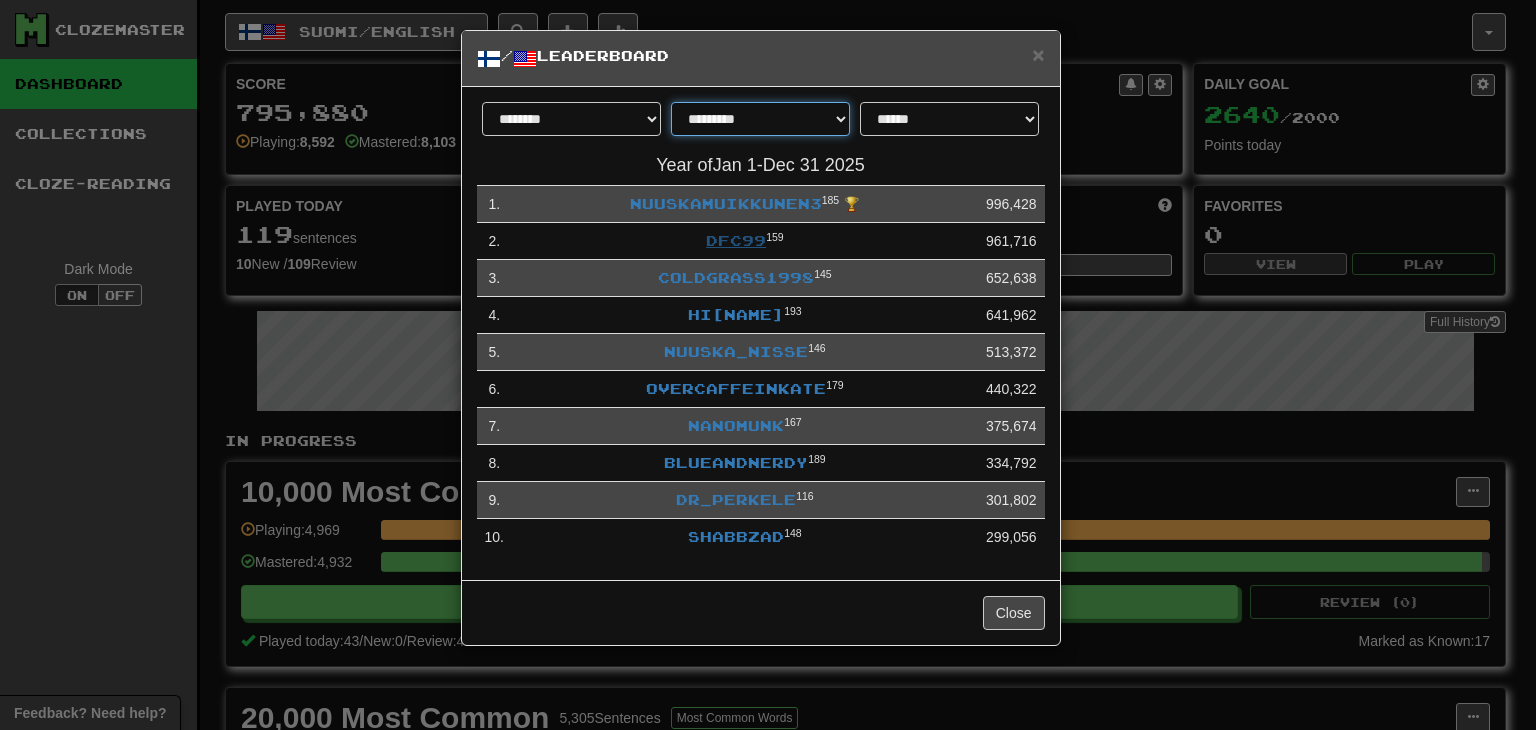 select on "********" 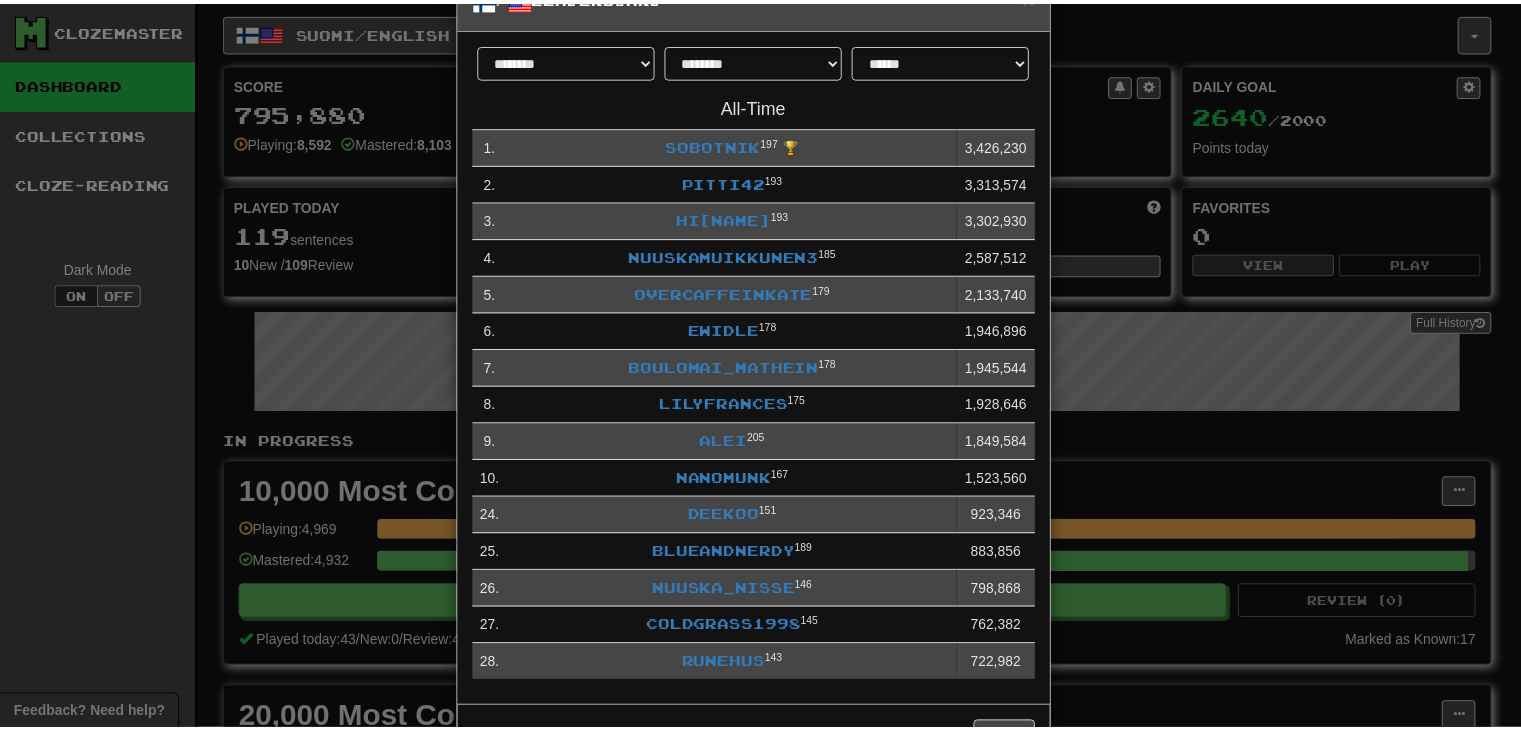 scroll, scrollTop: 31, scrollLeft: 0, axis: vertical 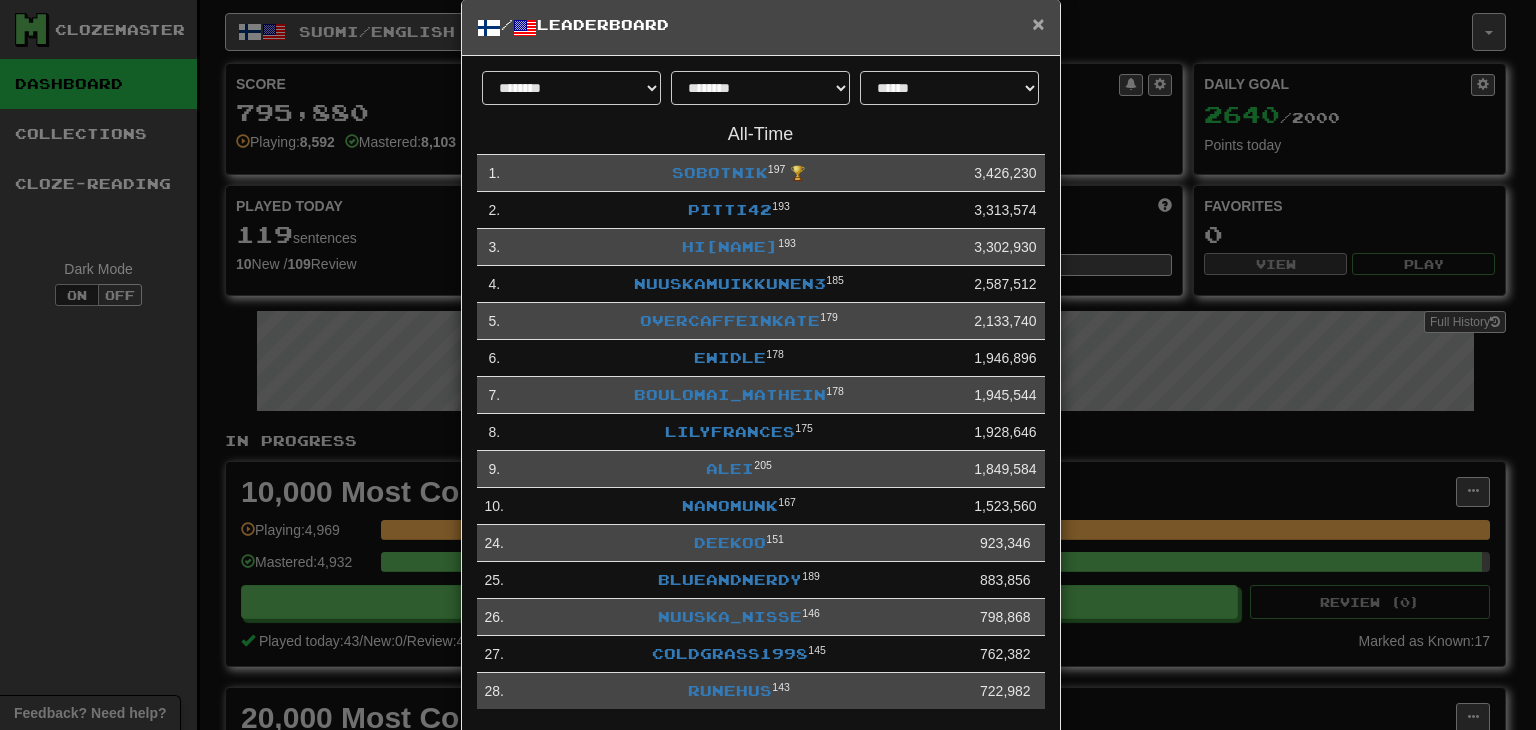 click on "×" at bounding box center [1038, 23] 